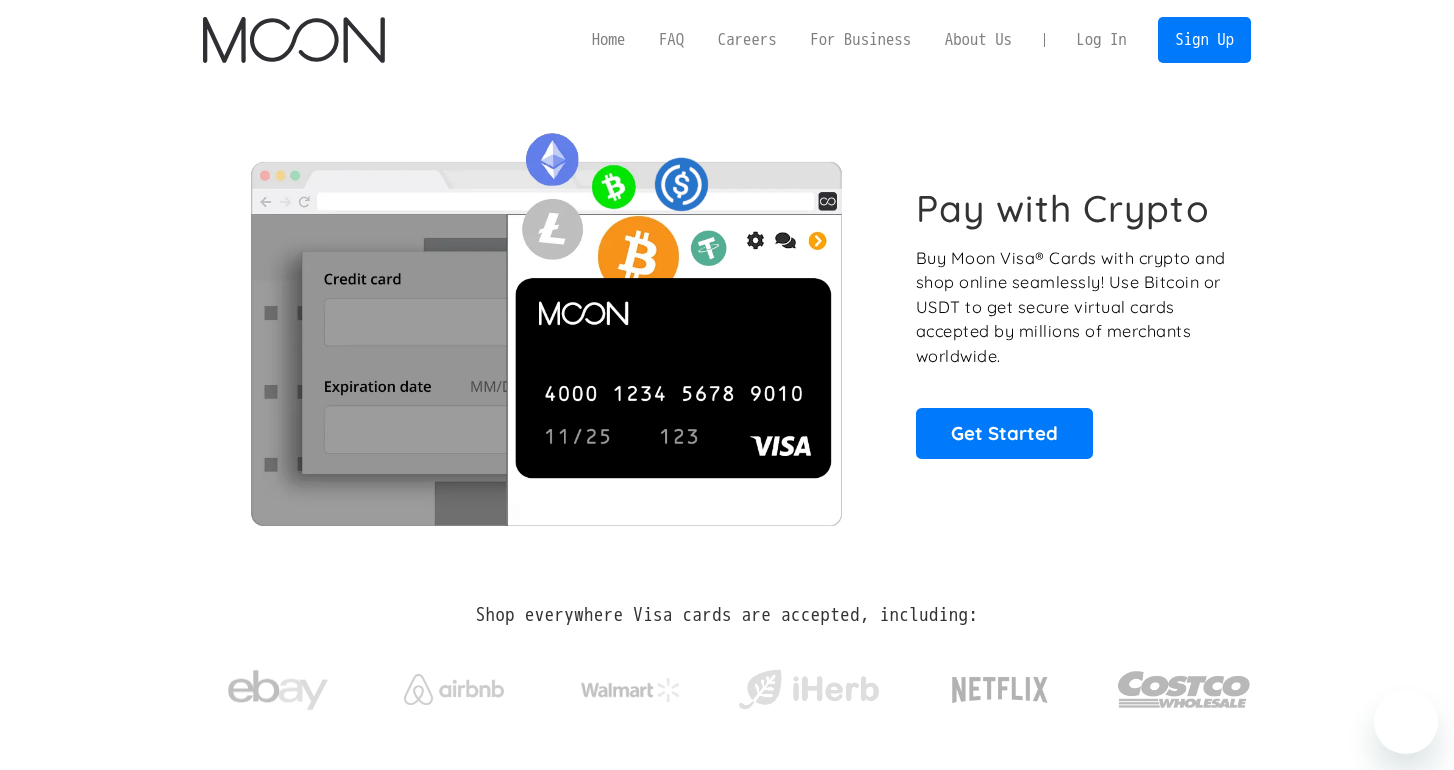 scroll, scrollTop: 0, scrollLeft: 0, axis: both 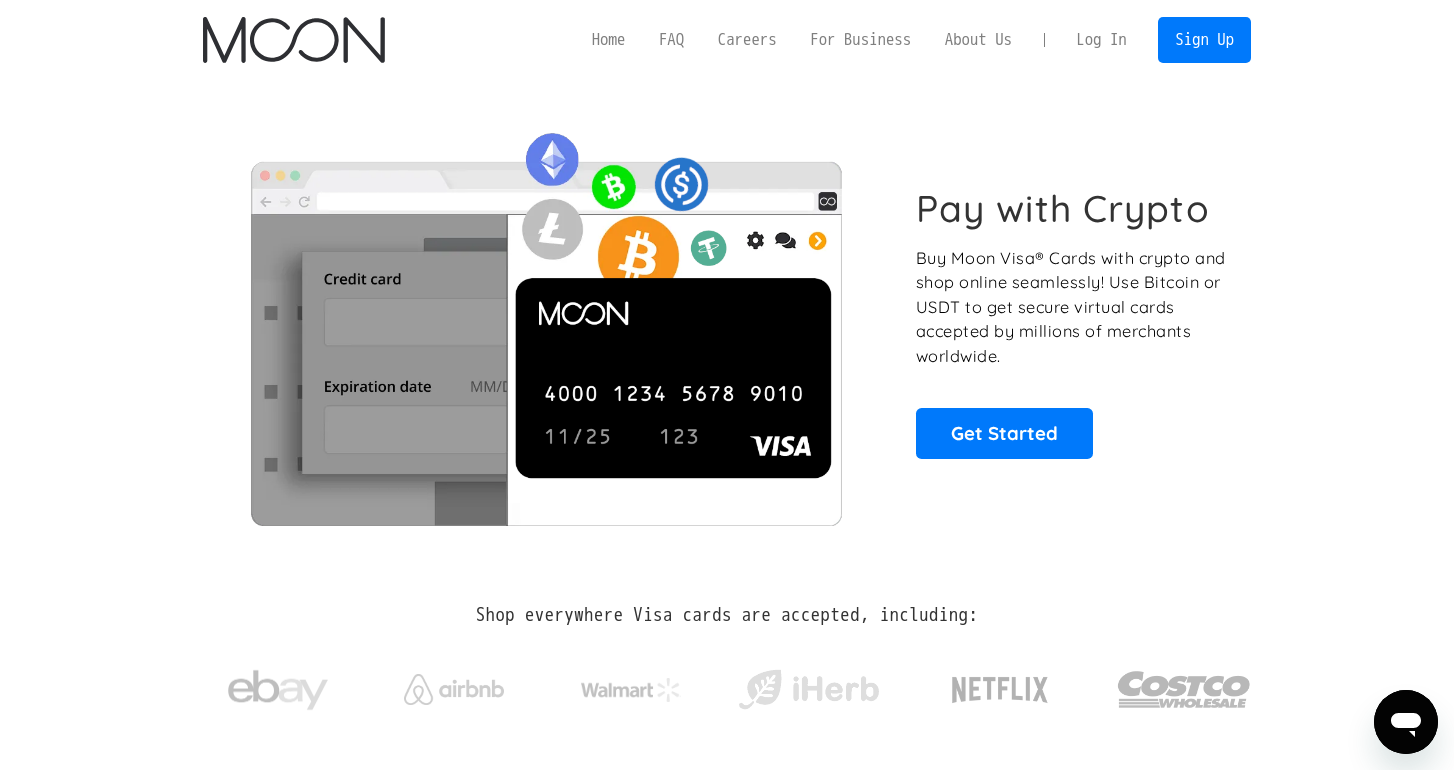 click on "Log In" at bounding box center (1101, 40) 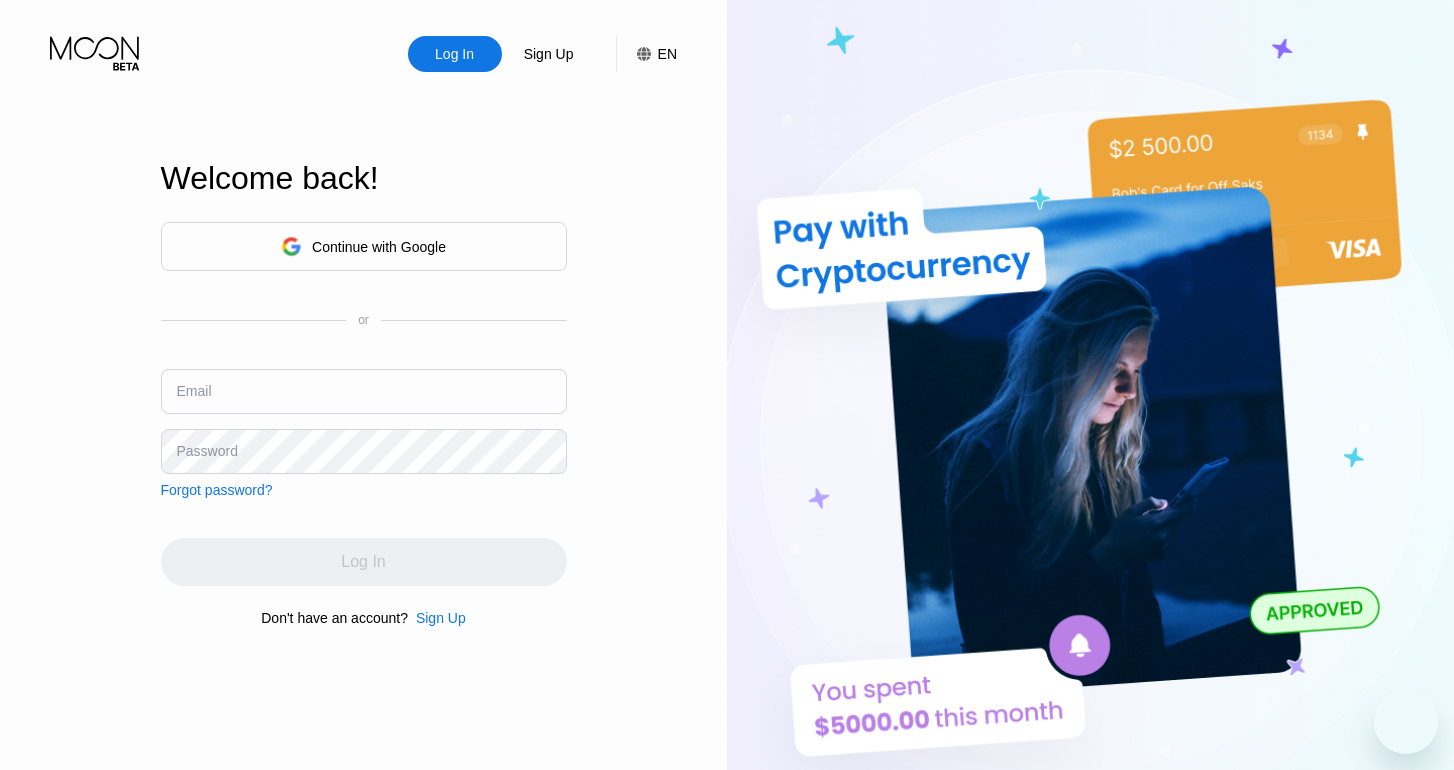 scroll, scrollTop: 0, scrollLeft: 0, axis: both 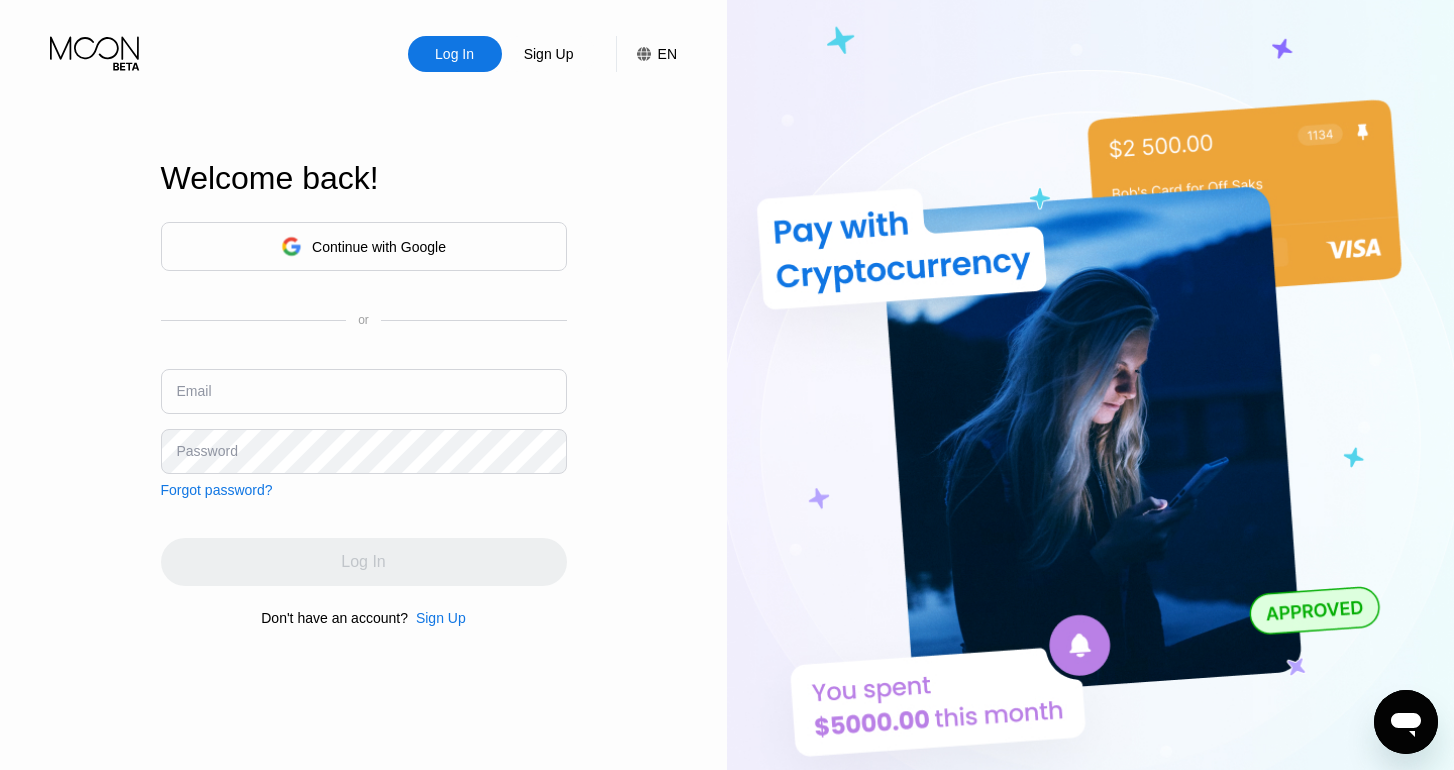 click on "Continue with Google" at bounding box center (379, 247) 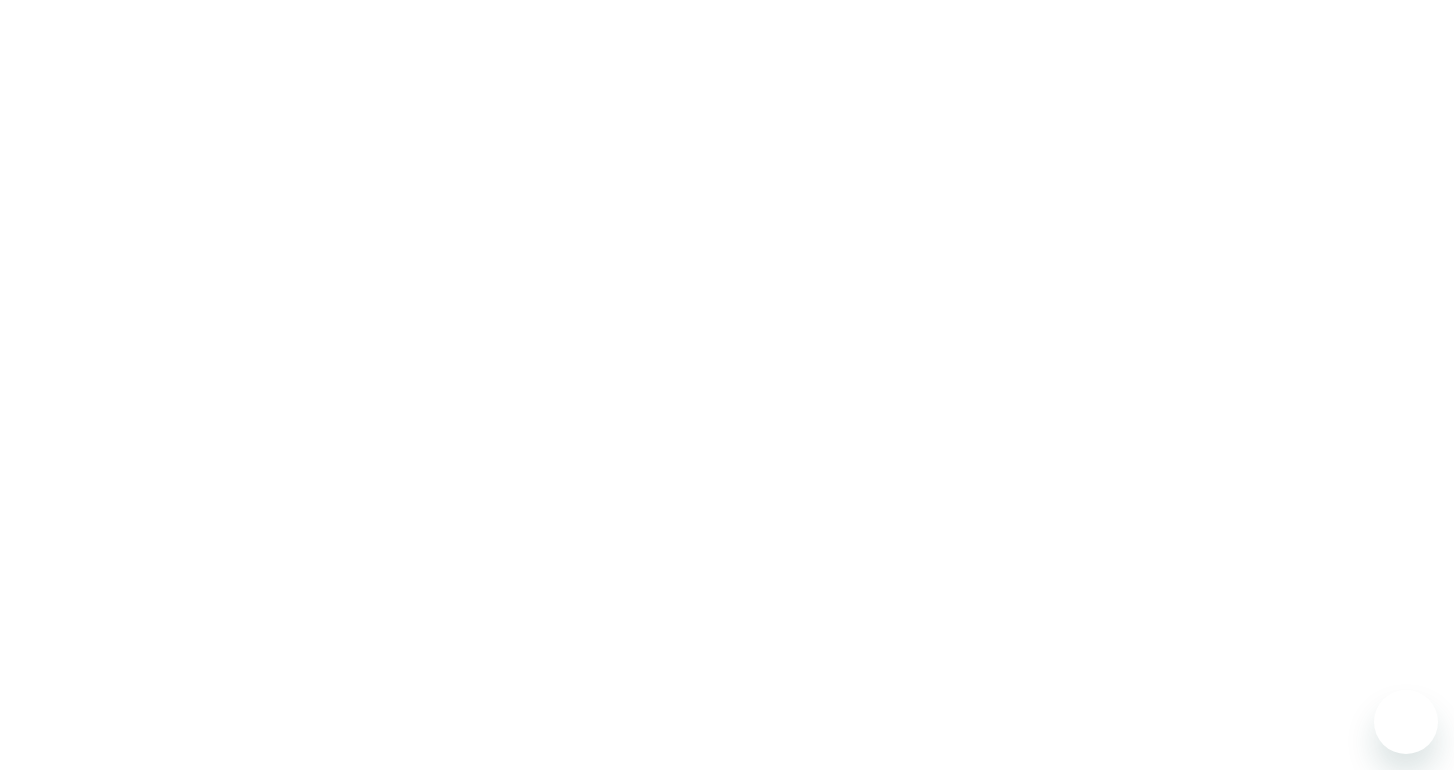 scroll, scrollTop: 0, scrollLeft: 0, axis: both 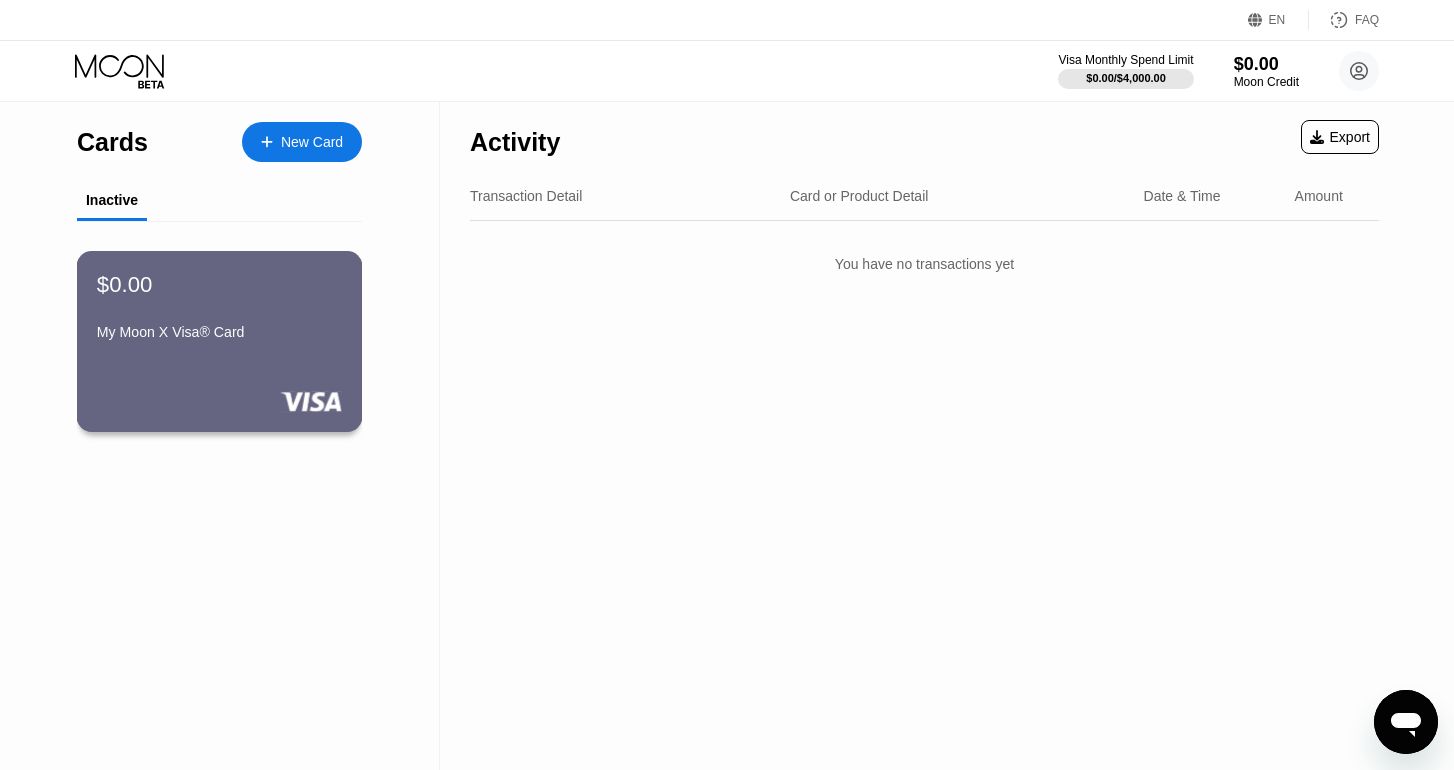 click on "$0.00 My Moon X Visa® Card" at bounding box center [220, 341] 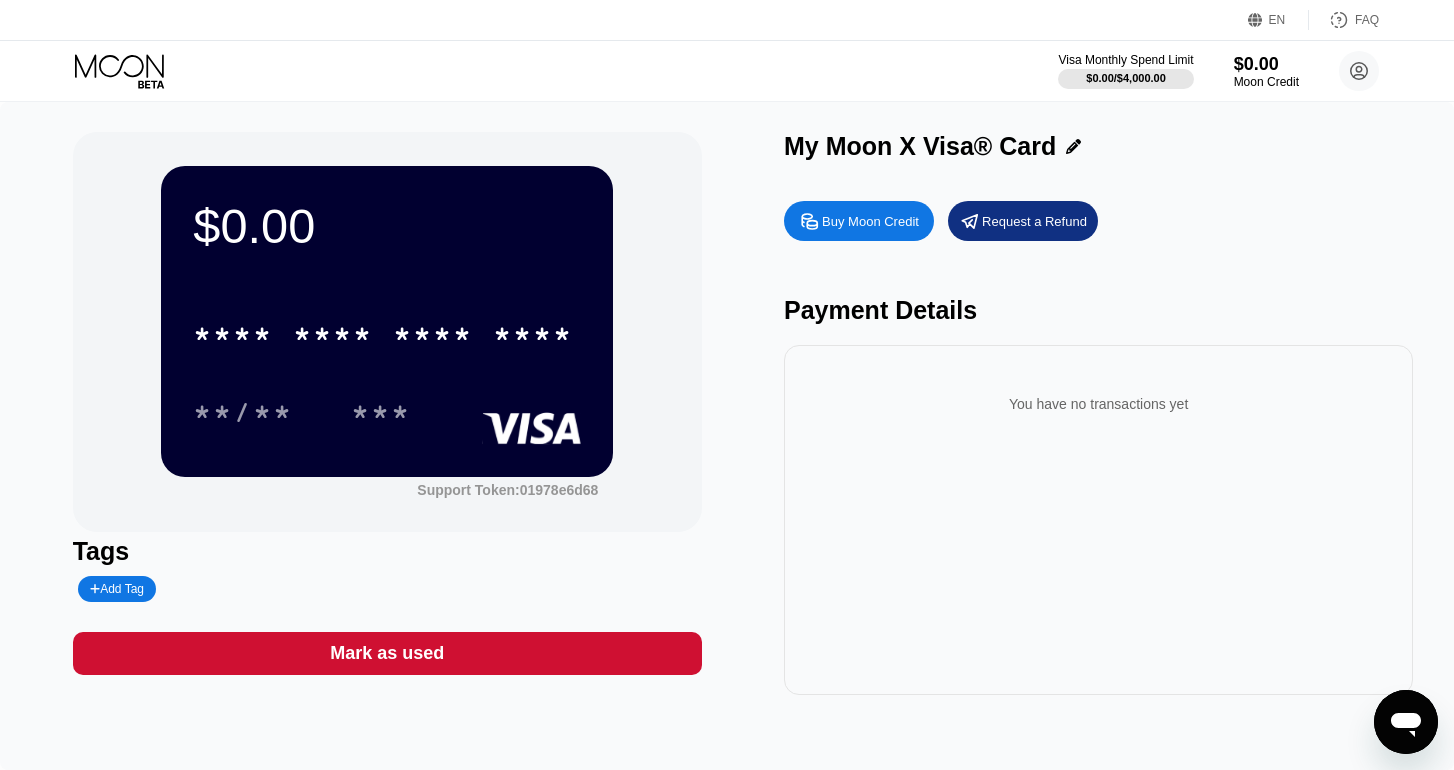 click on "Buy Moon Credit" at bounding box center [859, 221] 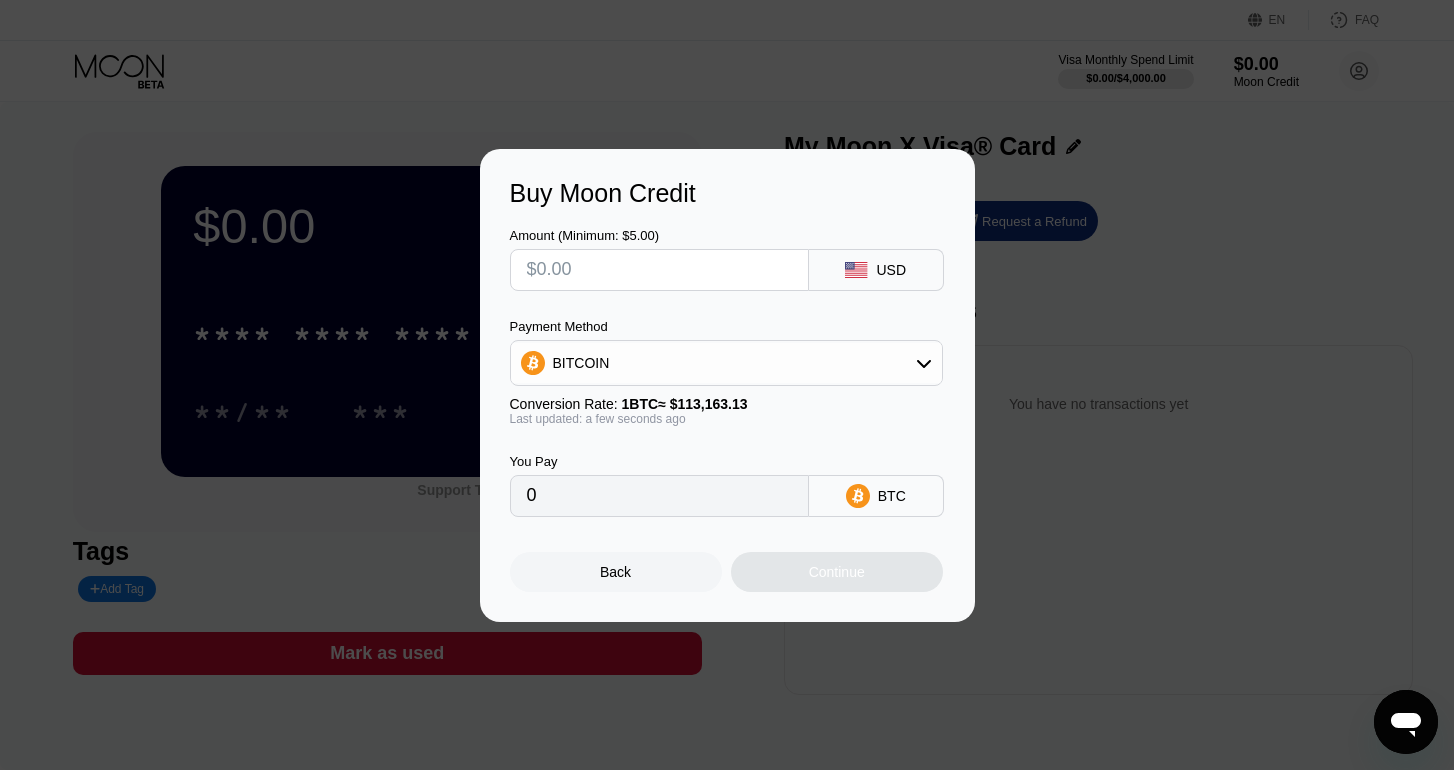 click on "Buy Moon Credit" at bounding box center [727, 193] 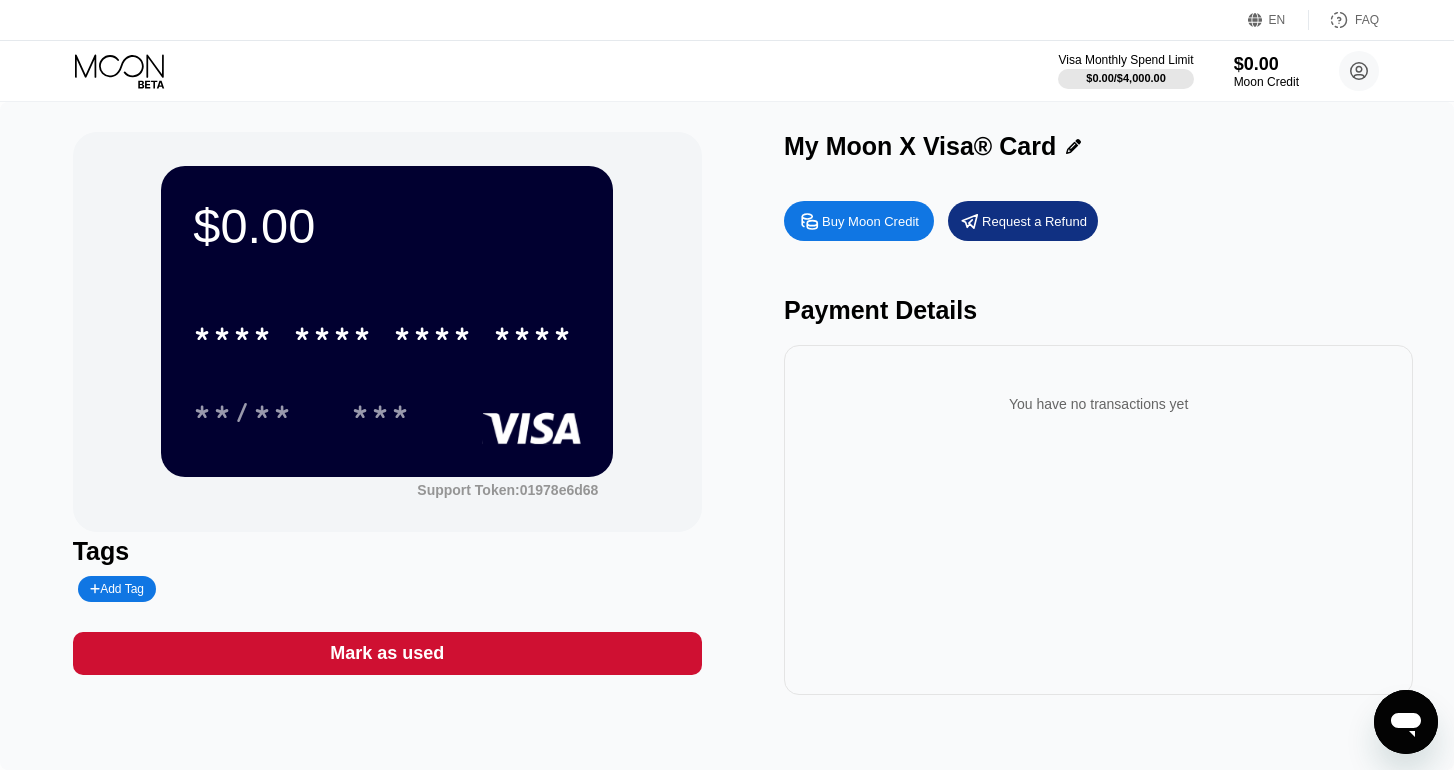 click on "$0.00 * * * * * * * * * * * * **** **/** *** Support Token:  01978e6d68" at bounding box center (387, 332) 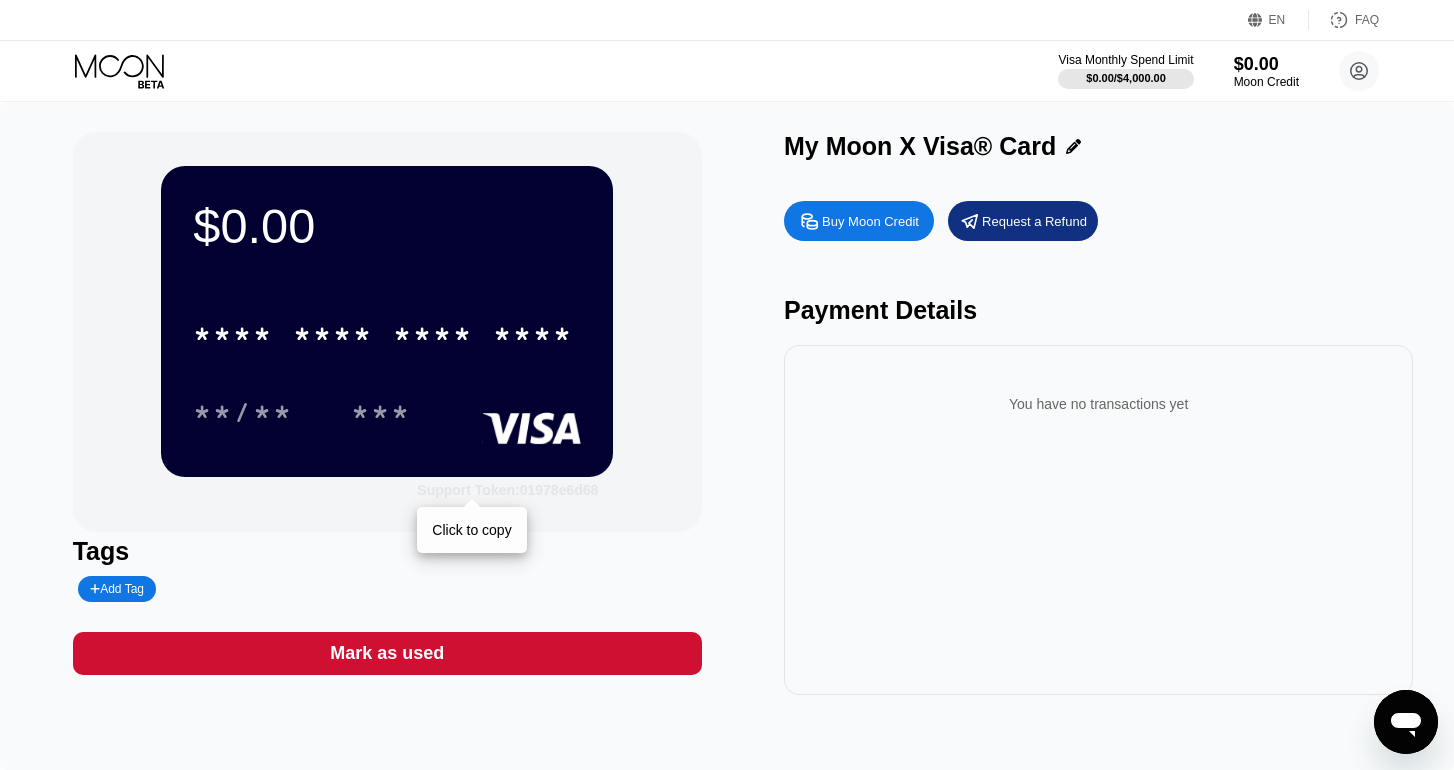 click on "Support Token:  01978e6d68" at bounding box center (507, 490) 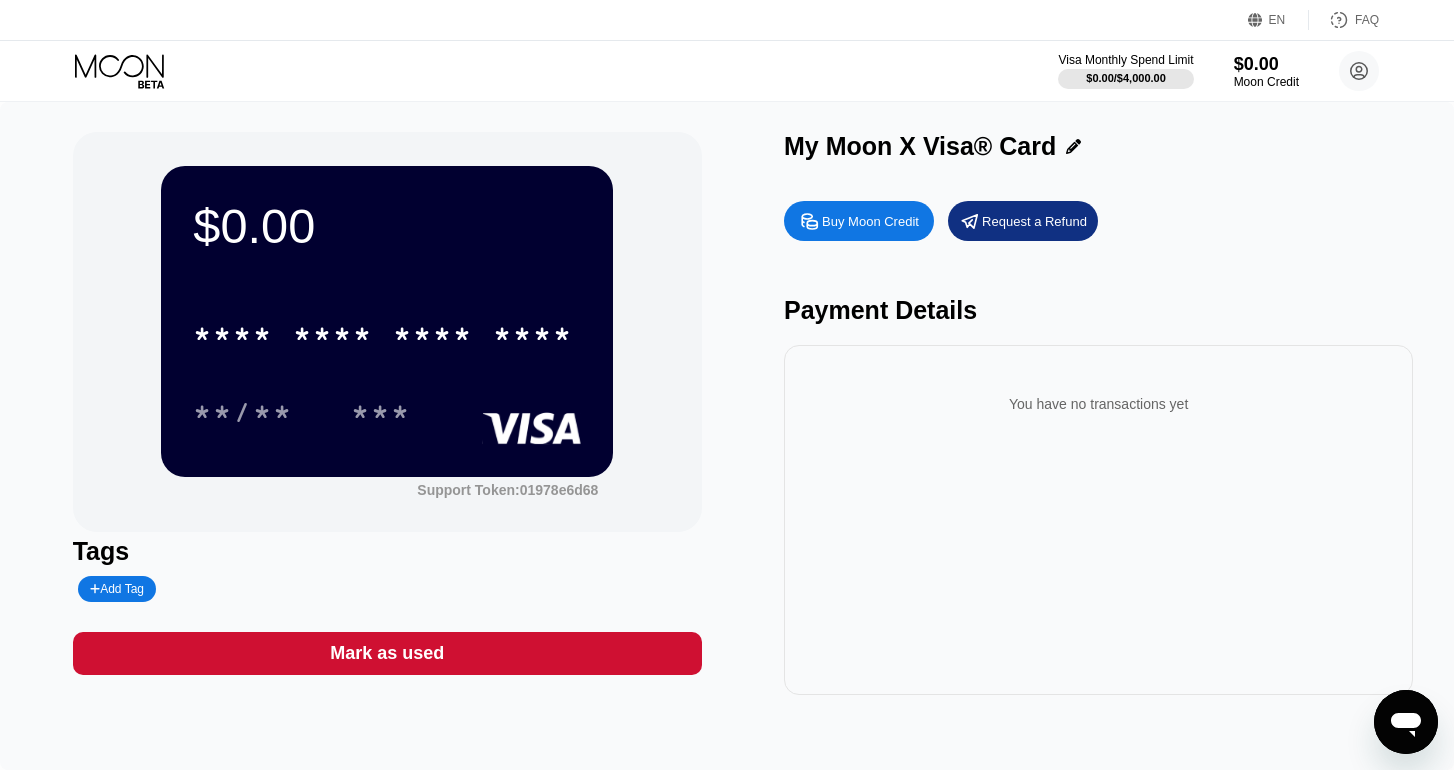 click on "* * * * * * * * * * * * **** **/** ***" at bounding box center (387, 353) 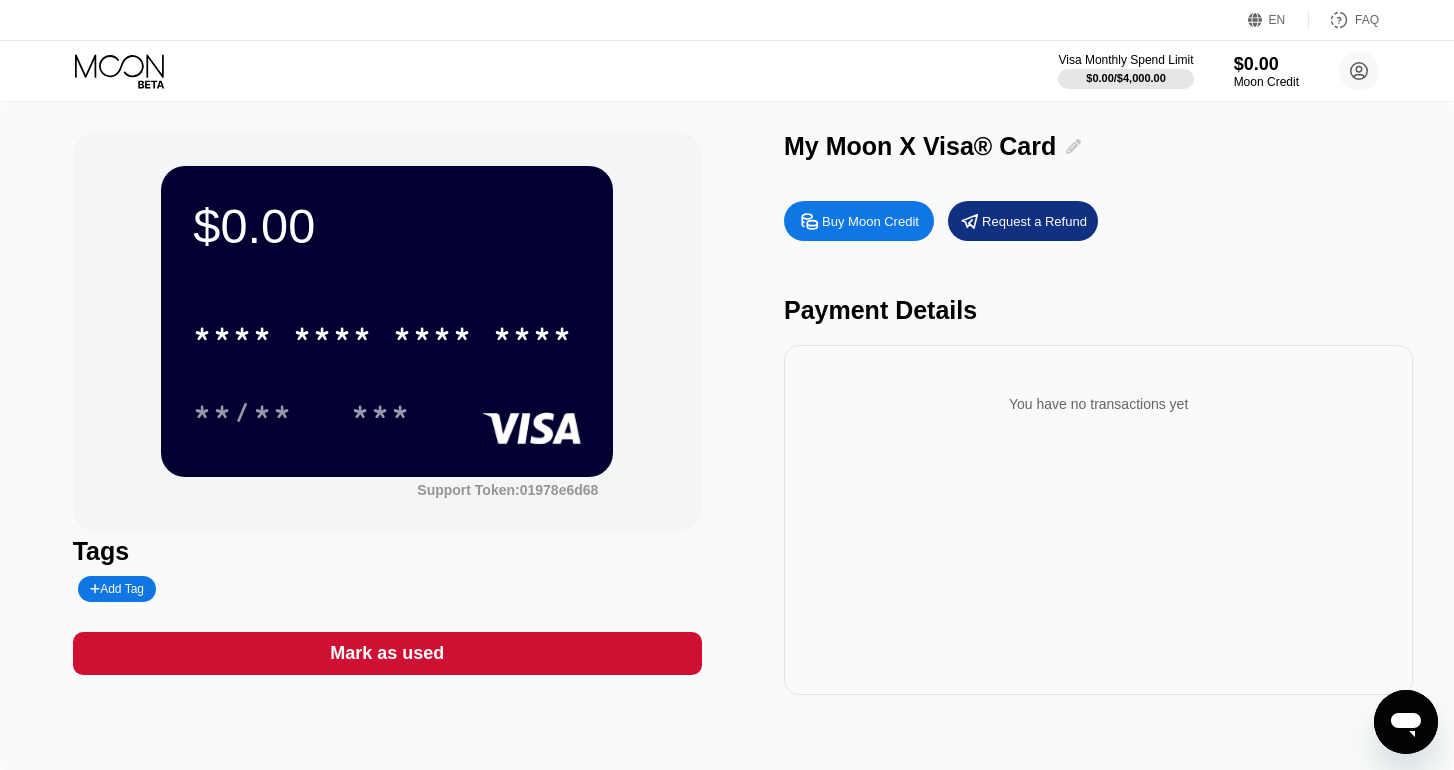 click 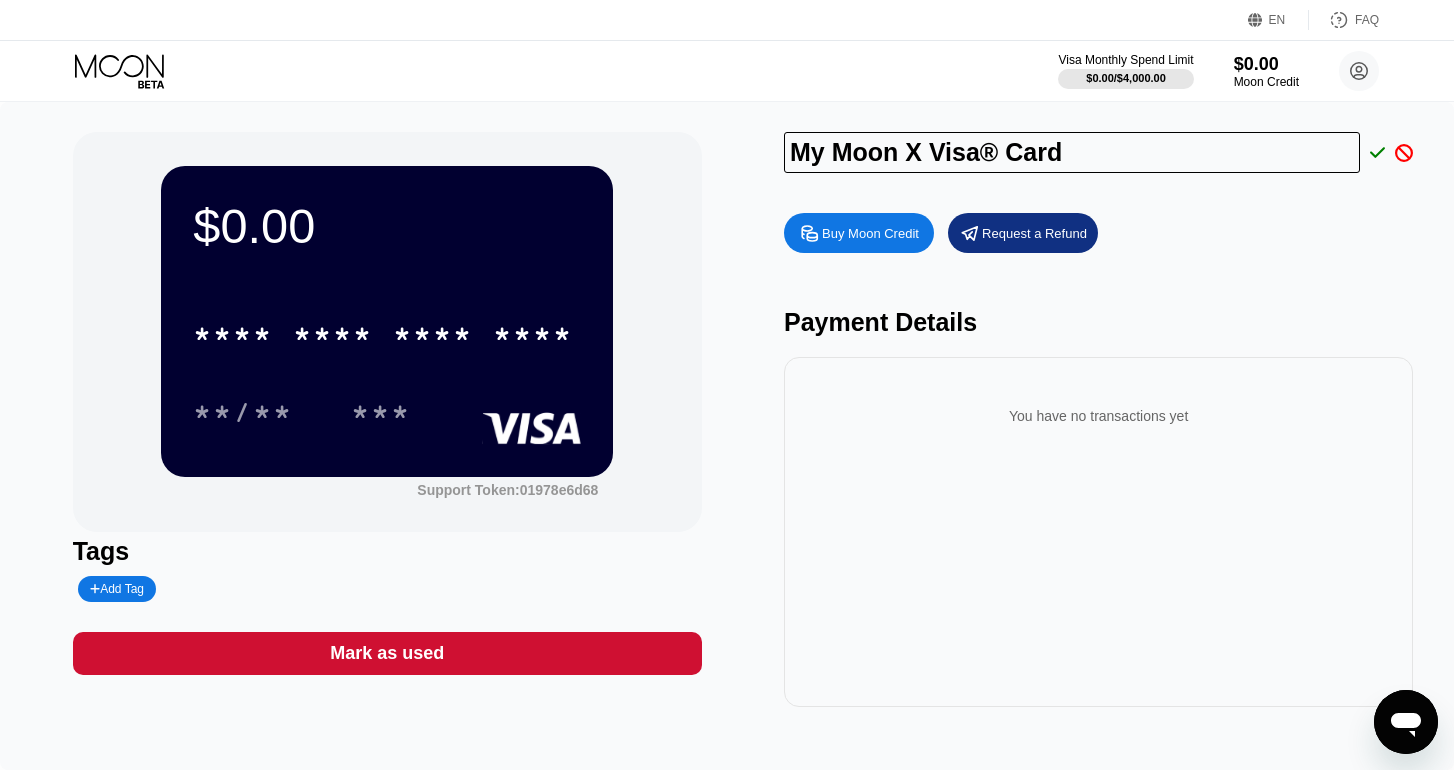 click on "My Moon X Visa® Card Buy Moon Credit Request a Refund Payment Details You have no transactions yet" at bounding box center (1098, 419) 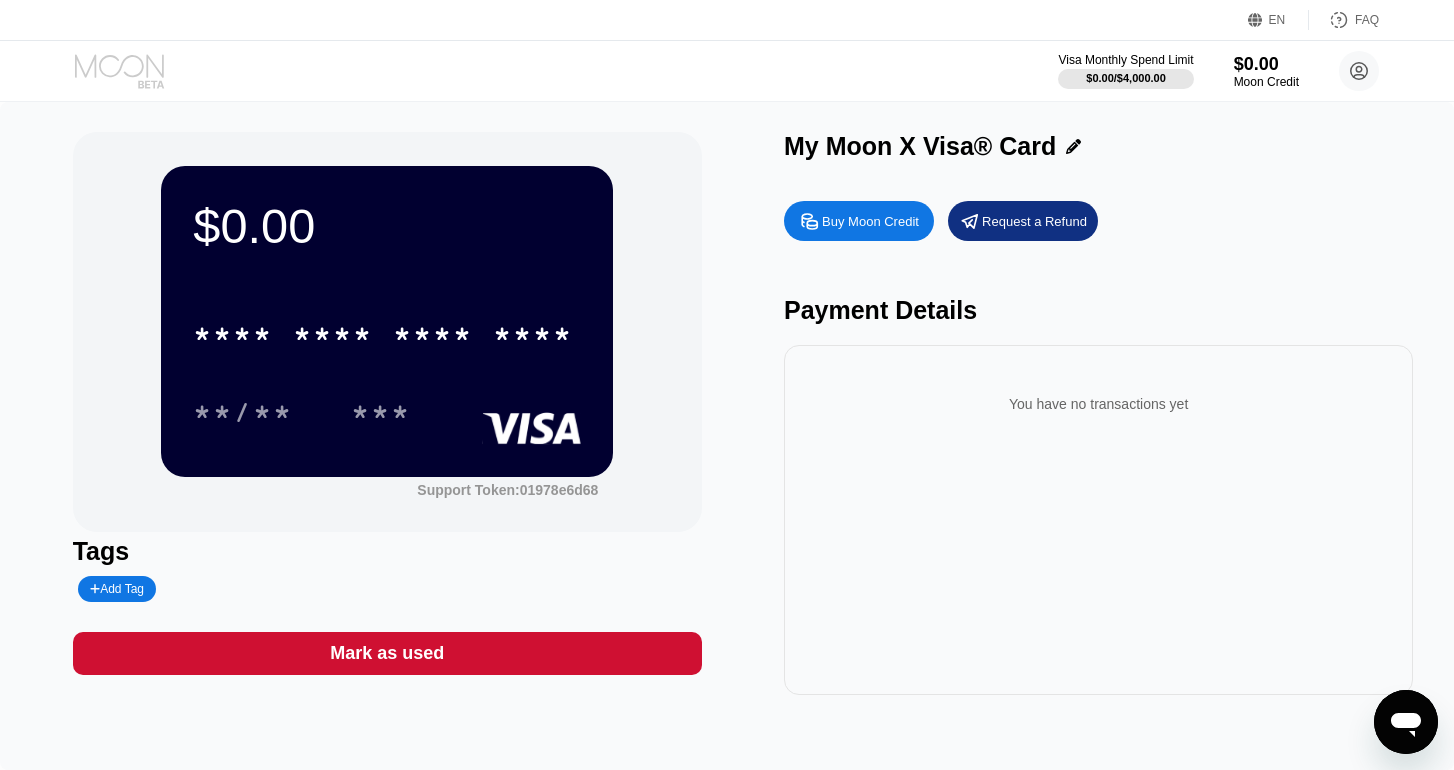click 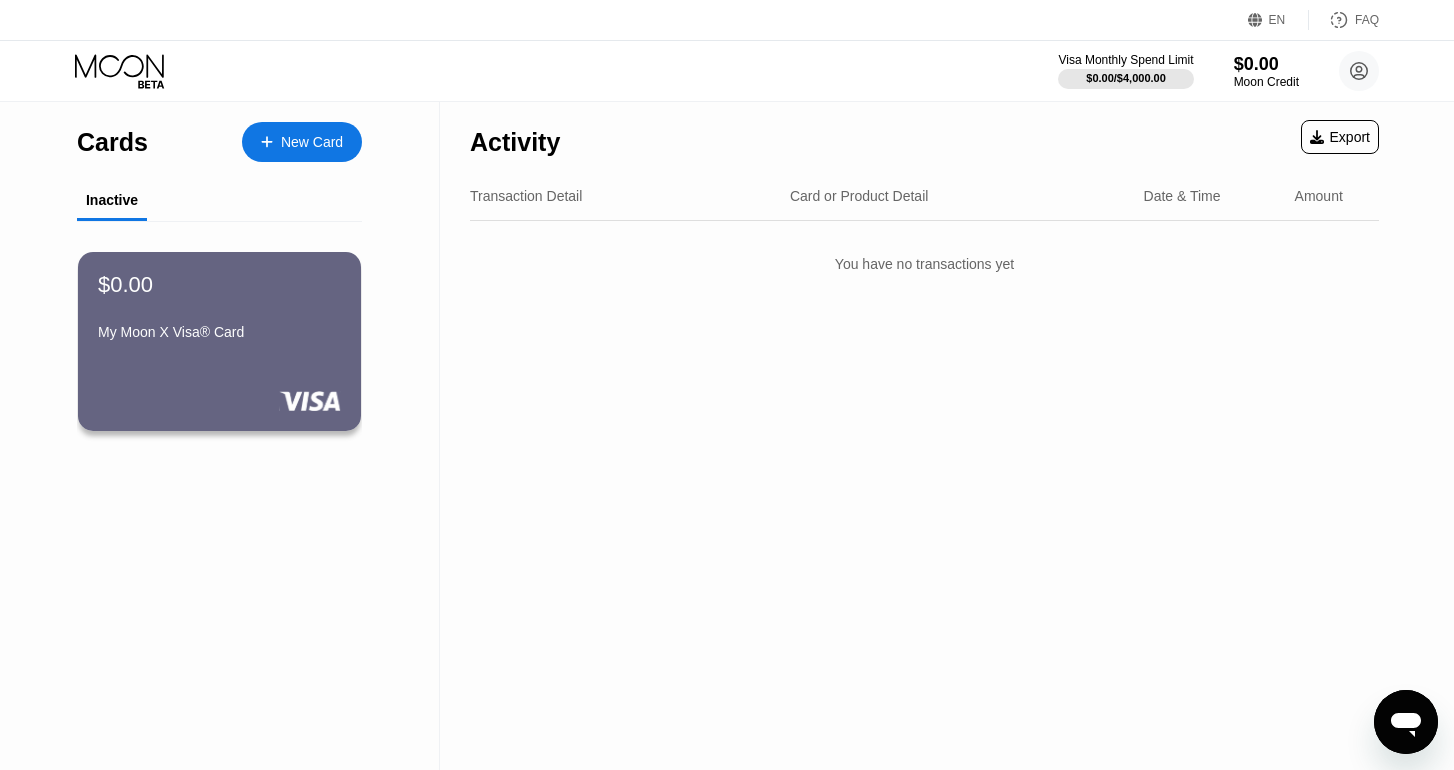 click on "FAQ" at bounding box center (1367, 20) 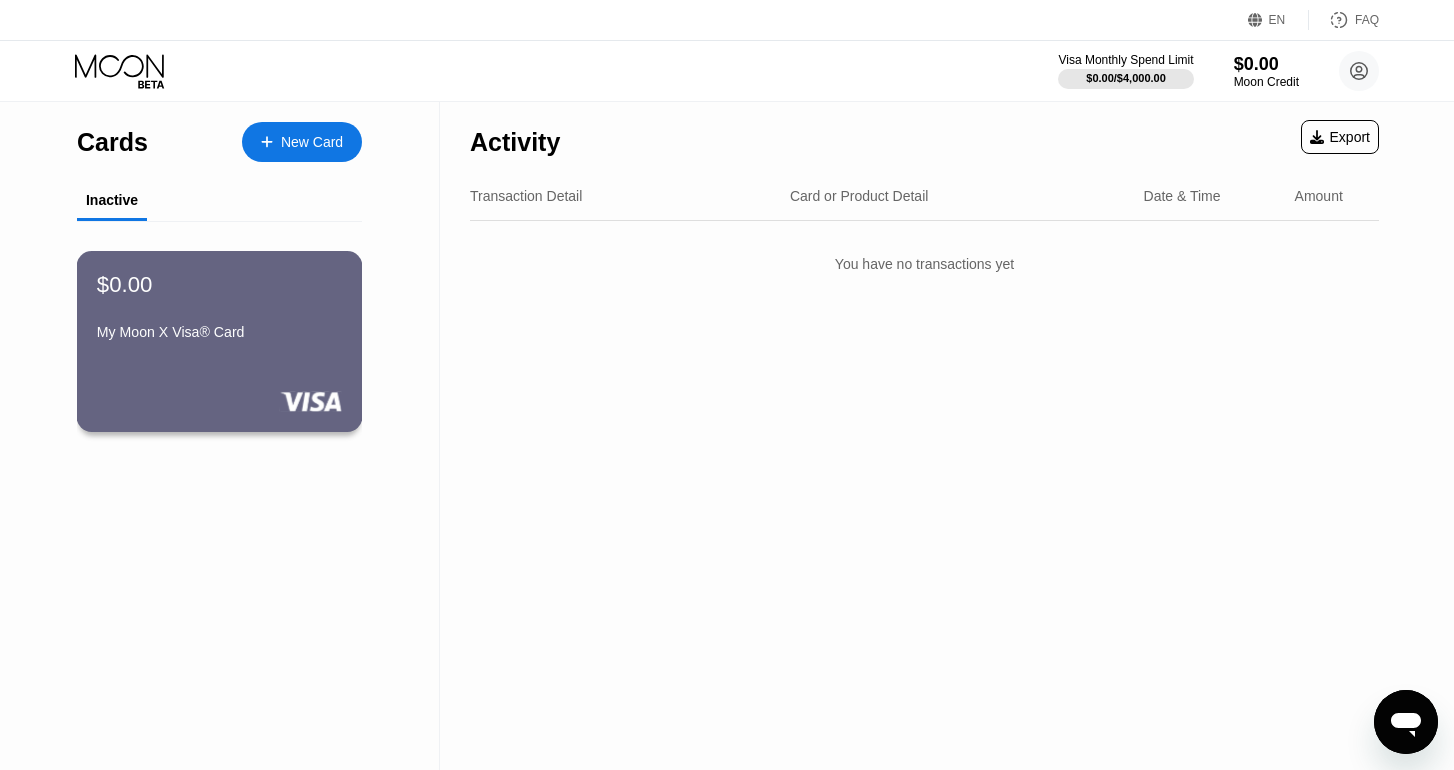 click on "$0.00" at bounding box center (219, 284) 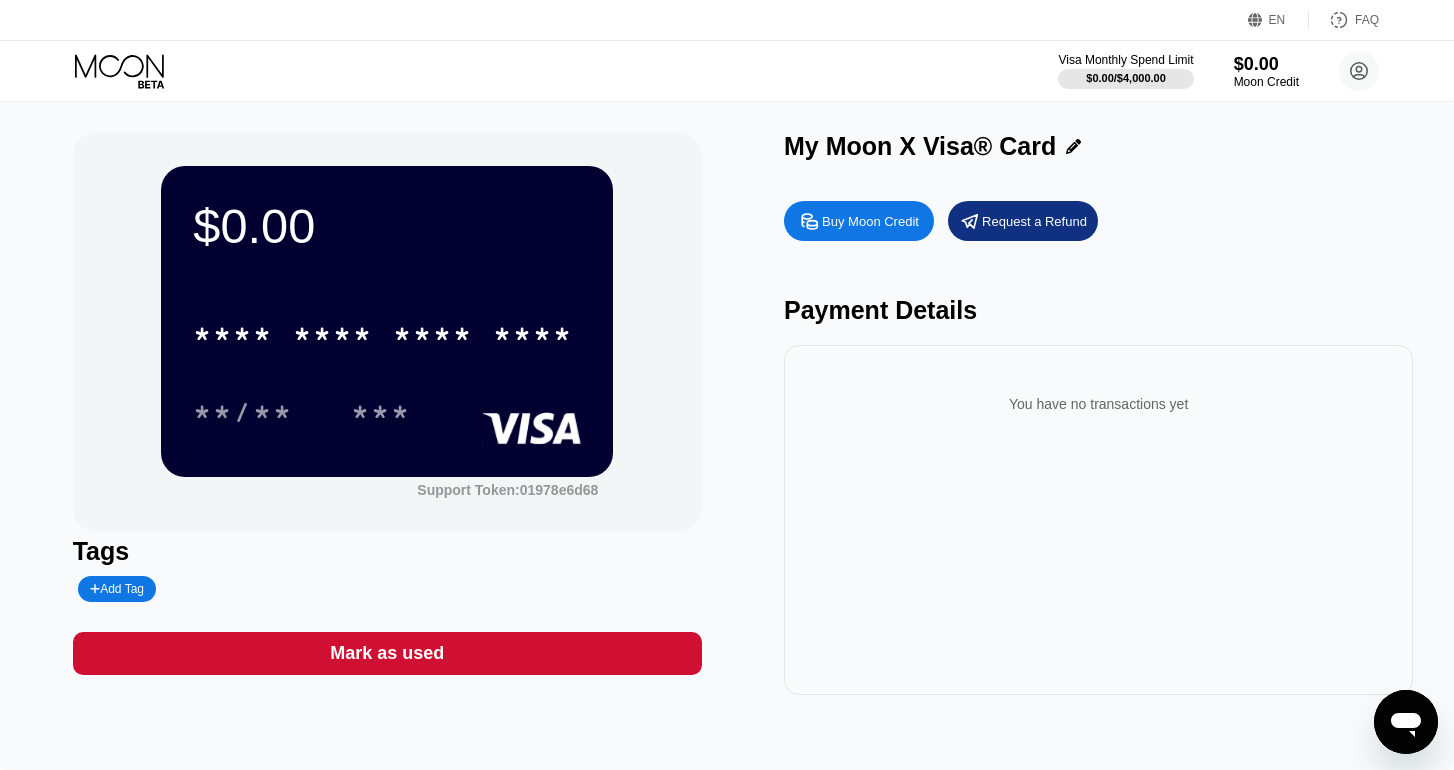 click on "Buy Moon Credit" at bounding box center [870, 221] 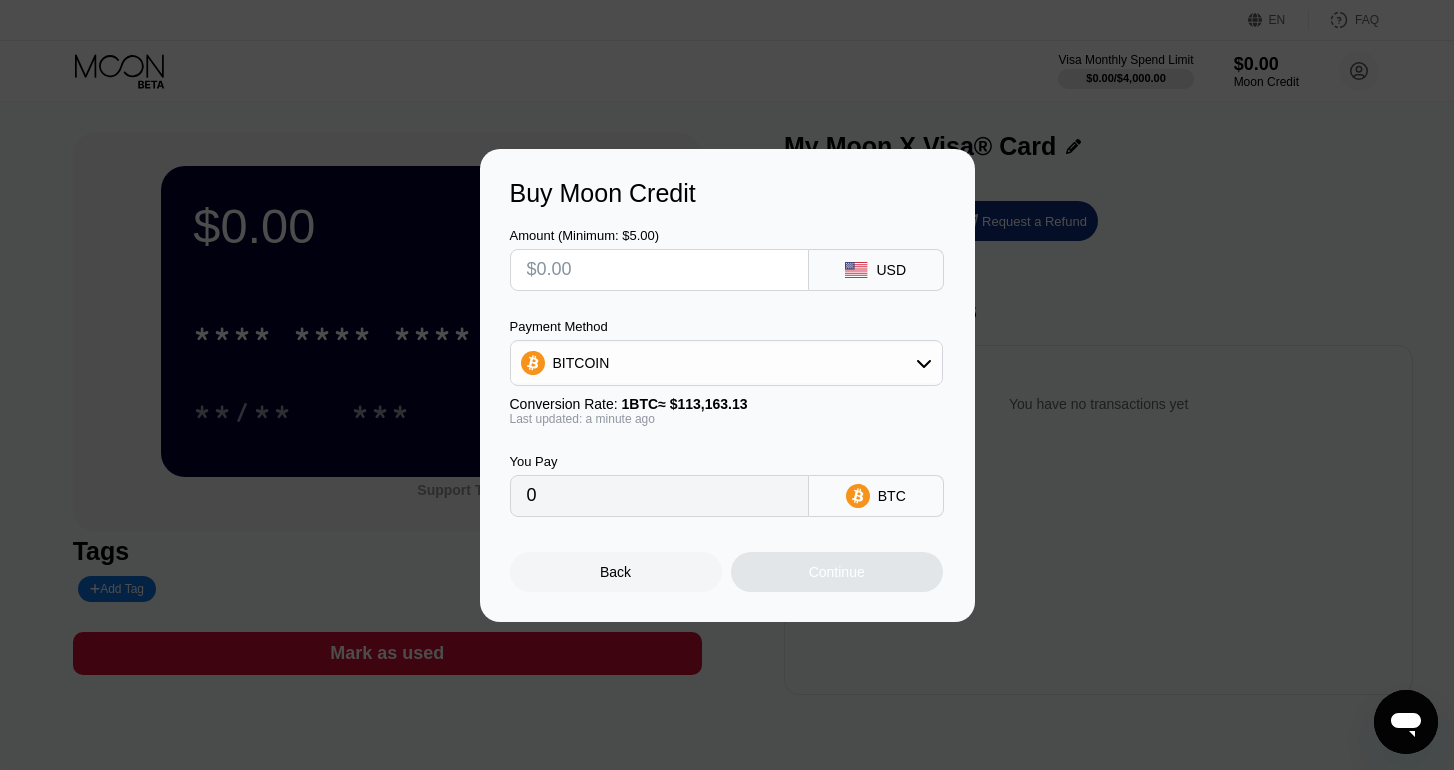 click on "BITCOIN" at bounding box center (726, 363) 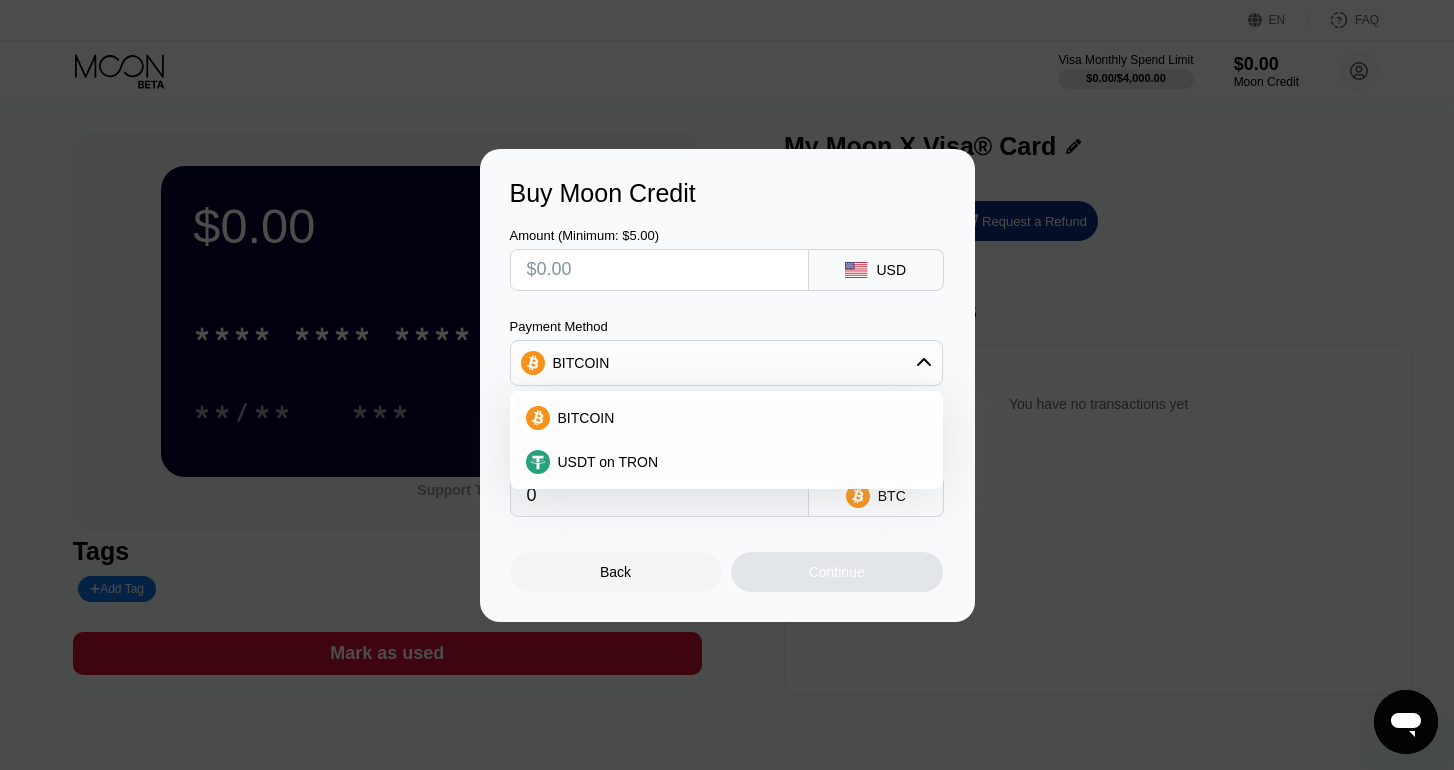 click on "BITCOIN" at bounding box center (726, 363) 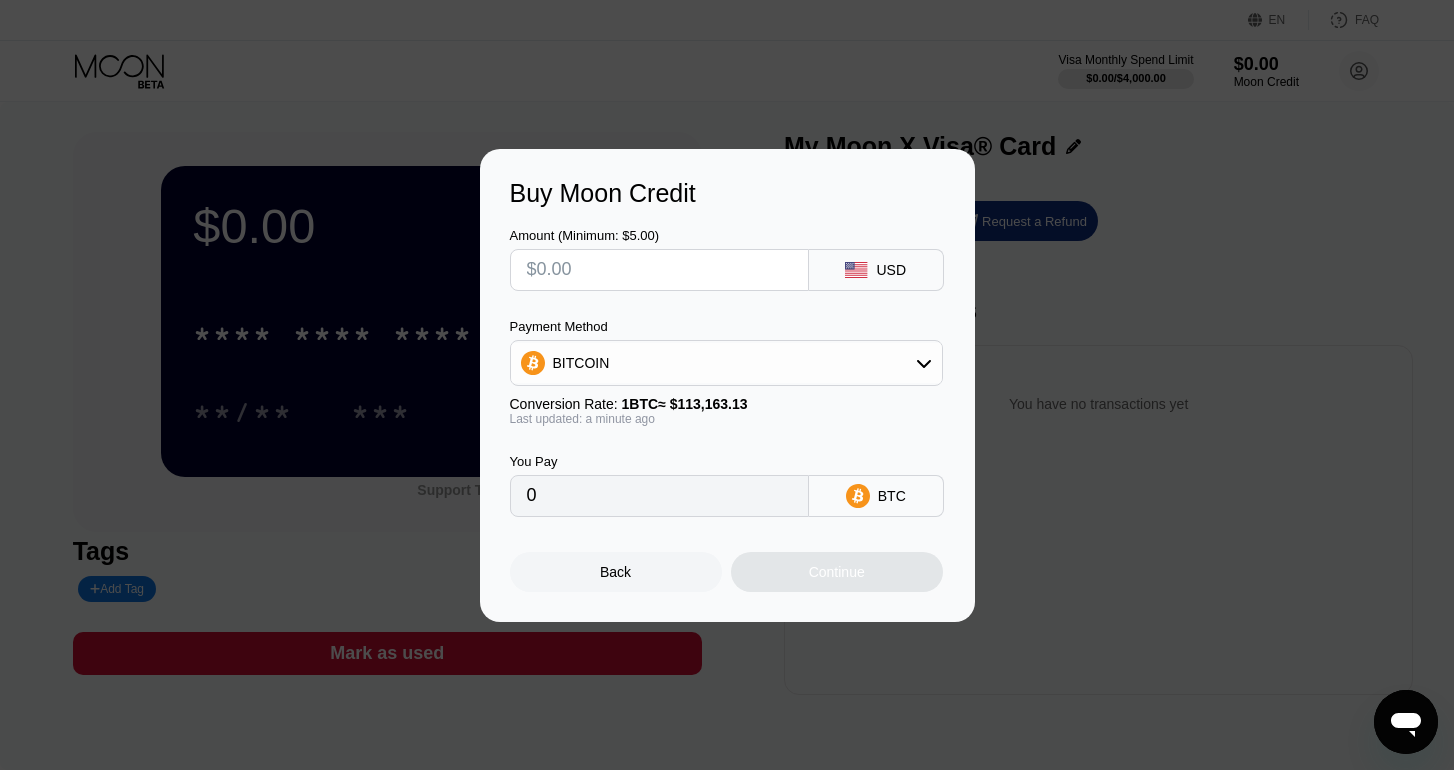 click on "BITCOIN" at bounding box center (726, 363) 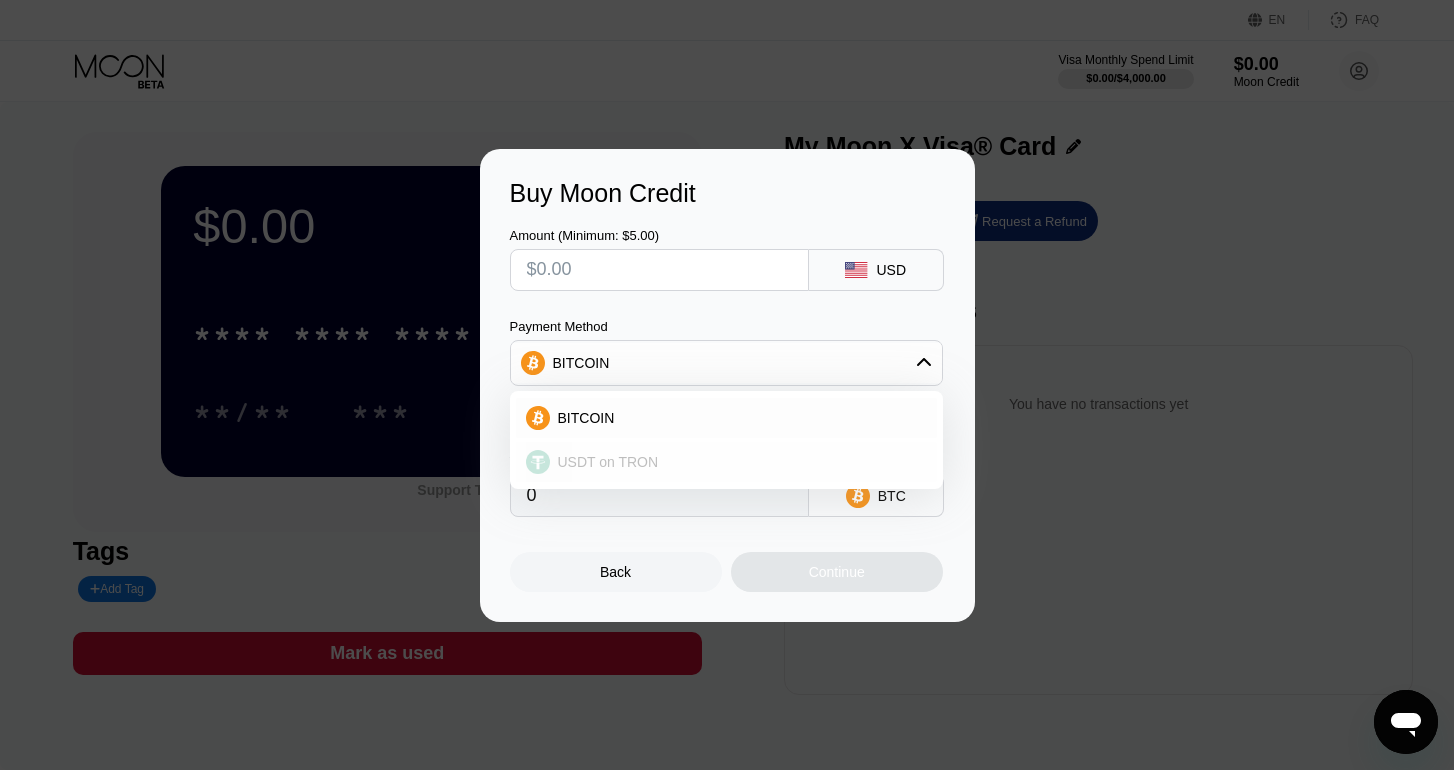 click on "USDT on TRON" at bounding box center [726, 462] 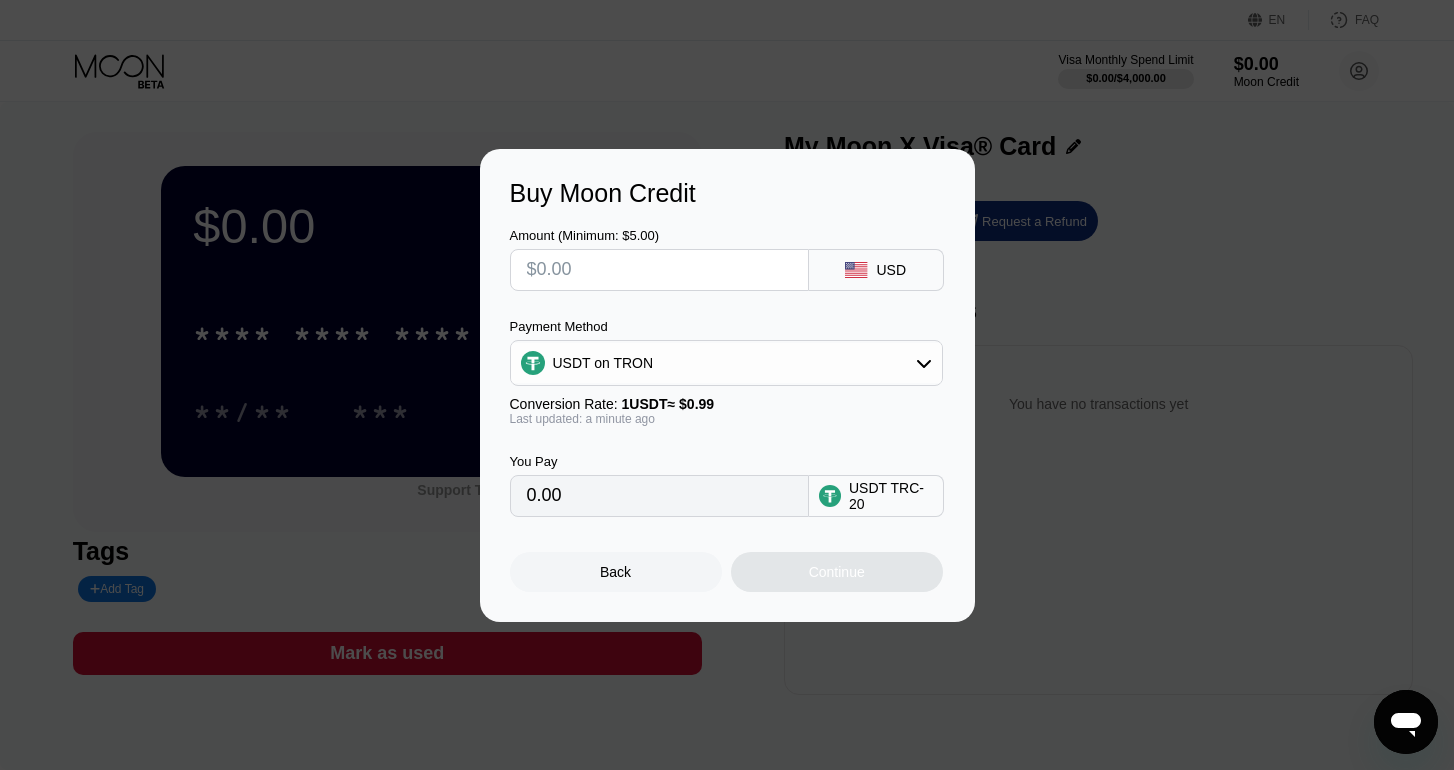 click on "0.00" at bounding box center (659, 496) 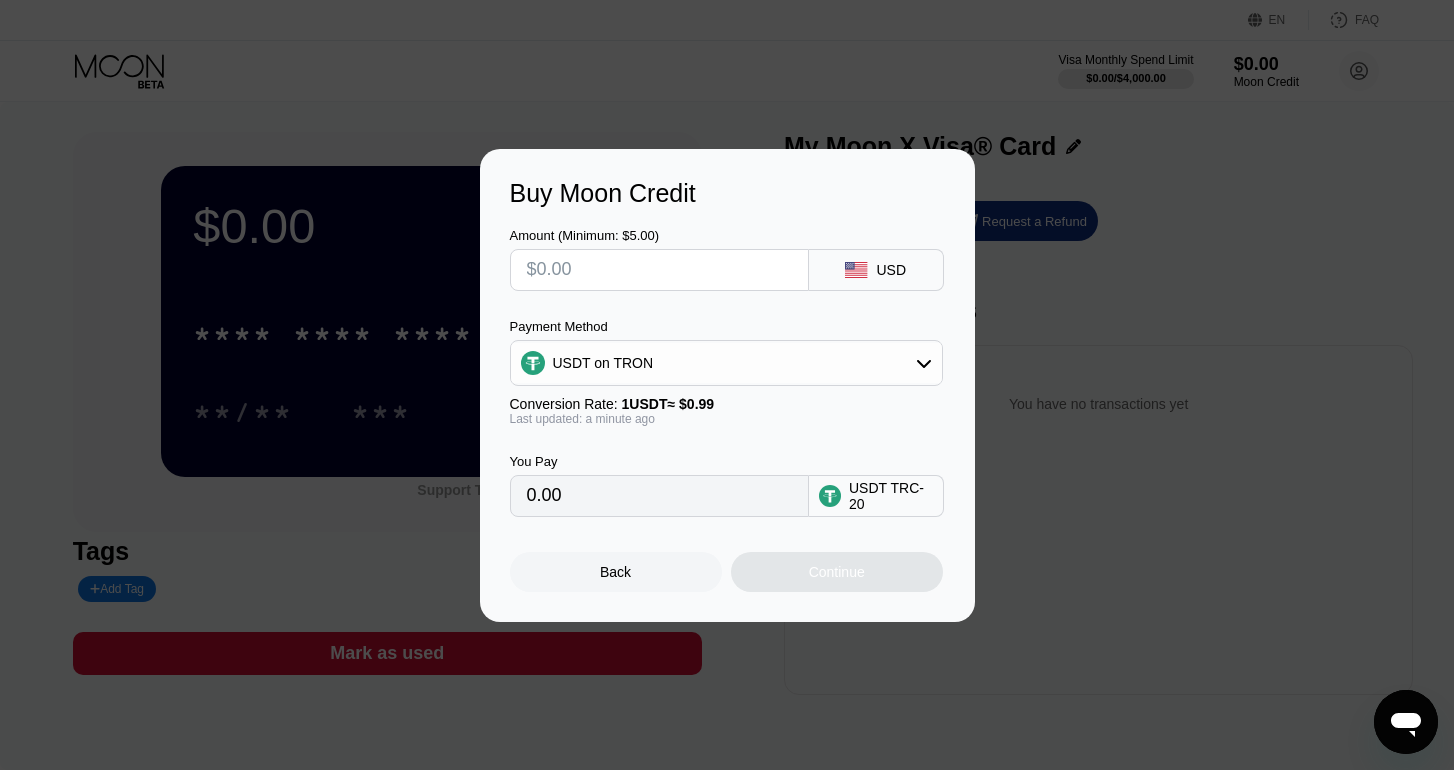 click on "0.00" at bounding box center (659, 496) 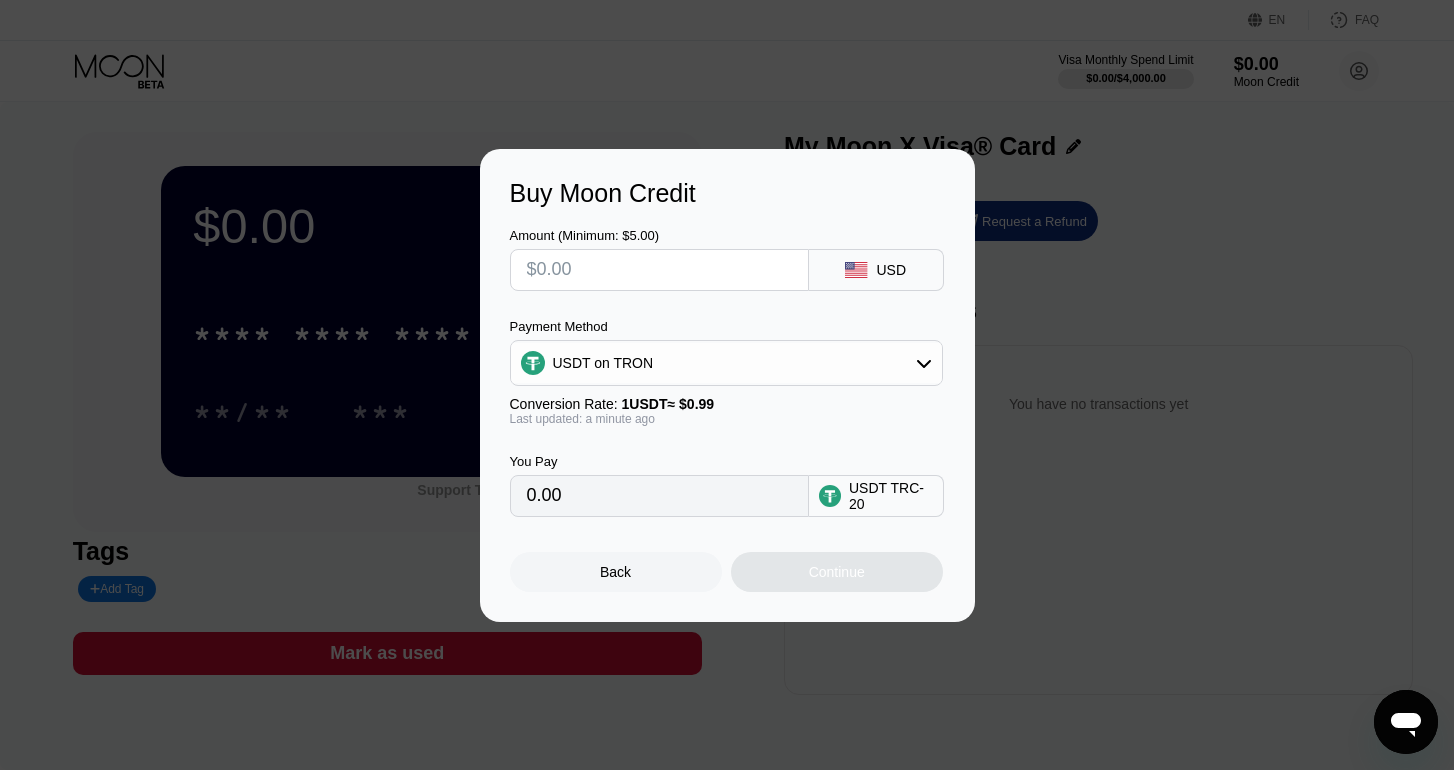 click at bounding box center [659, 270] 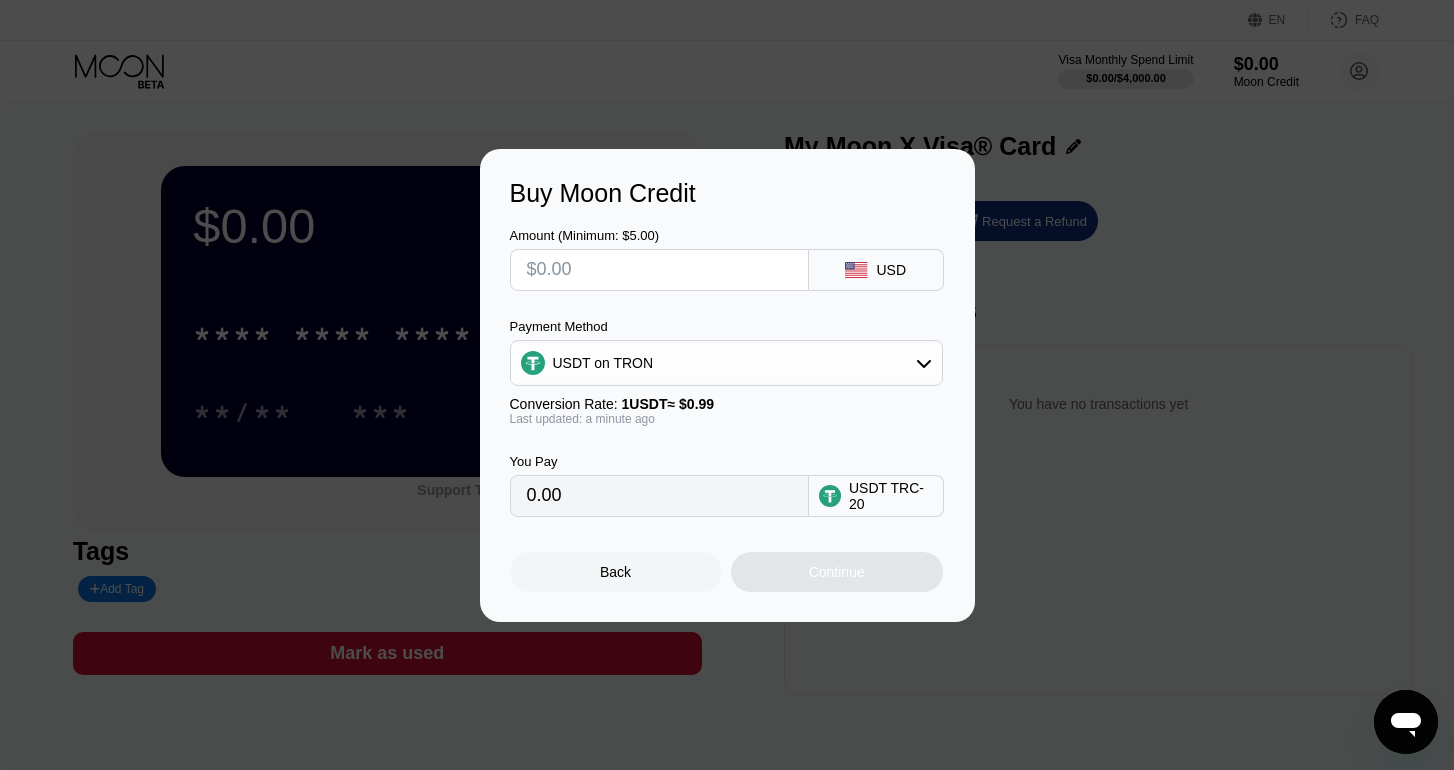 type on "$5" 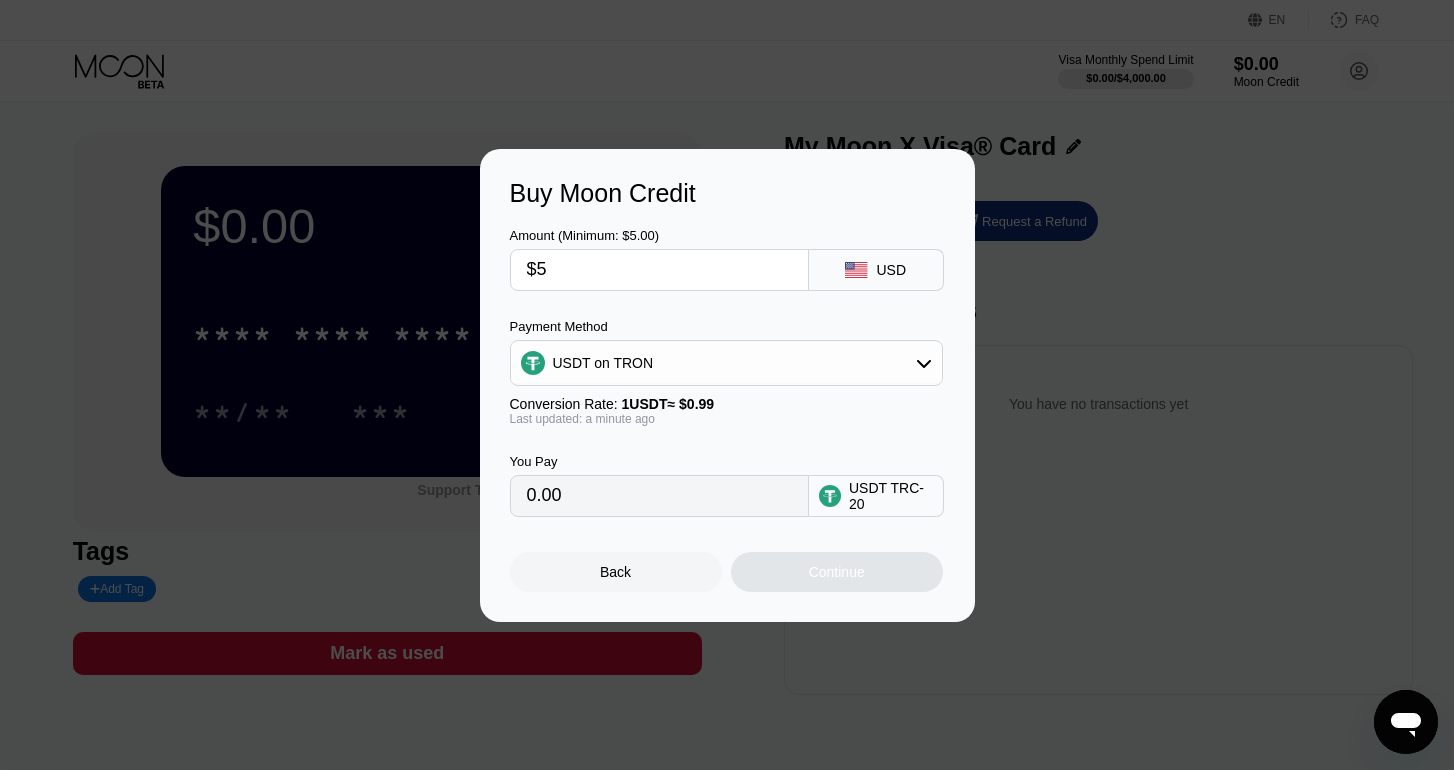 type on "5.05" 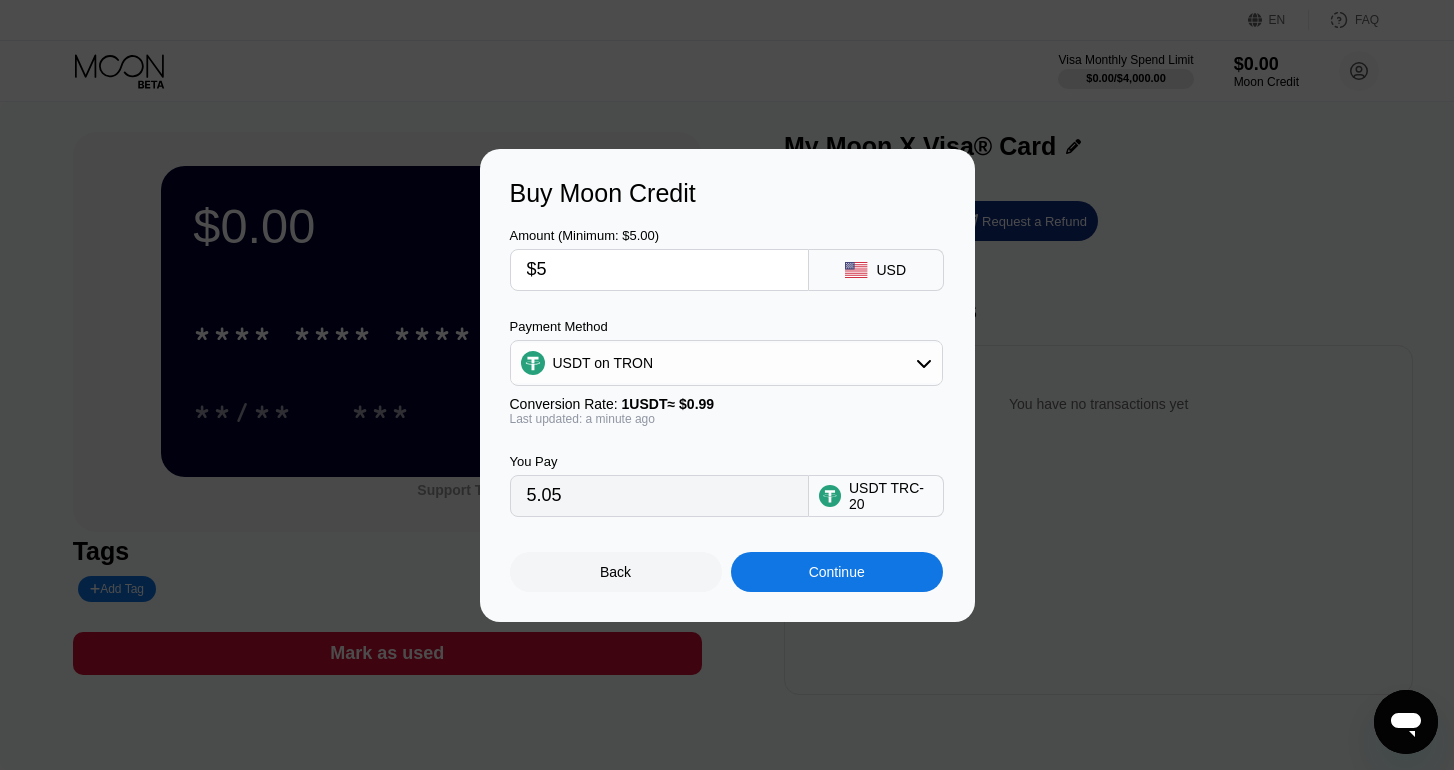 click on "Continue" at bounding box center (837, 572) 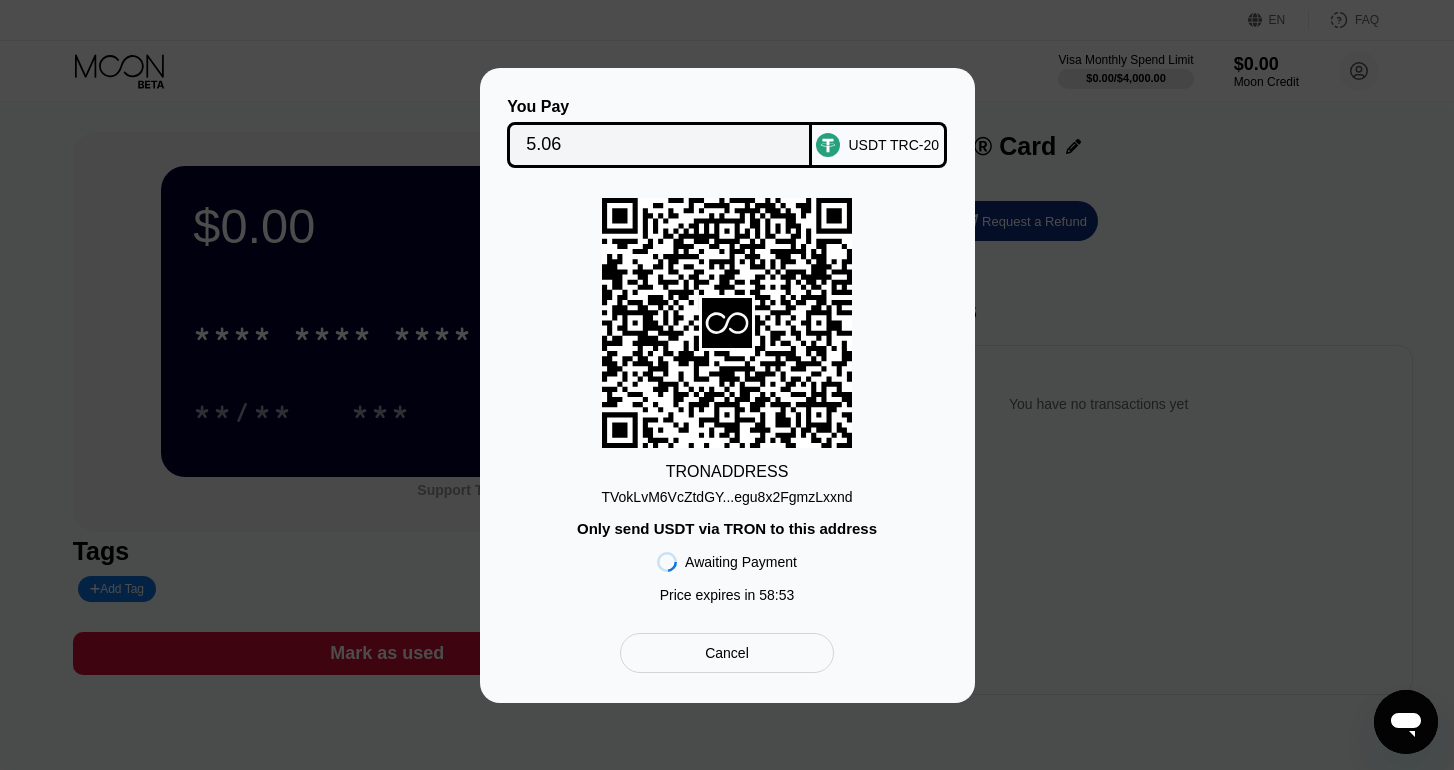 click on "TVokLvM6VcZtdGY...egu8x2FgmzLxxnd" at bounding box center [726, 497] 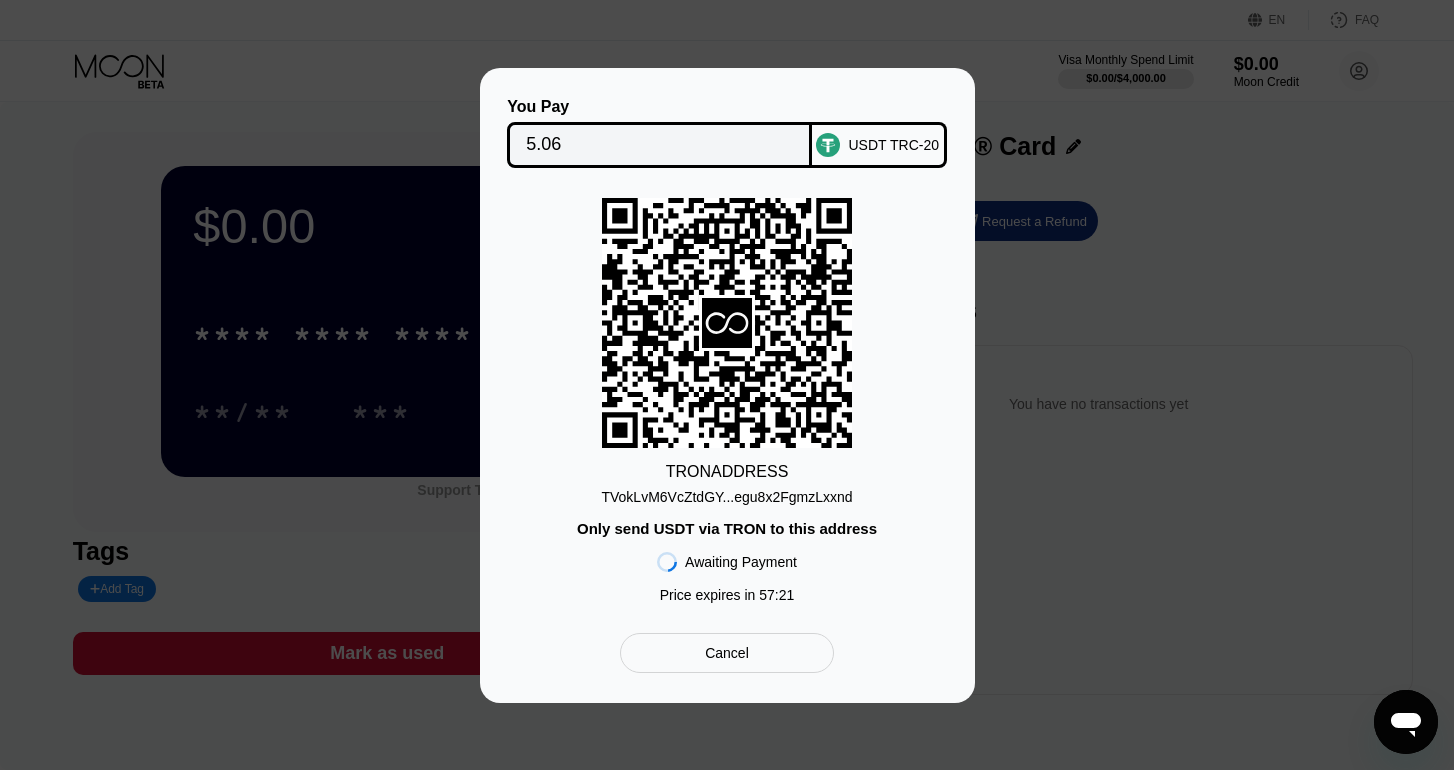 click on "TVokLvM6VcZtdGY...egu8x2FgmzLxxnd" at bounding box center (726, 497) 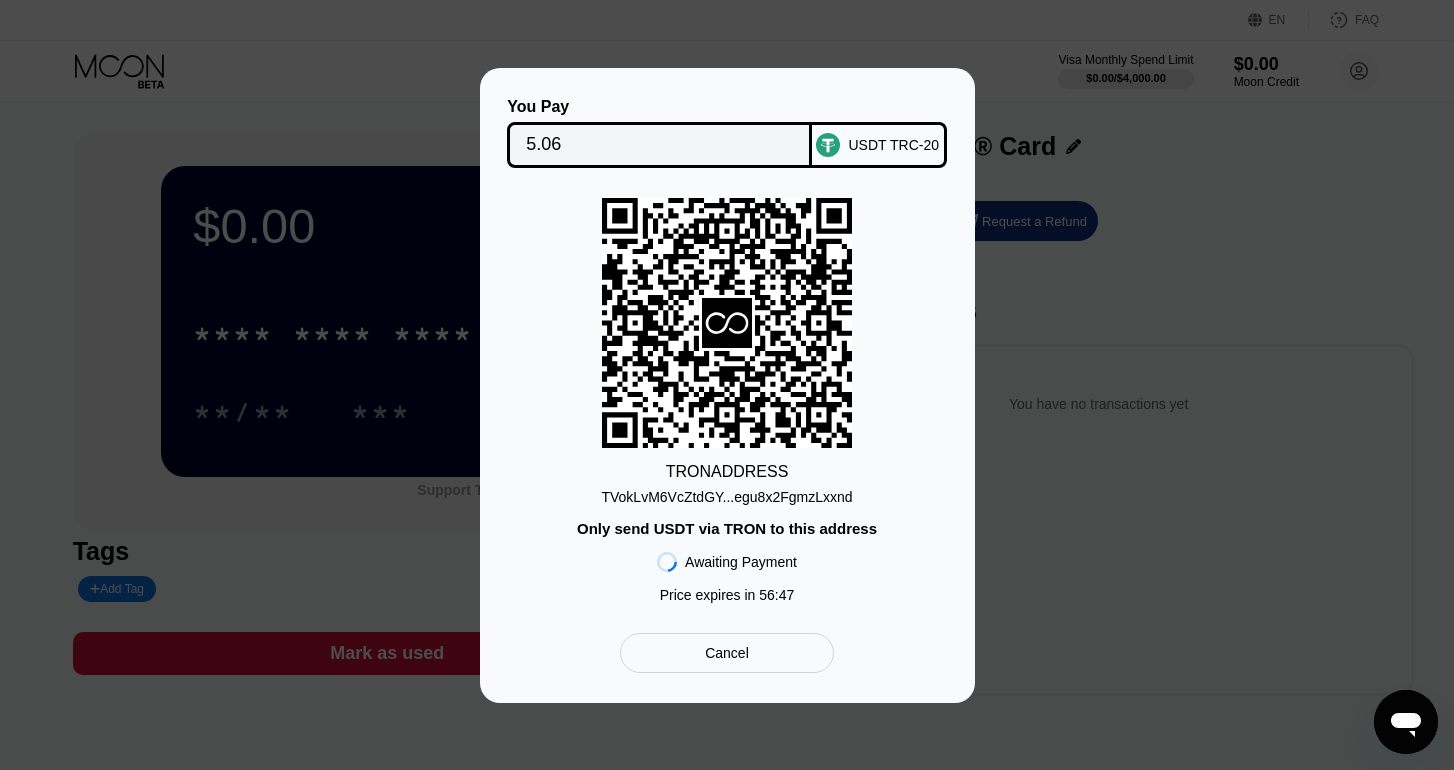 click on "Cancel" at bounding box center (727, 653) 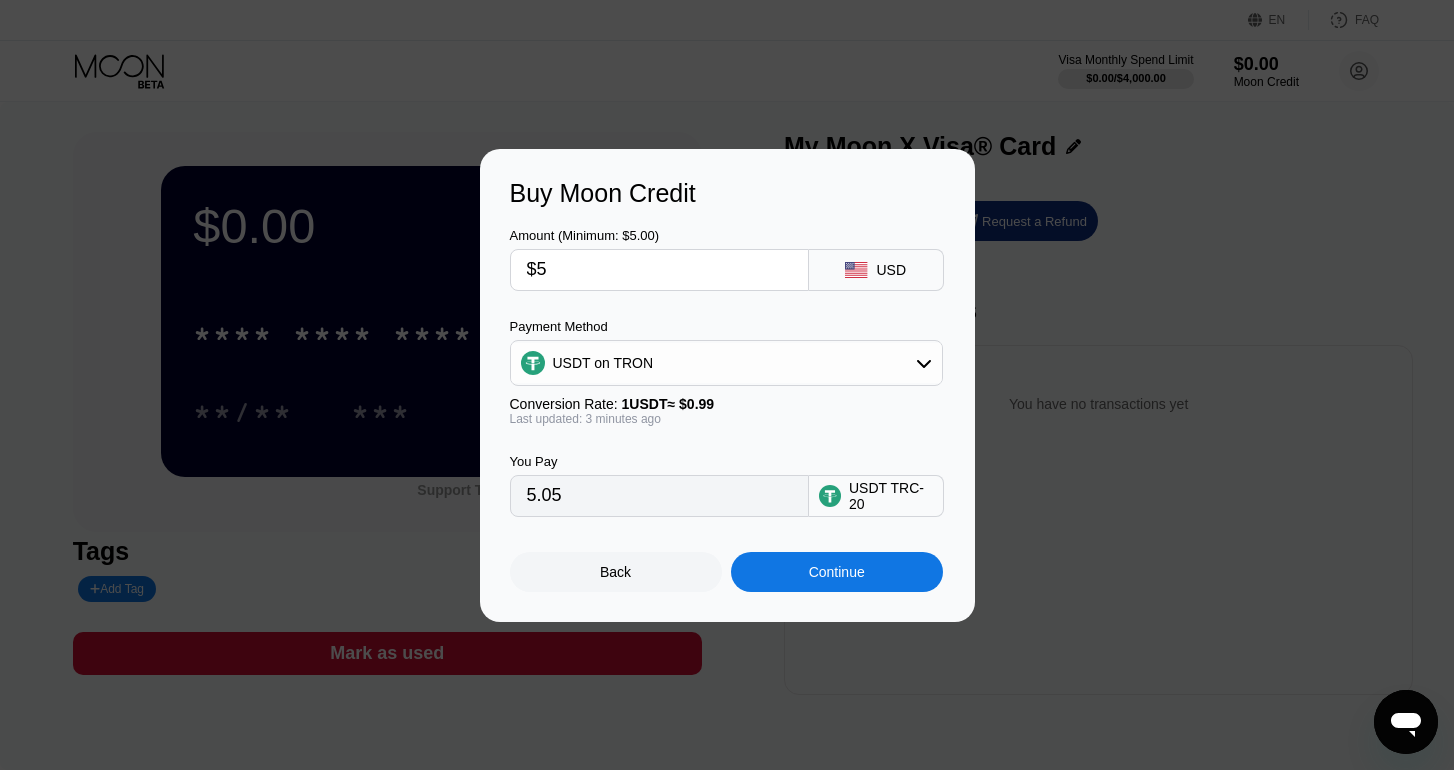 click on "USDT on TRON" at bounding box center (726, 363) 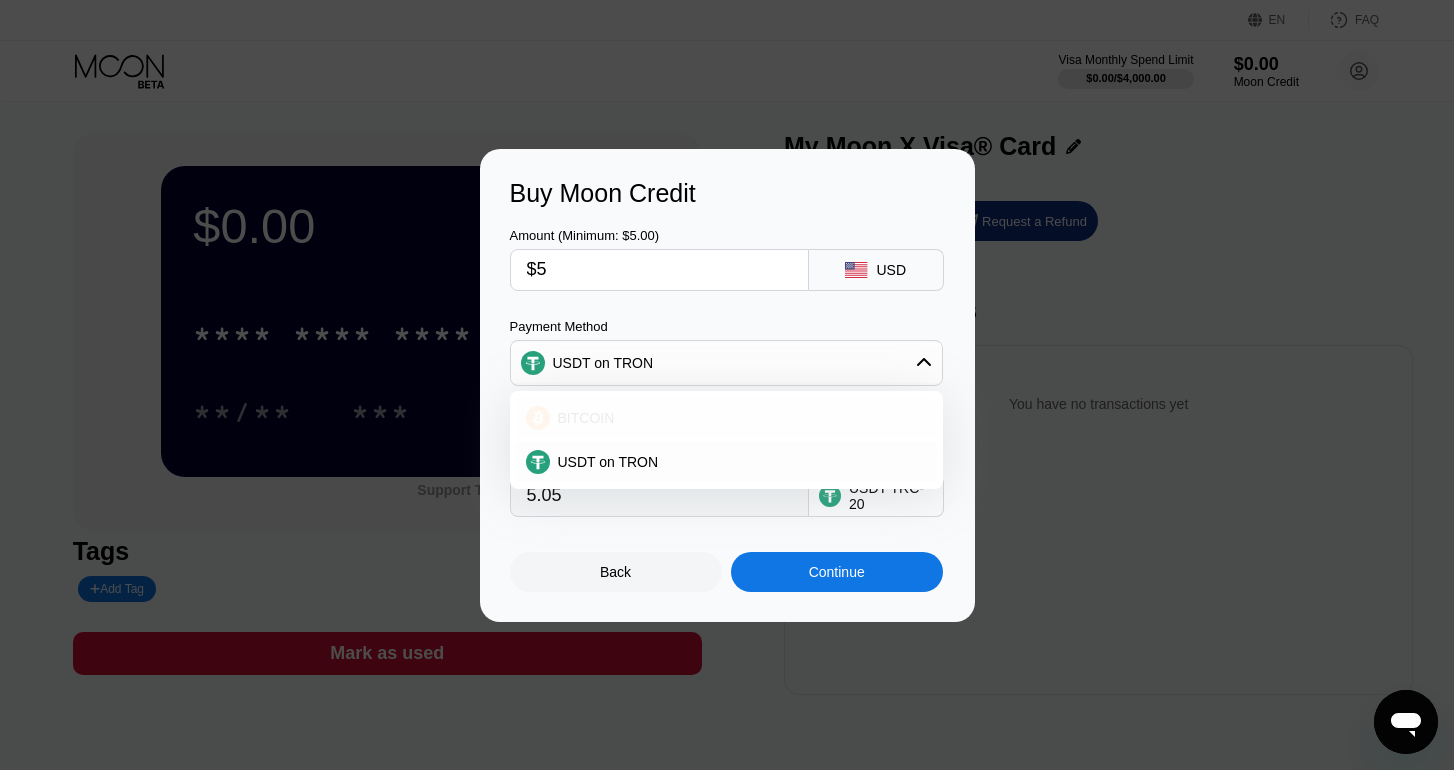 click on "BITCOIN" at bounding box center [738, 418] 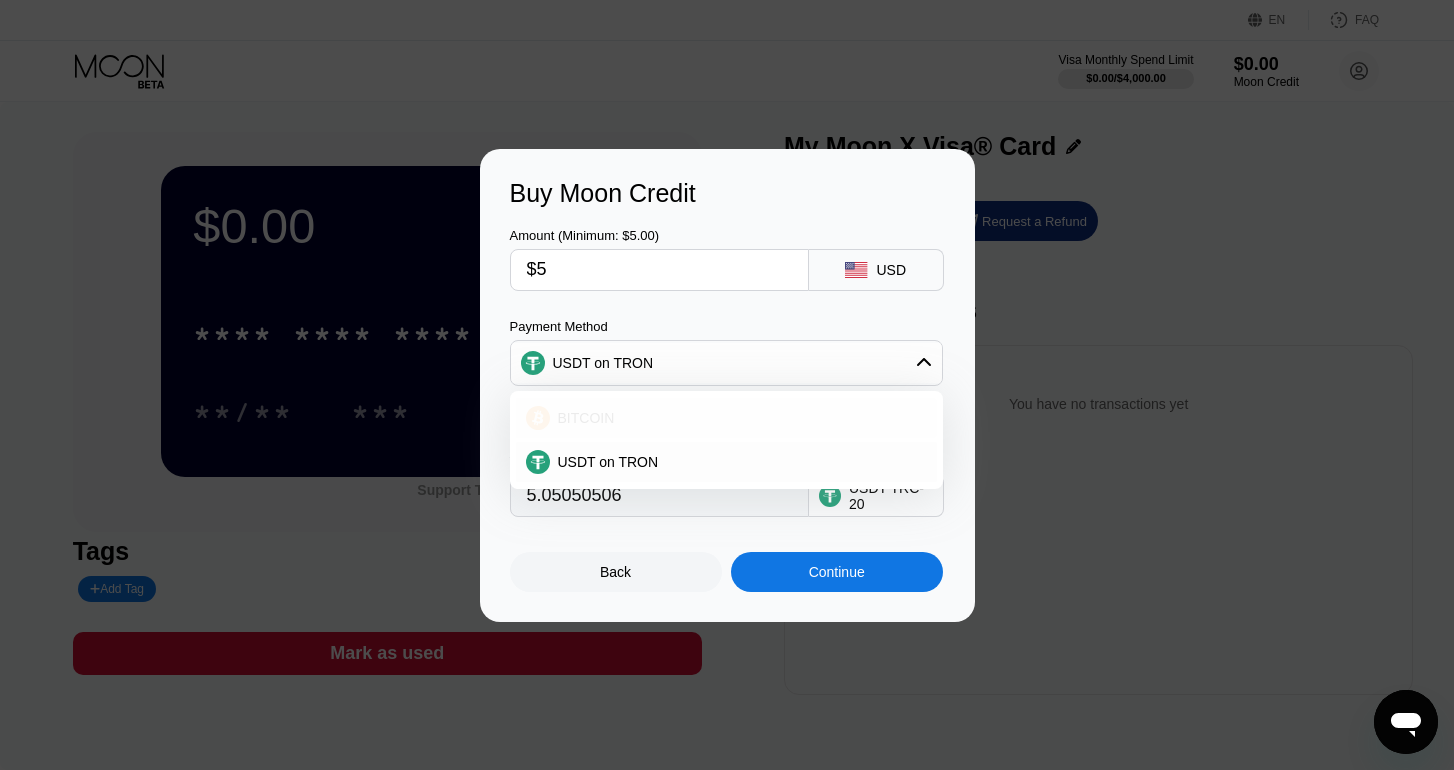type on "0.00004417" 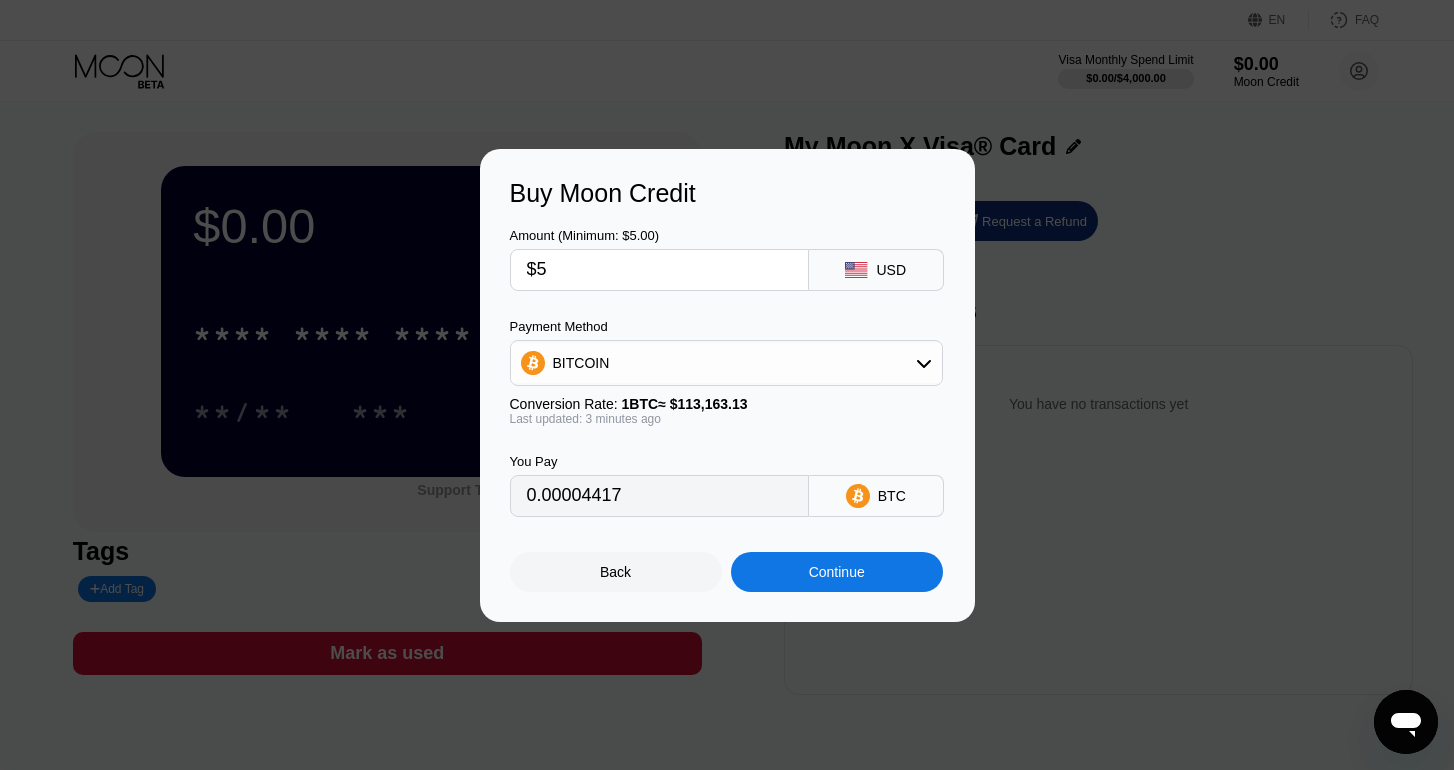click on "Continue" at bounding box center [837, 572] 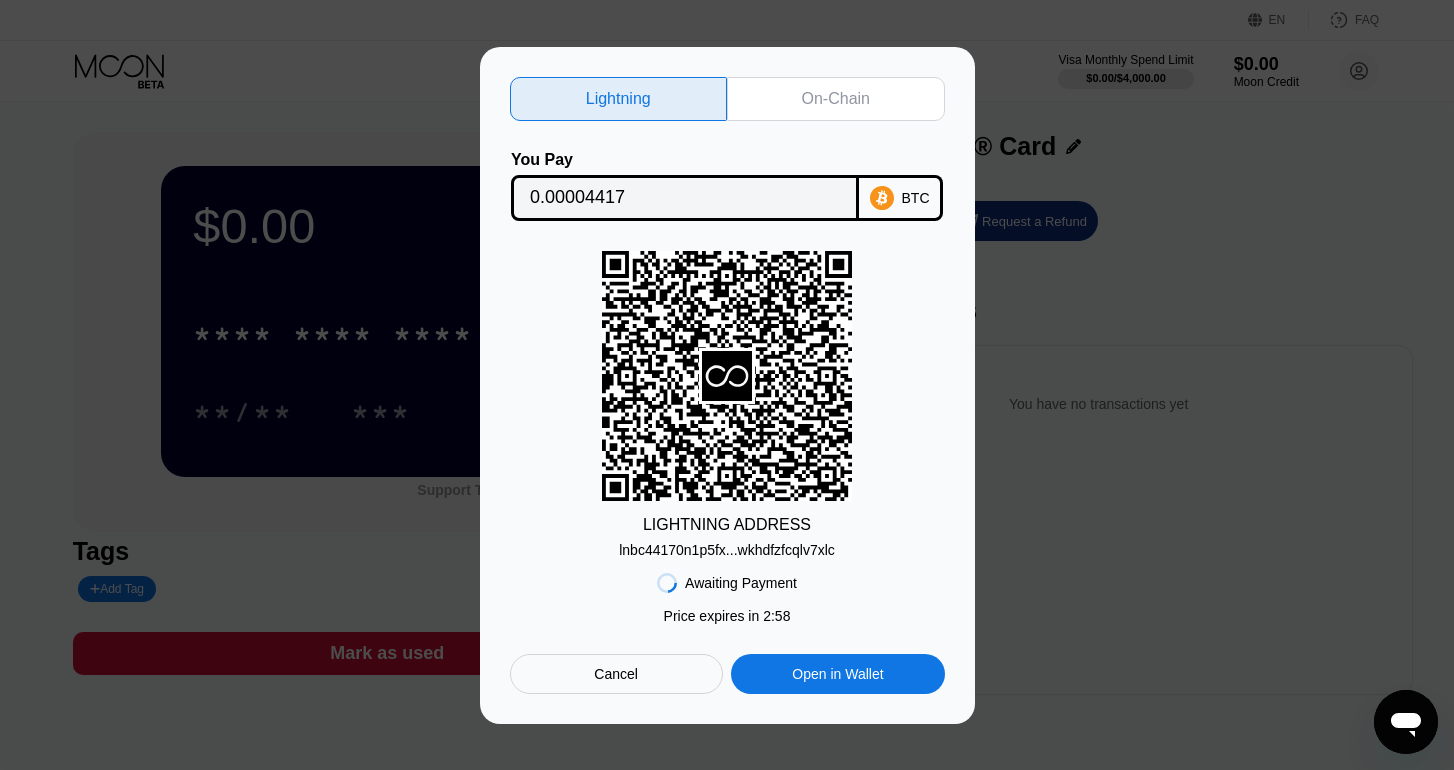 click on "lnbc44170n1p5fx...wkhdfzfcqlv7xlc" at bounding box center (727, 550) 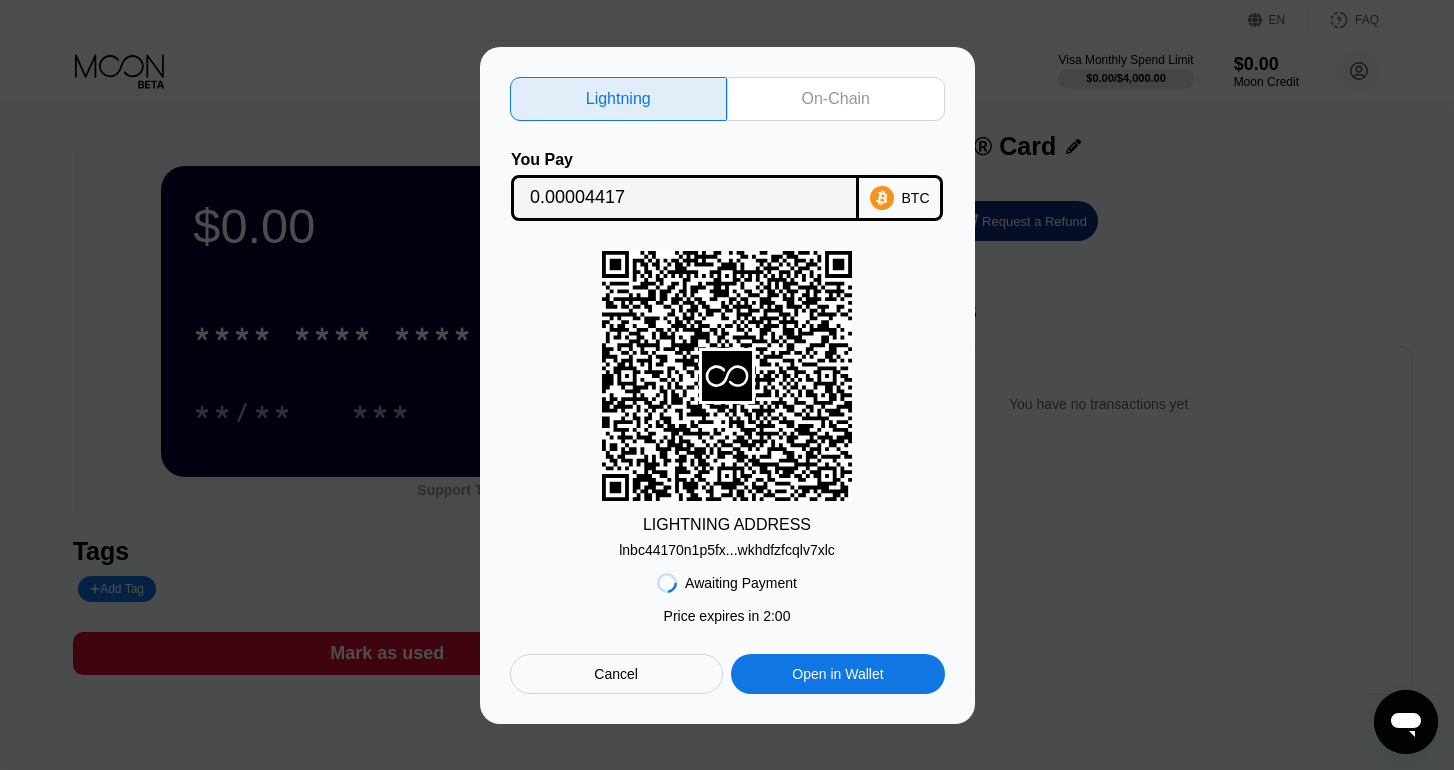 click on "Cancel" at bounding box center [616, 674] 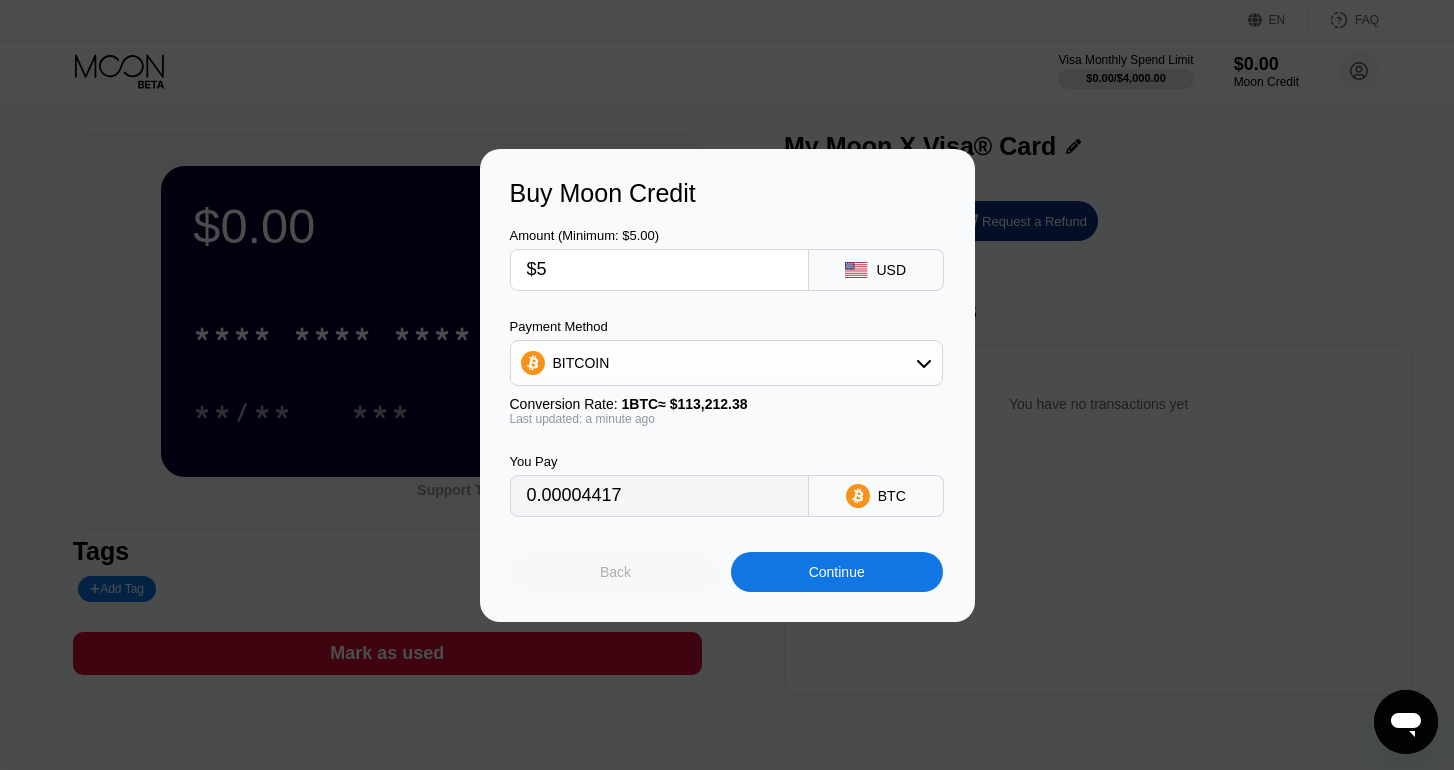click on "Back" at bounding box center [615, 572] 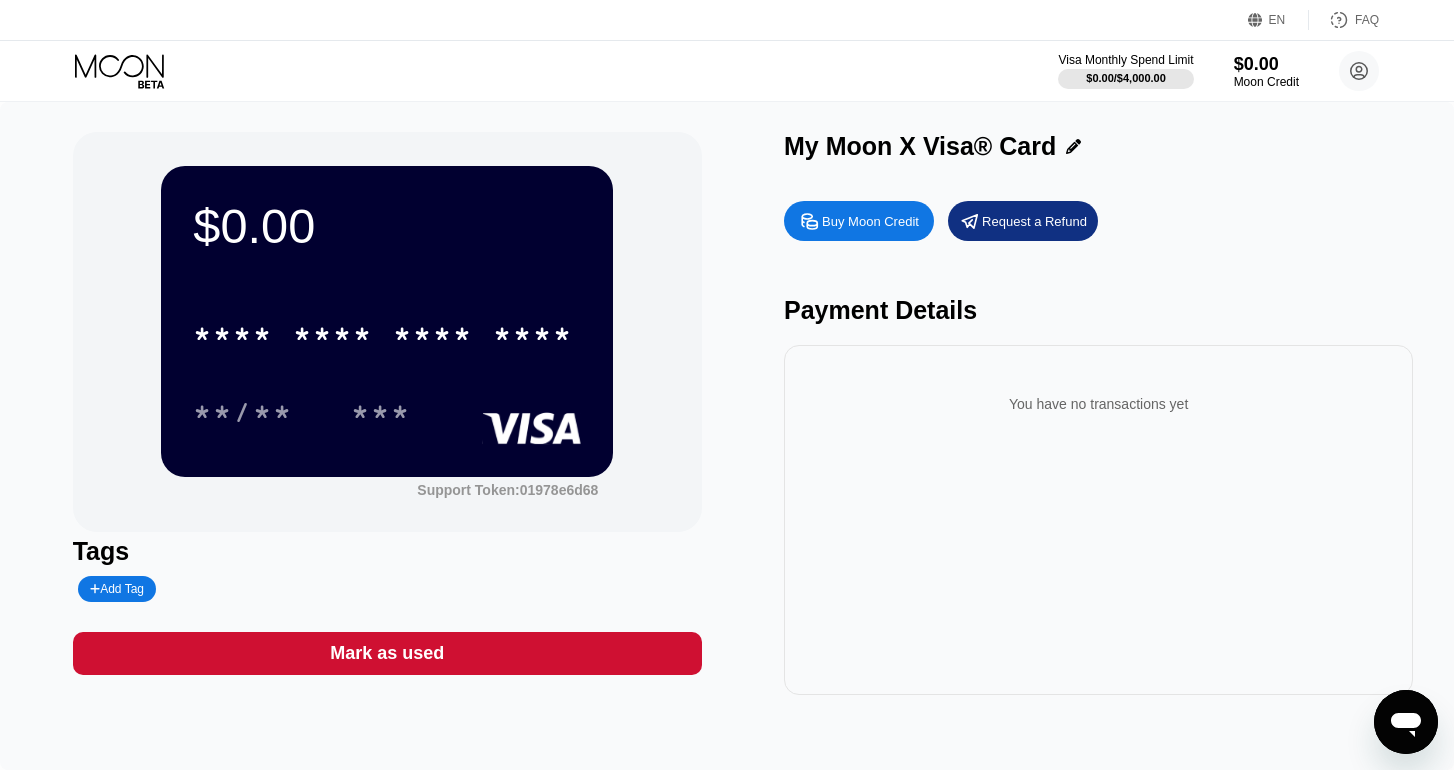 click 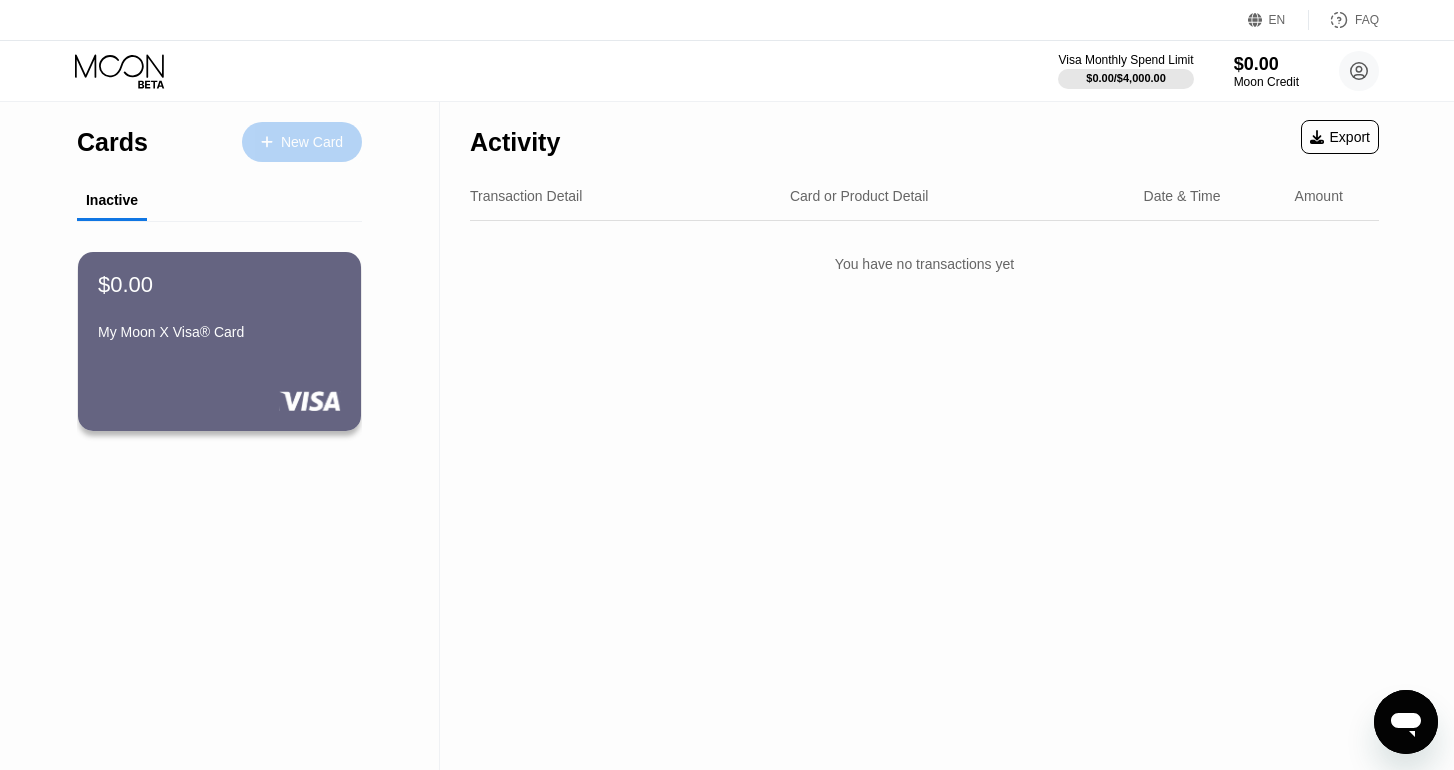 click on "New Card" at bounding box center (312, 142) 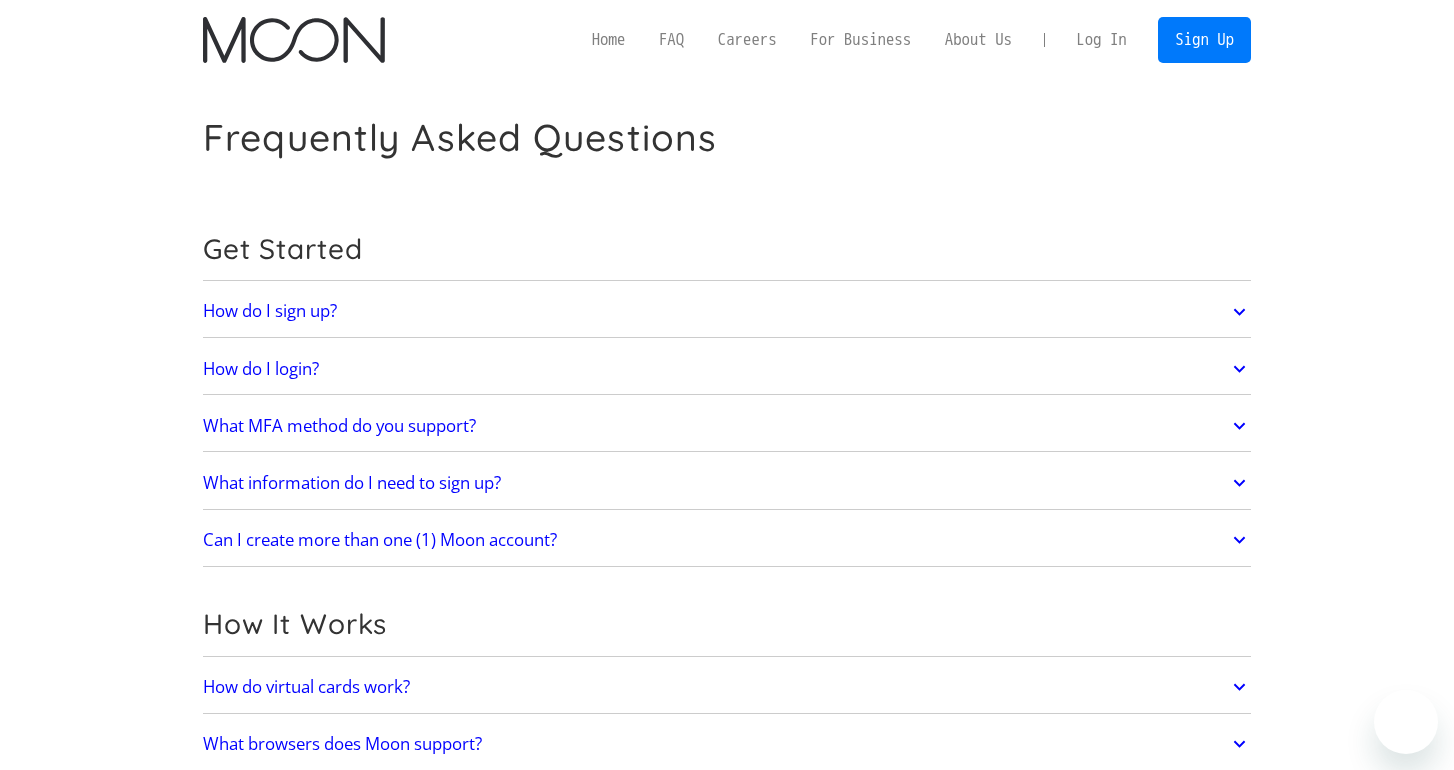 scroll, scrollTop: 0, scrollLeft: 0, axis: both 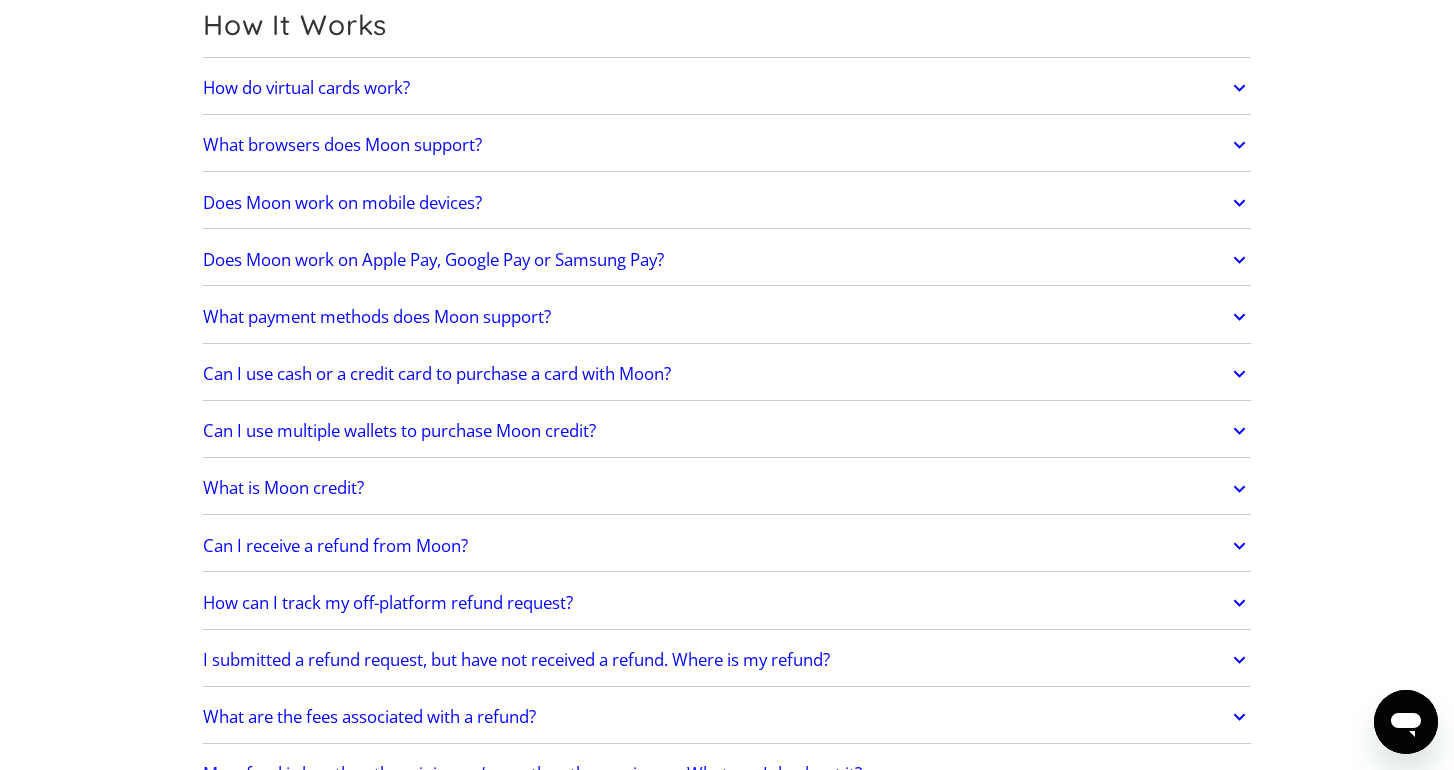 click on "Does Moon work on Apple Pay, Google Pay or Samsung Pay?" at bounding box center [727, 260] 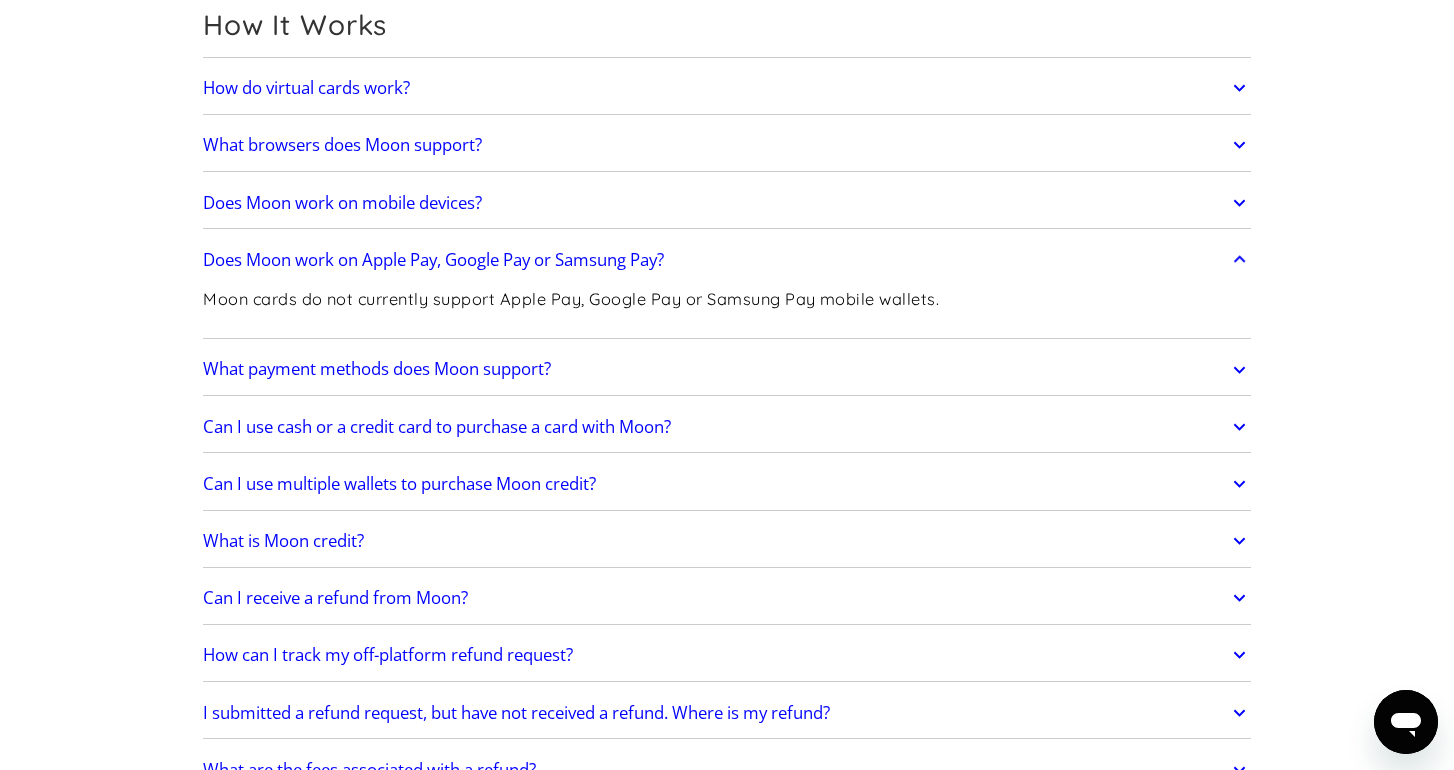 click on "Does Moon work on Apple Pay, Google Pay or Samsung Pay?" at bounding box center (727, 260) 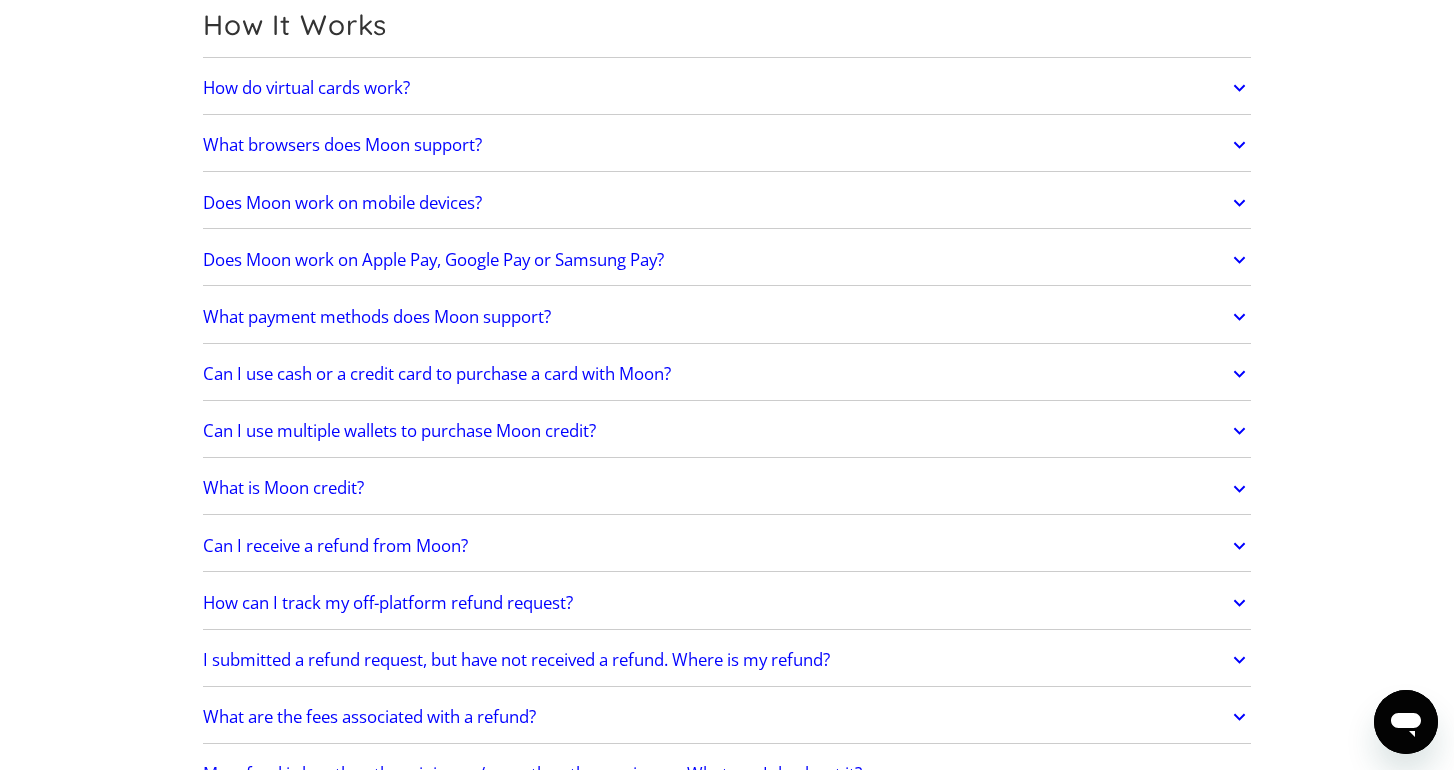 click on "What payment methods does Moon support?" at bounding box center [727, 317] 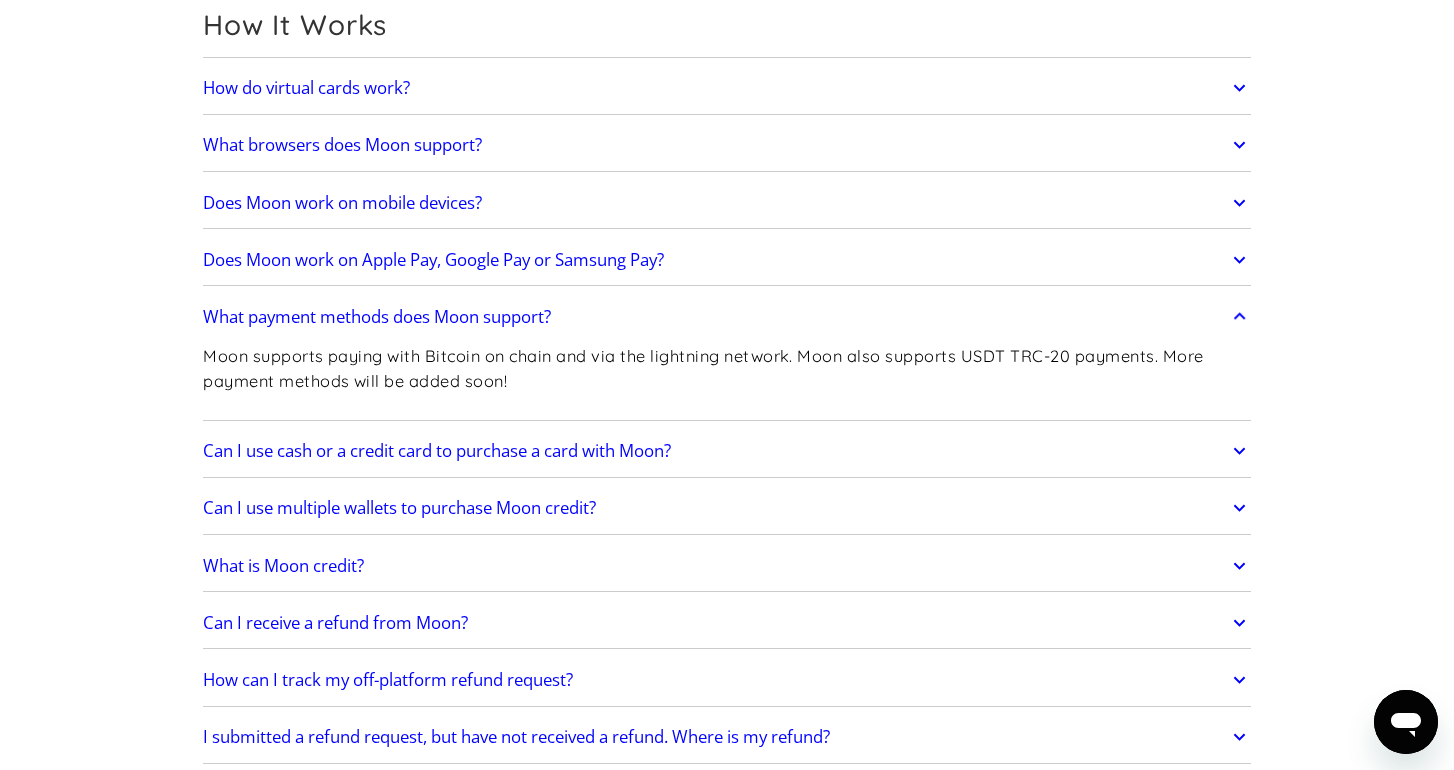 click on "What payment methods does Moon support?" at bounding box center (727, 317) 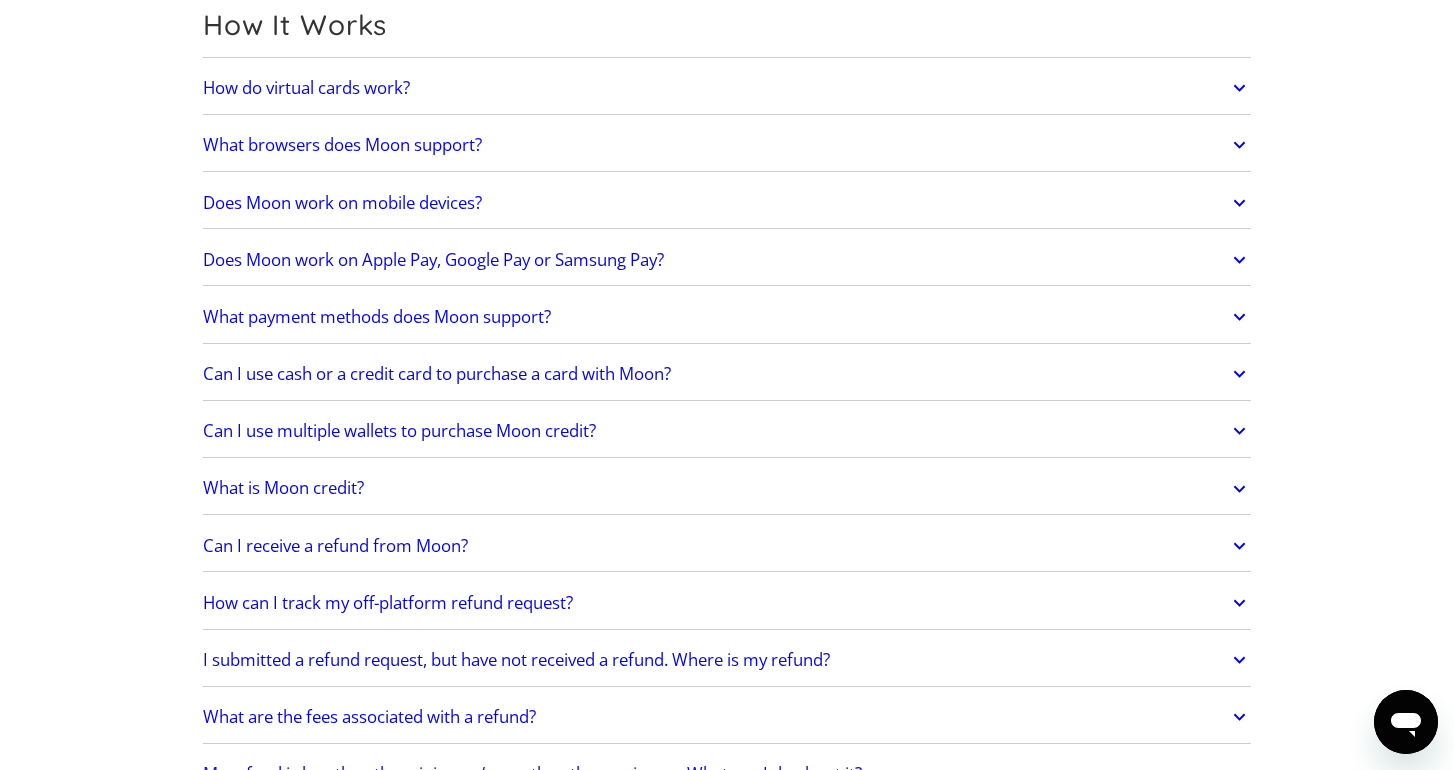 click on "Can I use cash or a credit card to purchase a card with Moon?" at bounding box center [727, 374] 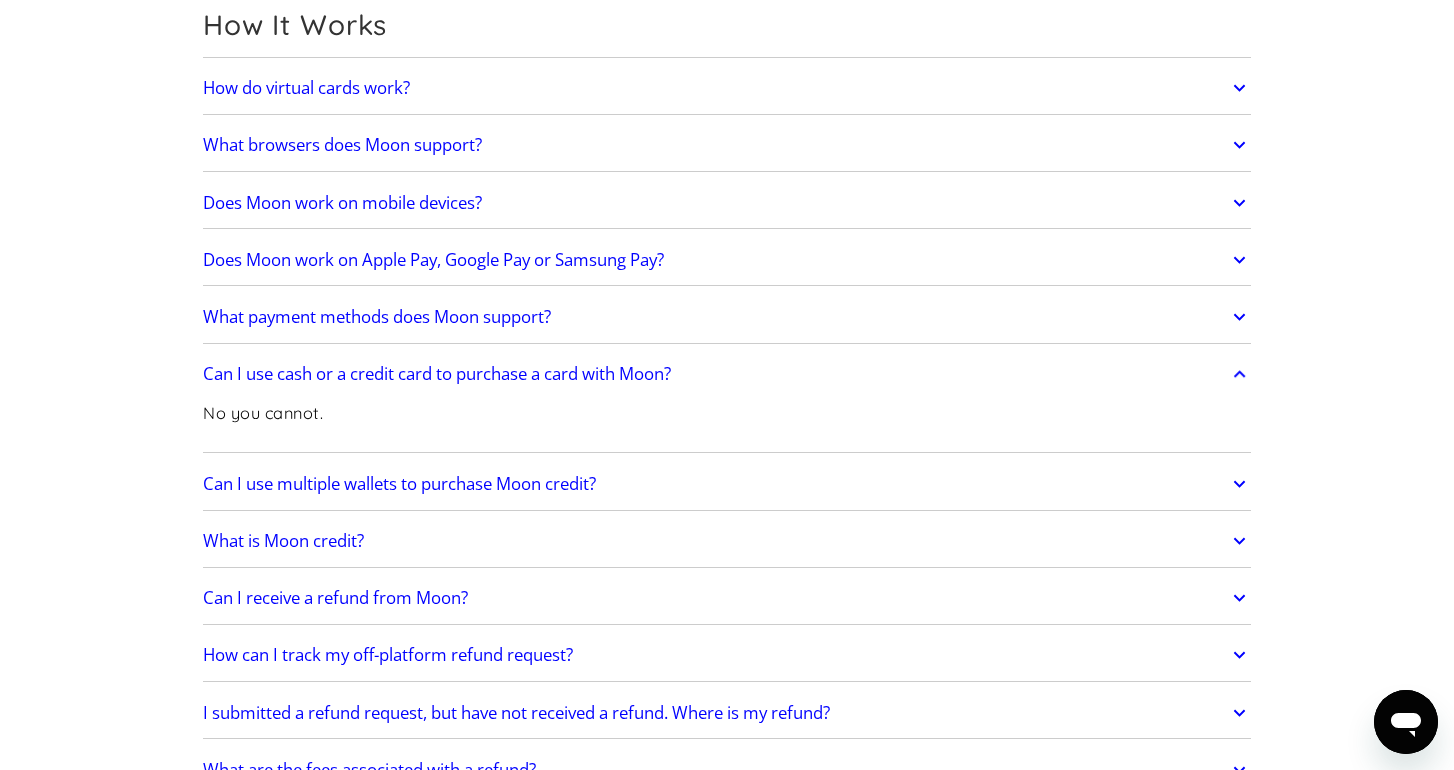 click on "Can I use cash or a credit card to purchase a card with Moon?" at bounding box center [727, 374] 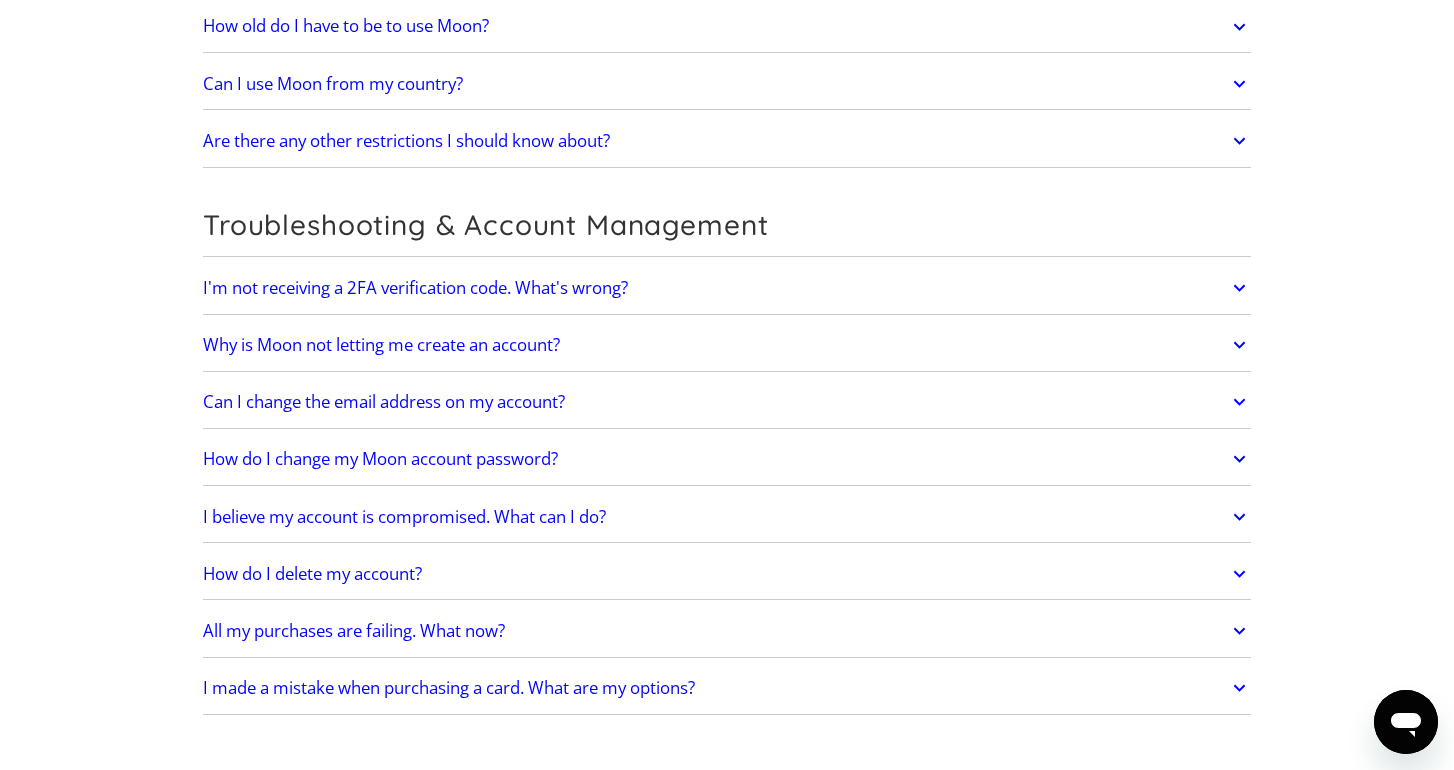 scroll, scrollTop: 3850, scrollLeft: 0, axis: vertical 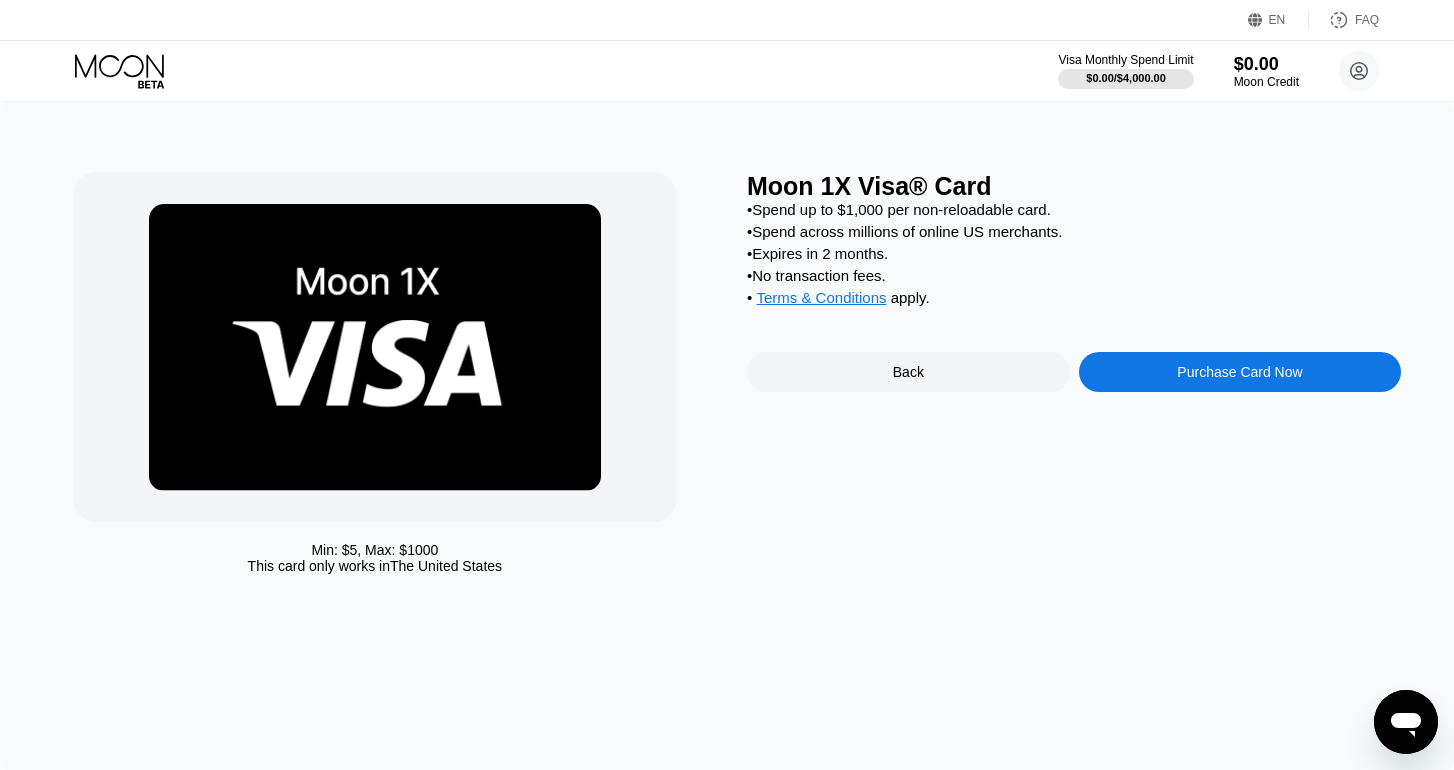 click on "Back" at bounding box center [908, 372] 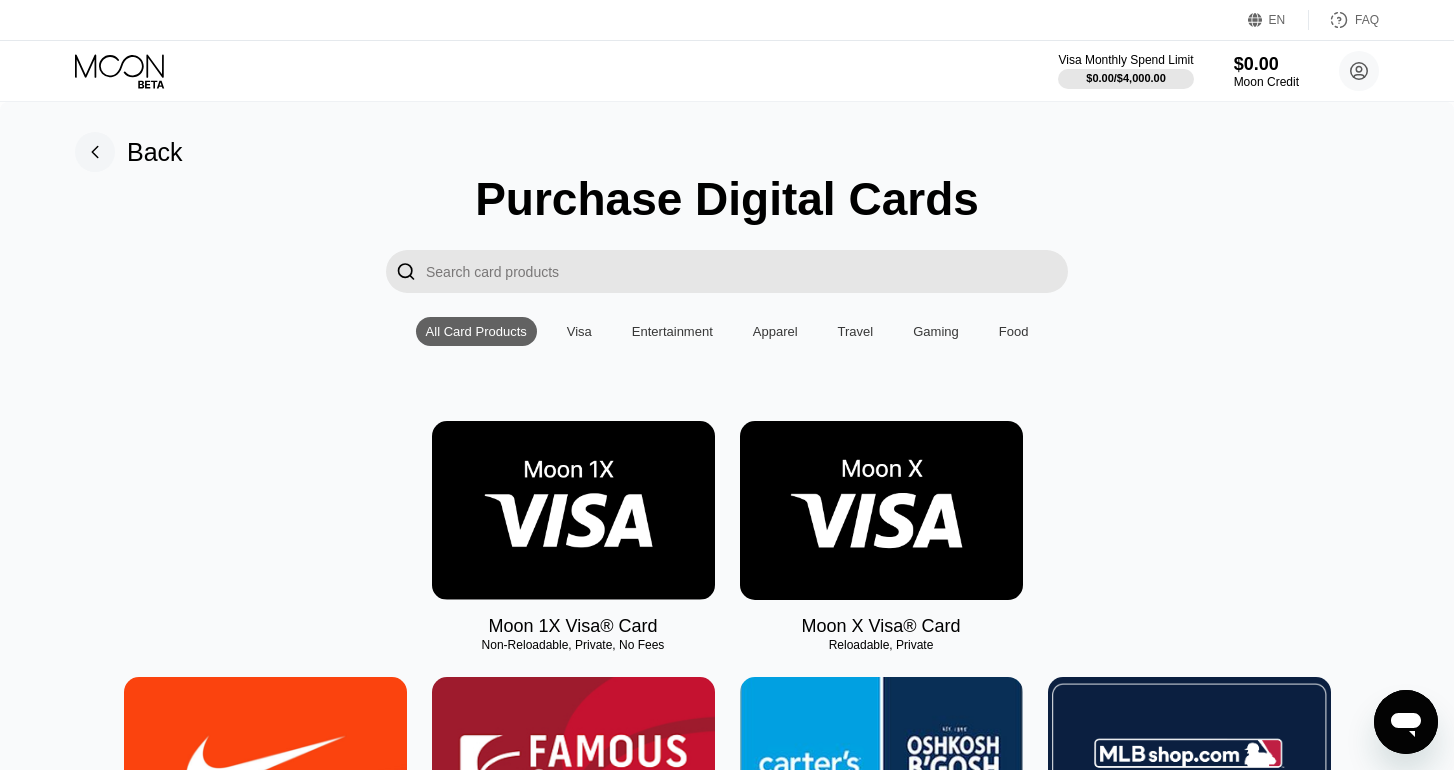 click at bounding box center (881, 510) 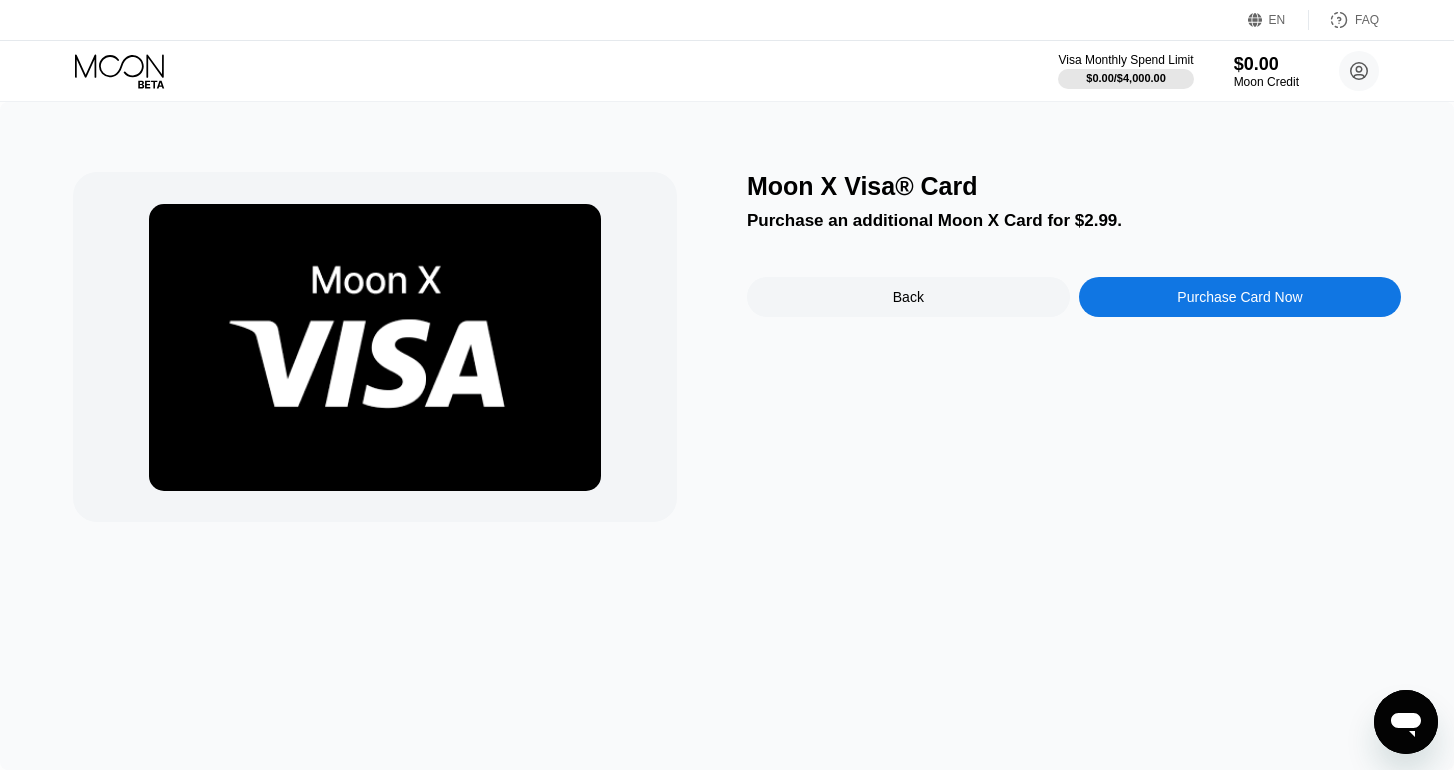 click on "Back" at bounding box center [908, 297] 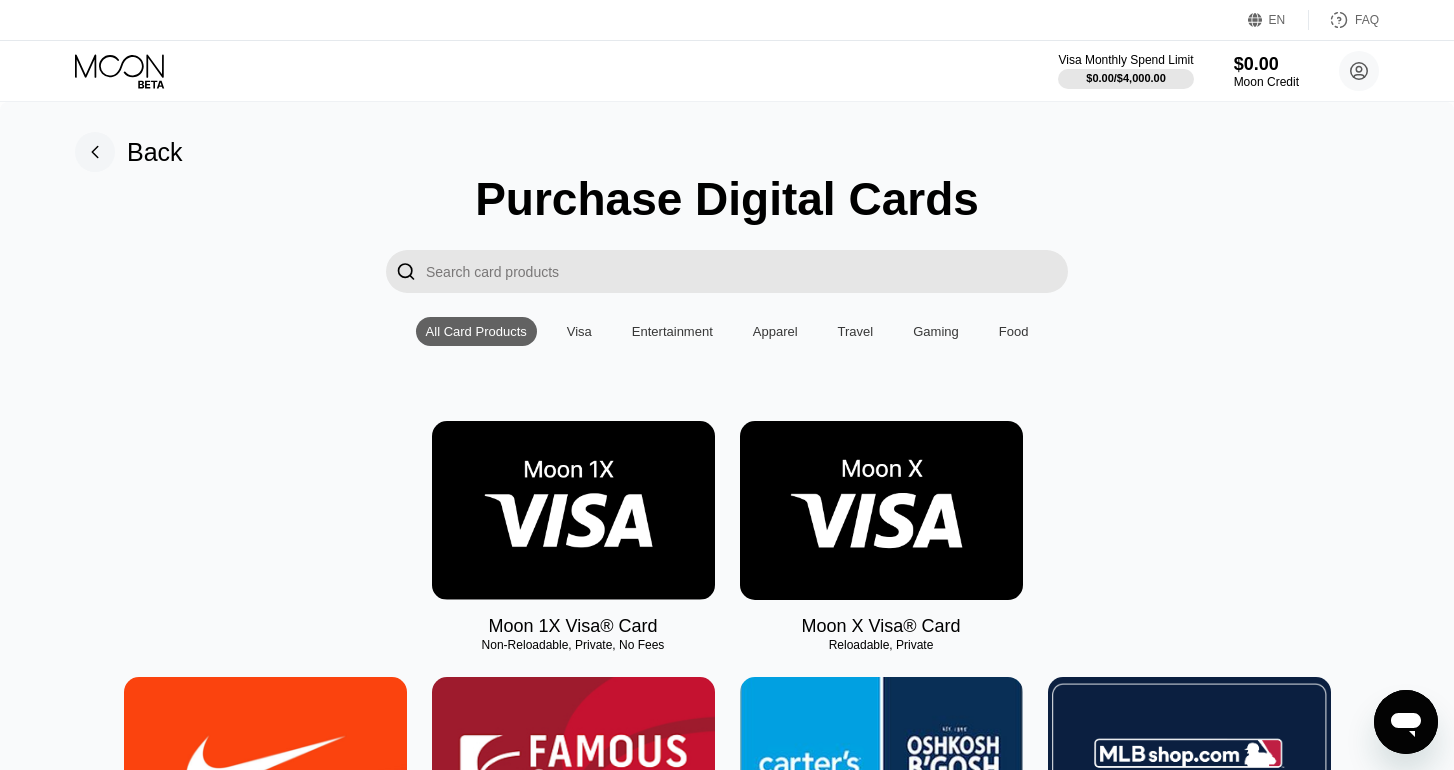 click at bounding box center [573, 510] 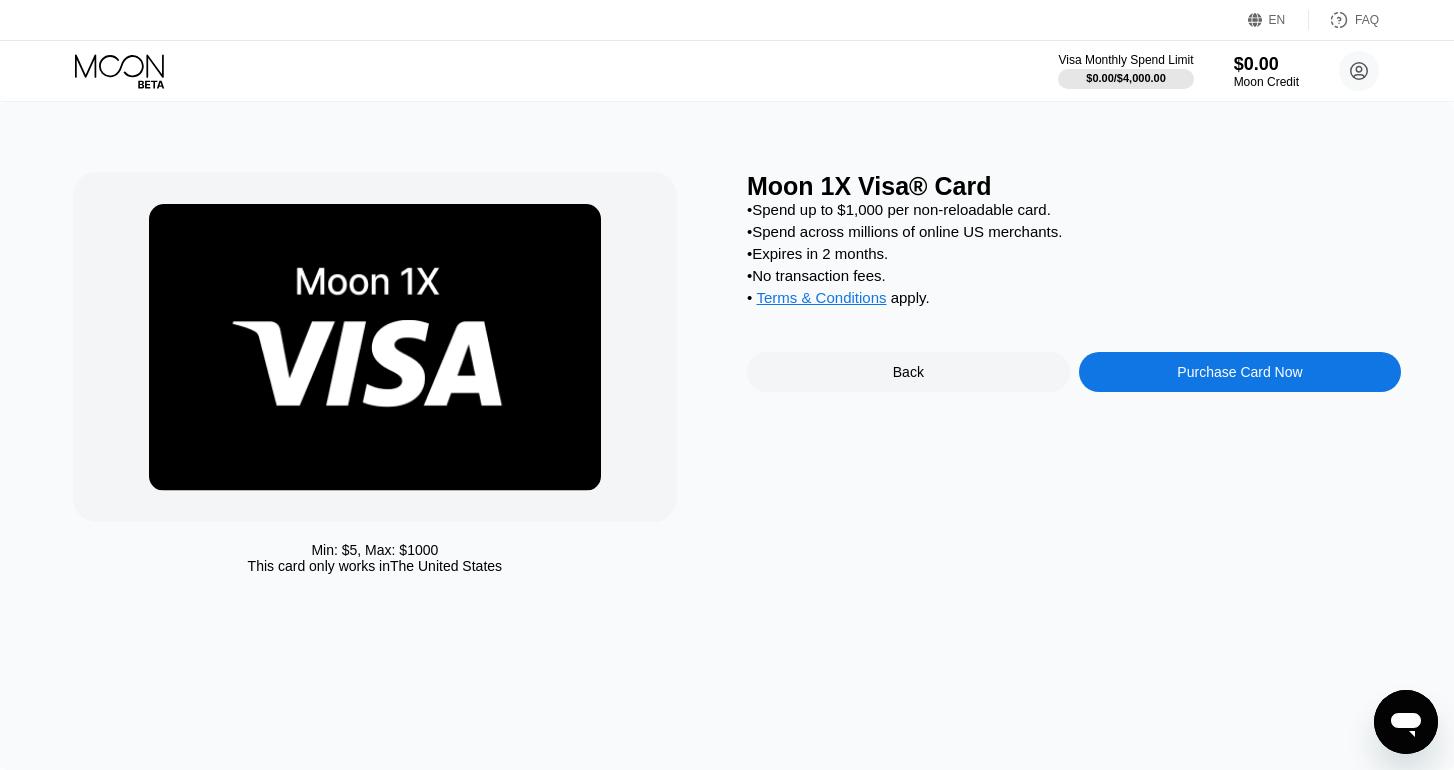 click on "Terms & Conditions" at bounding box center (821, 297) 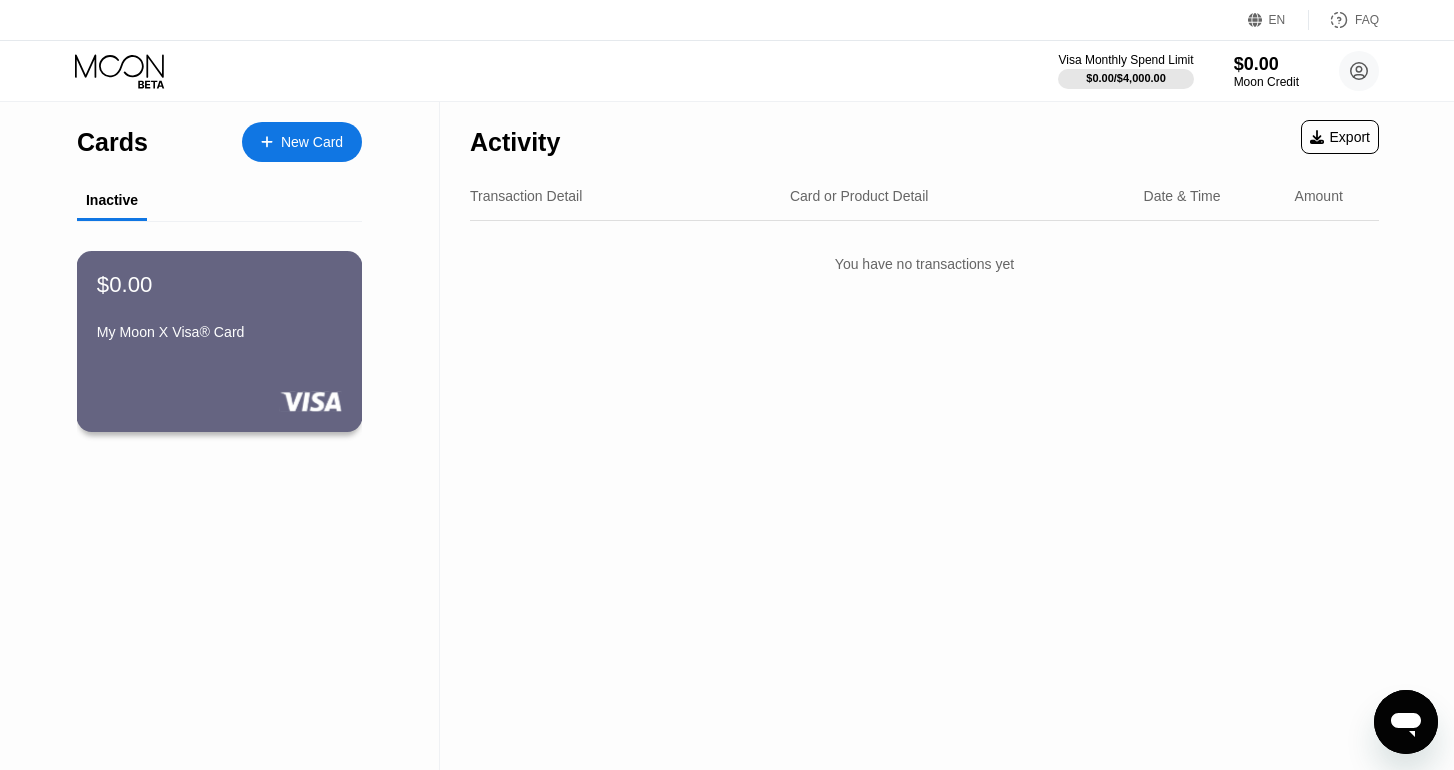 click on "$0.00 My Moon X Visa® Card" at bounding box center (219, 309) 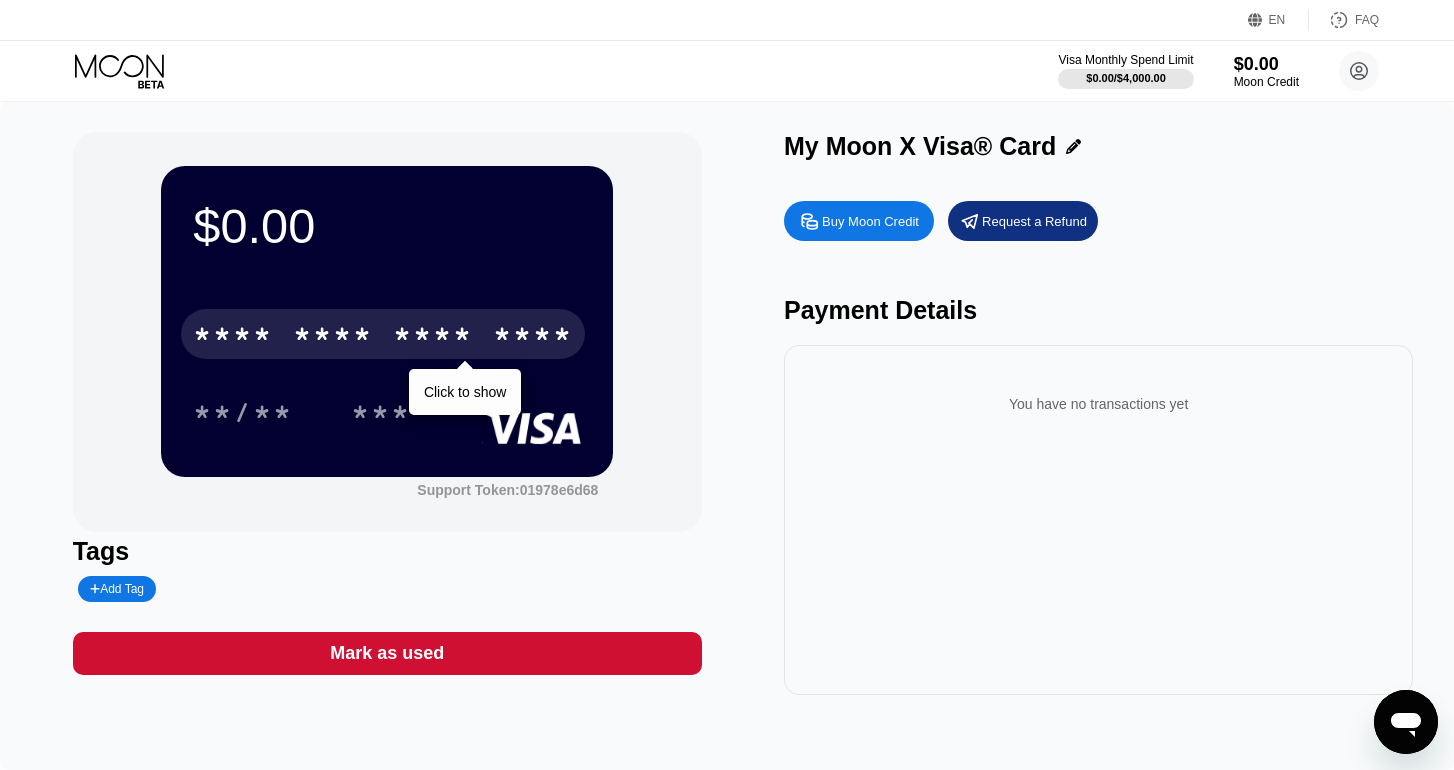 click on "* * * * * * * * * * * * ****" at bounding box center (383, 334) 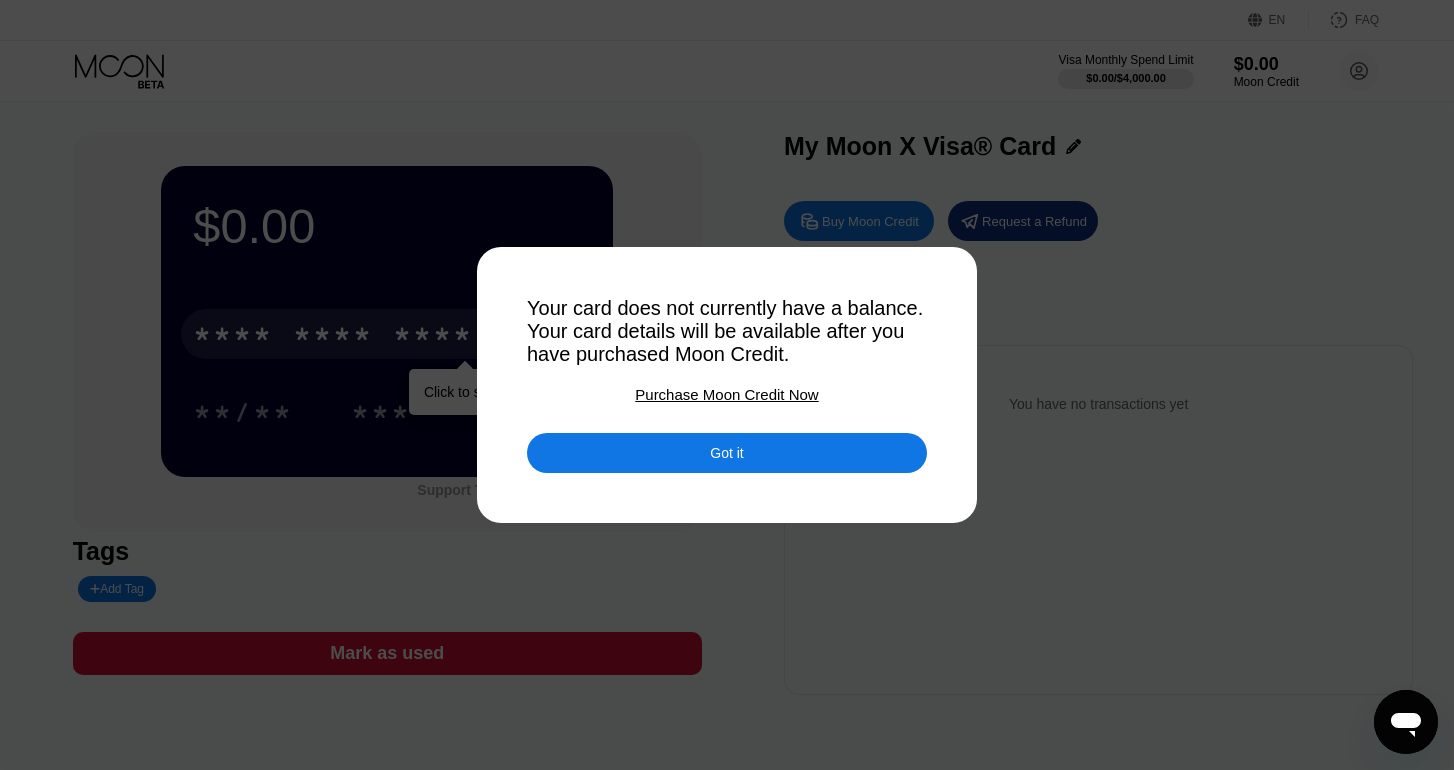 click on "Got it" at bounding box center (726, 453) 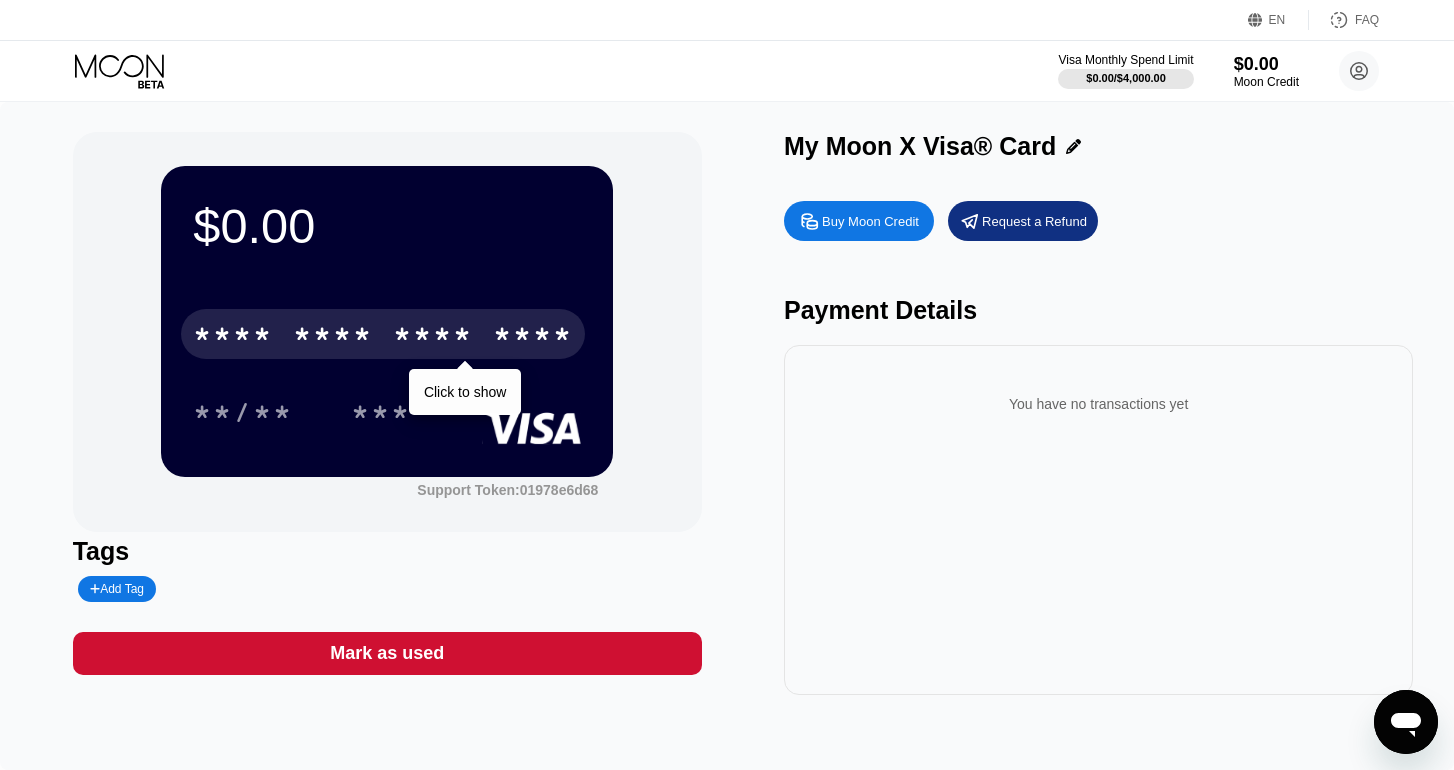 scroll, scrollTop: -1, scrollLeft: 0, axis: vertical 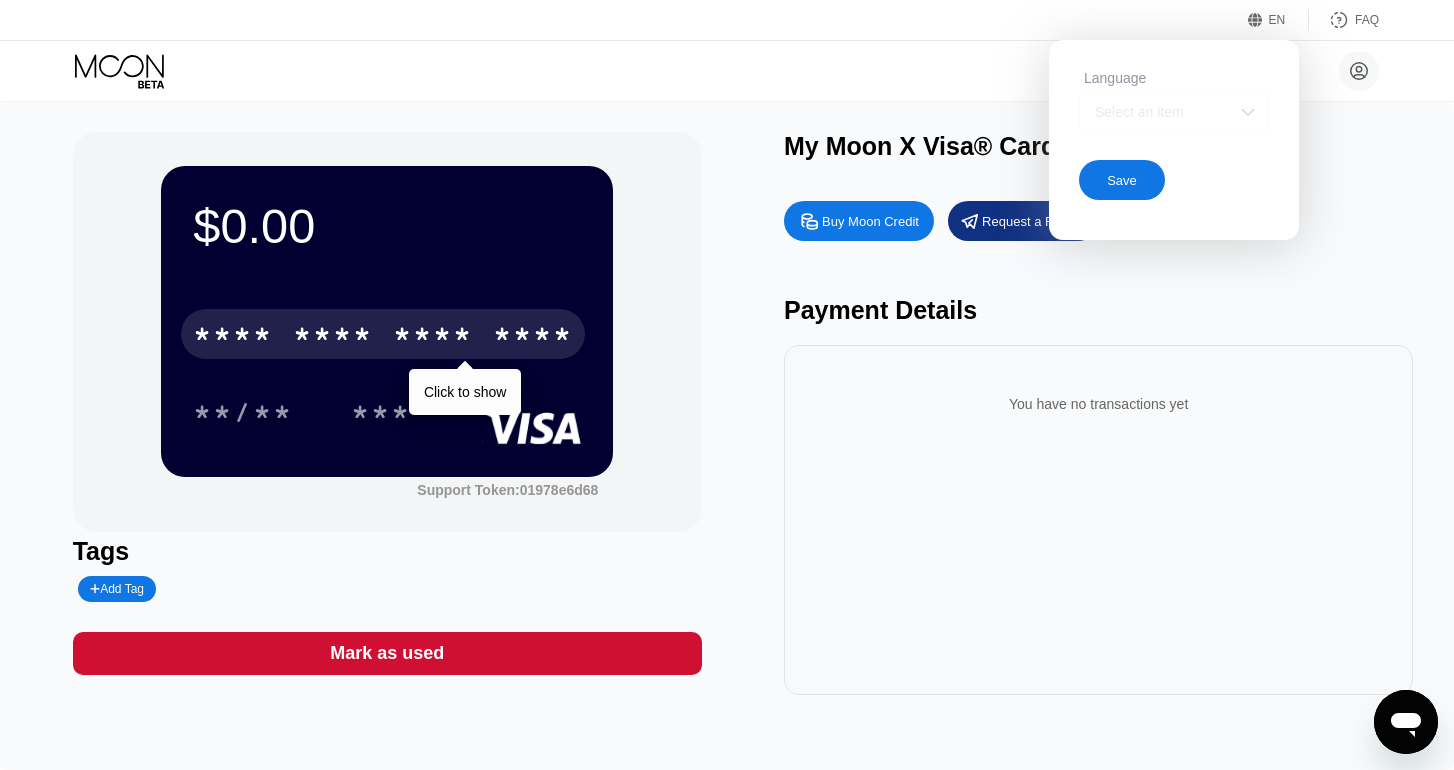 click on "Select an item" at bounding box center (1159, 112) 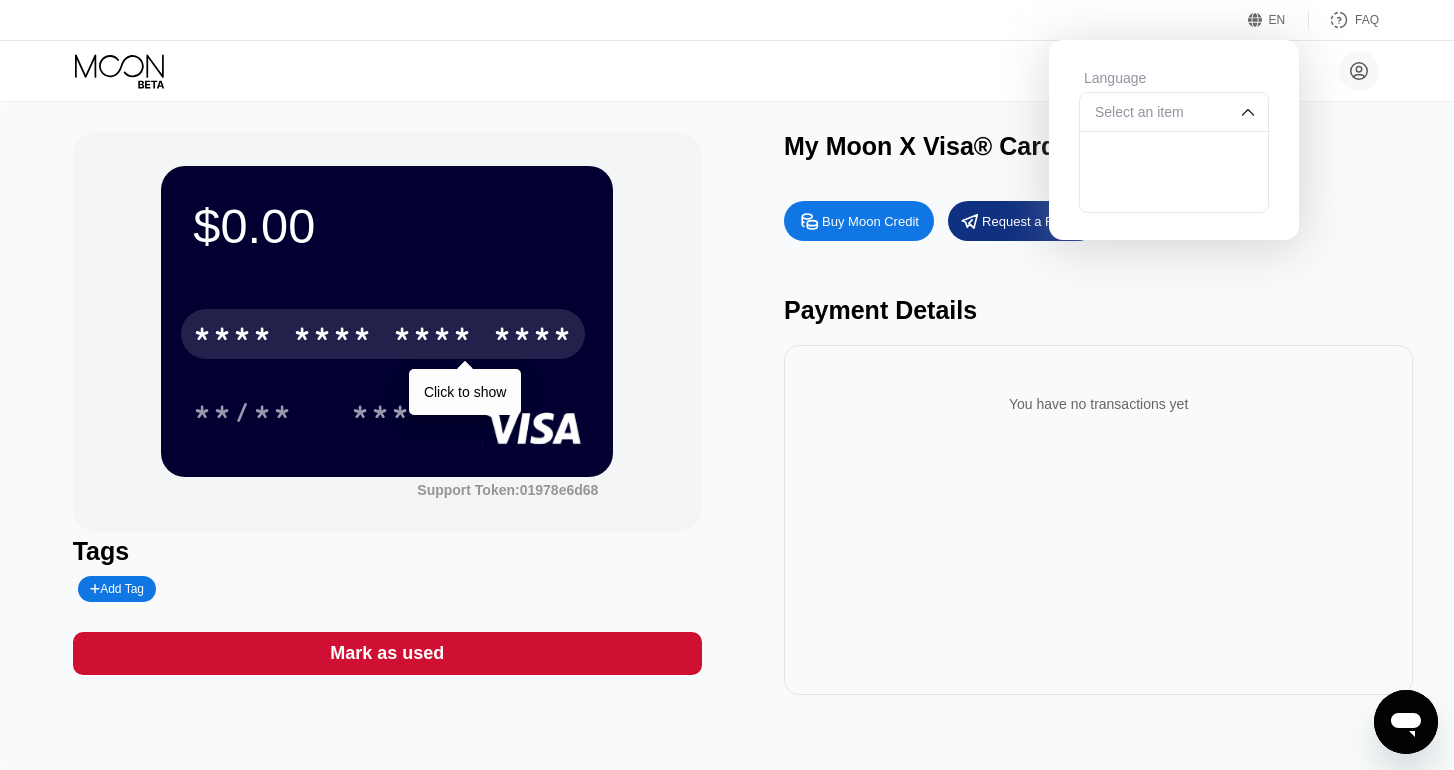 click on "Select an item" at bounding box center (1159, 112) 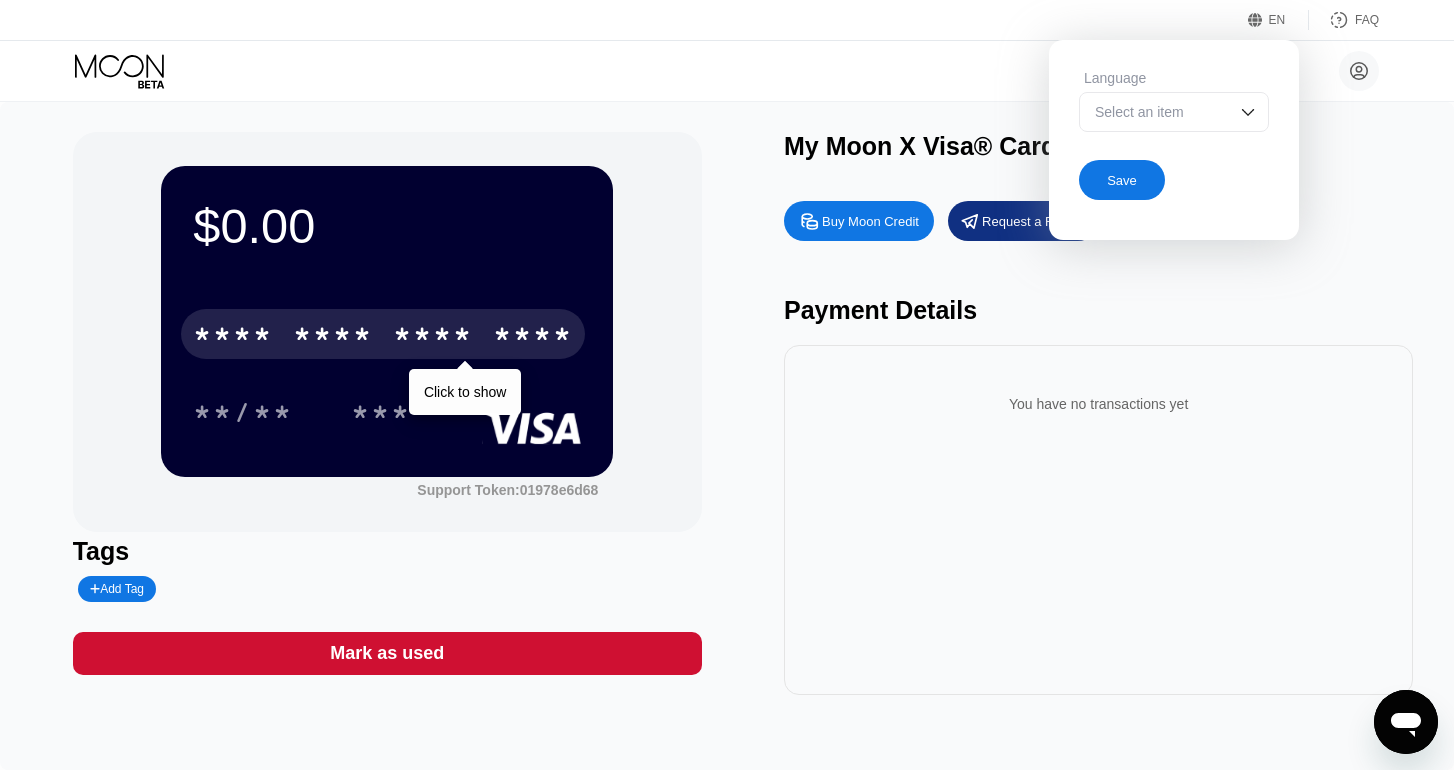 click on "My Moon X Visa® Card" at bounding box center (1098, 146) 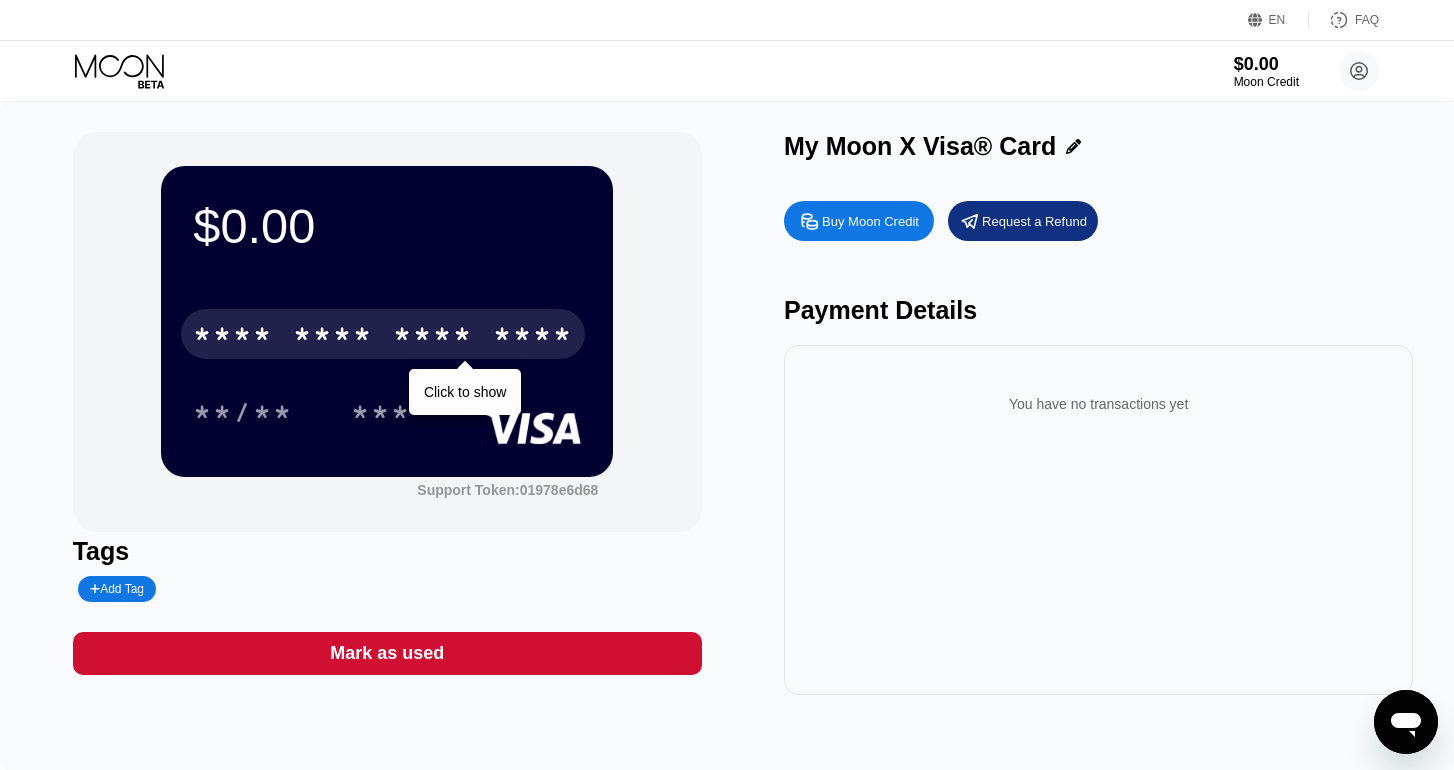 click on "EN Language Select an item Save FAQ" at bounding box center (727, 20) 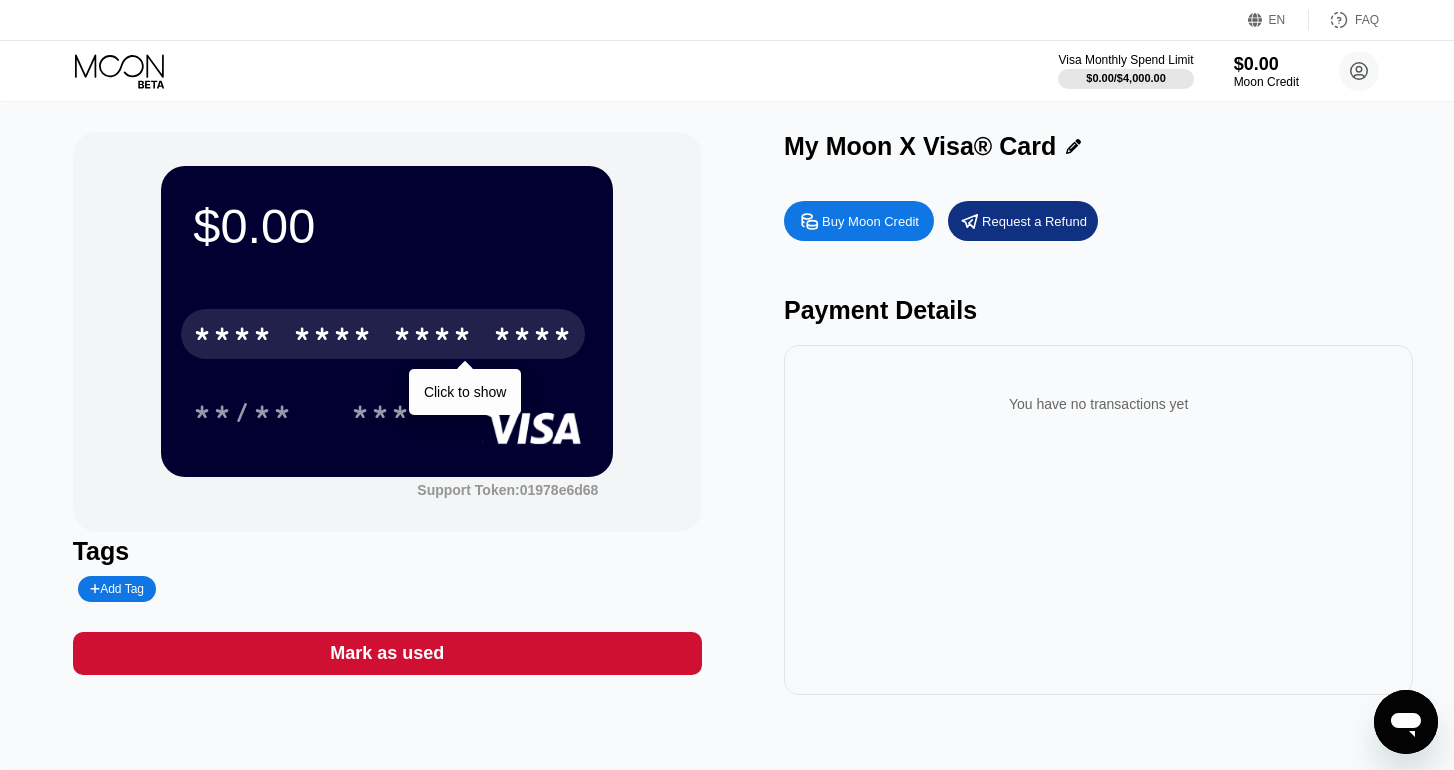 click on "FAQ" at bounding box center (1367, 20) 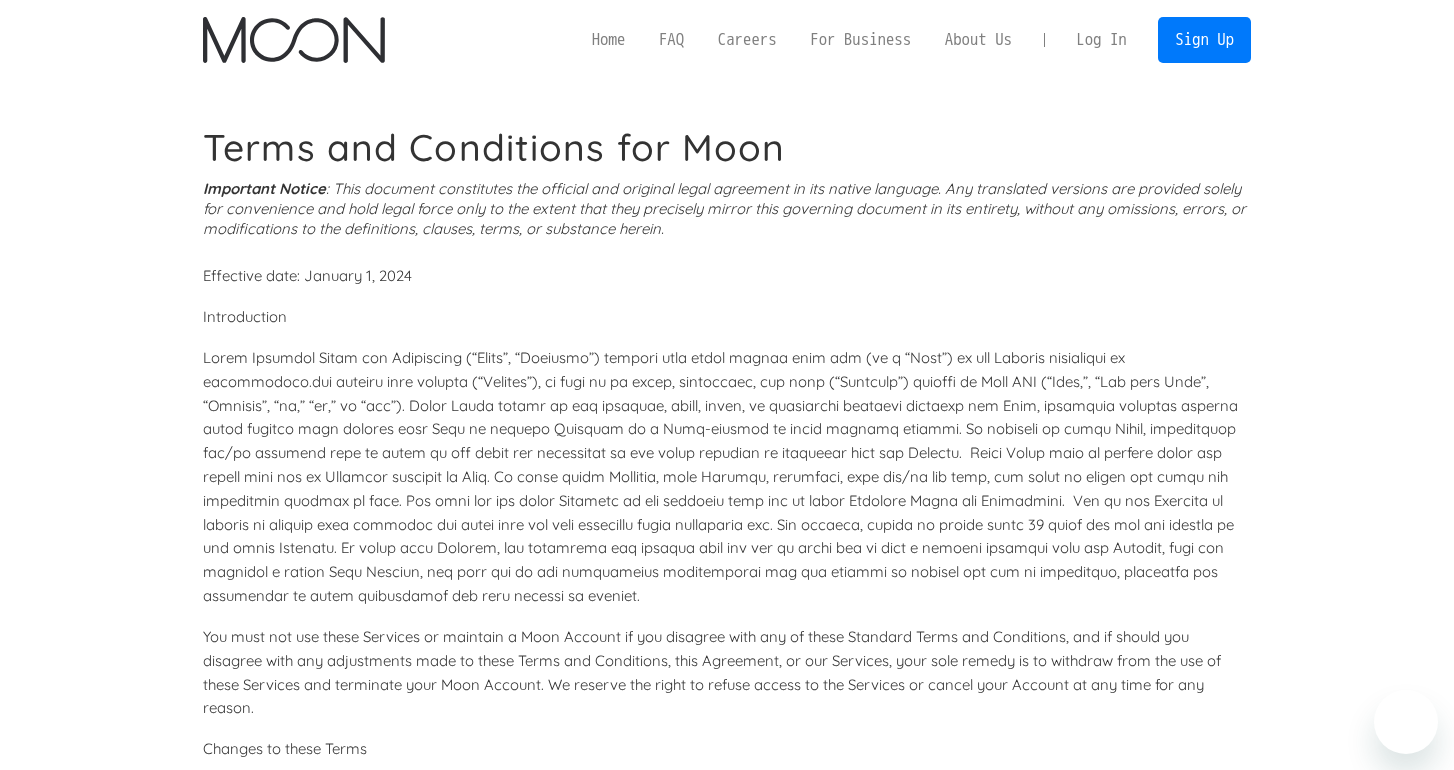 scroll, scrollTop: 0, scrollLeft: 0, axis: both 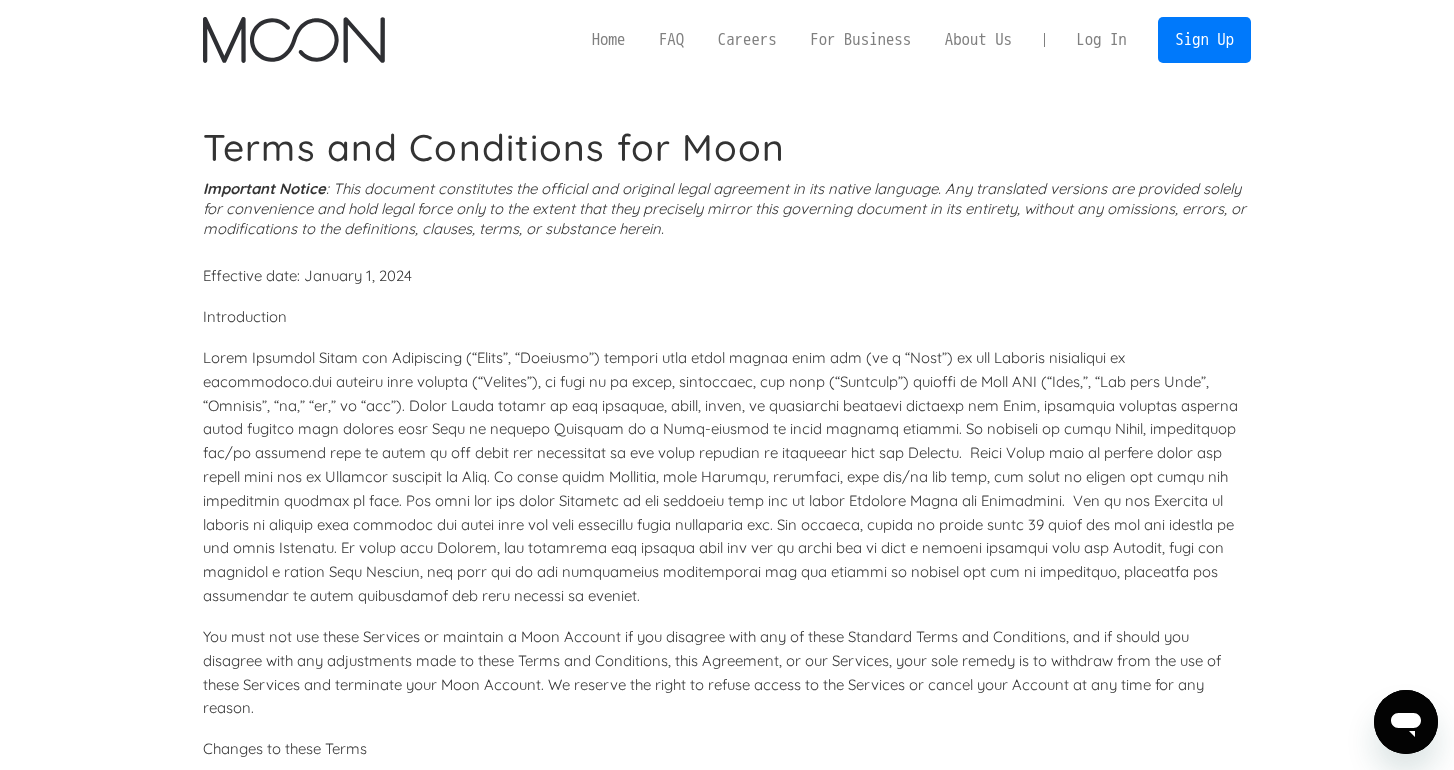 click at bounding box center (293, 40) 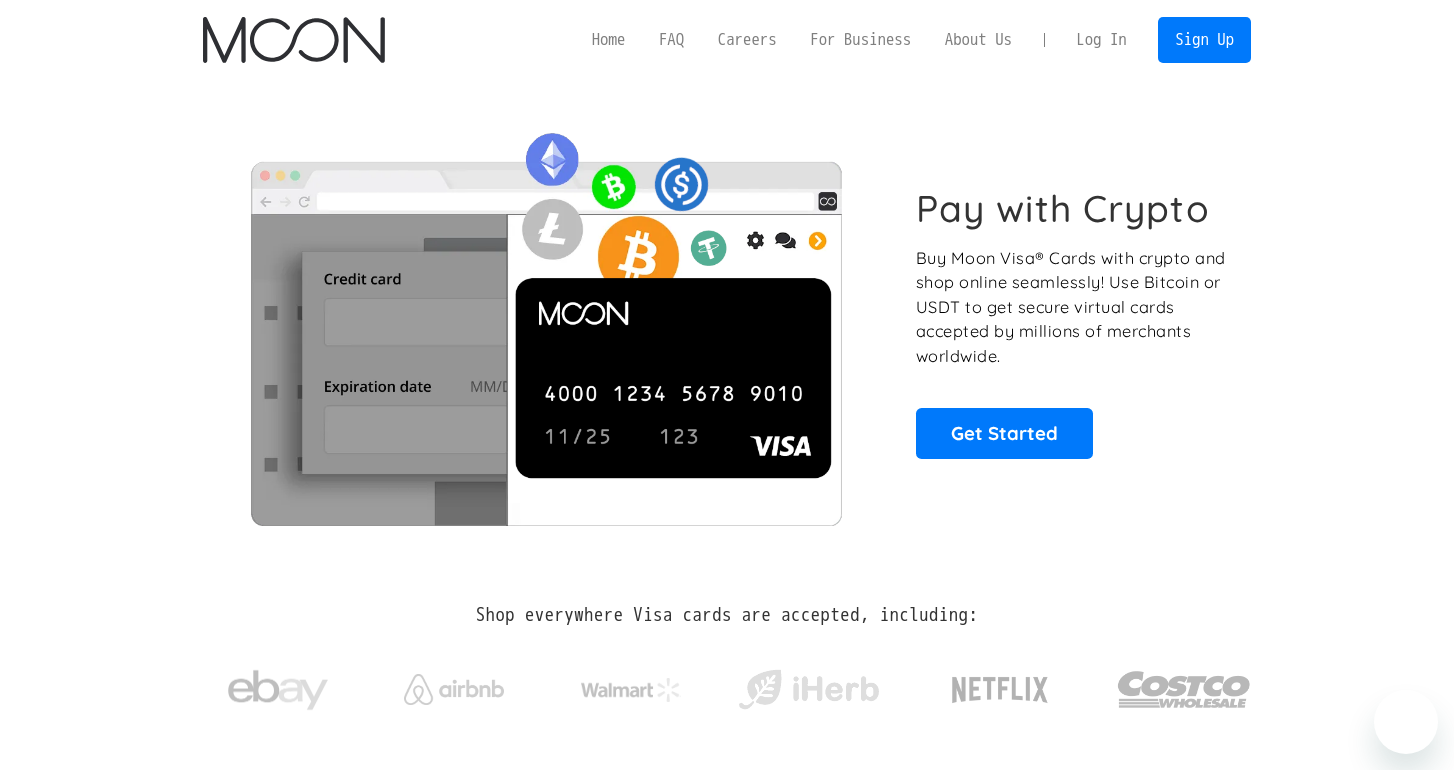 scroll, scrollTop: 0, scrollLeft: 0, axis: both 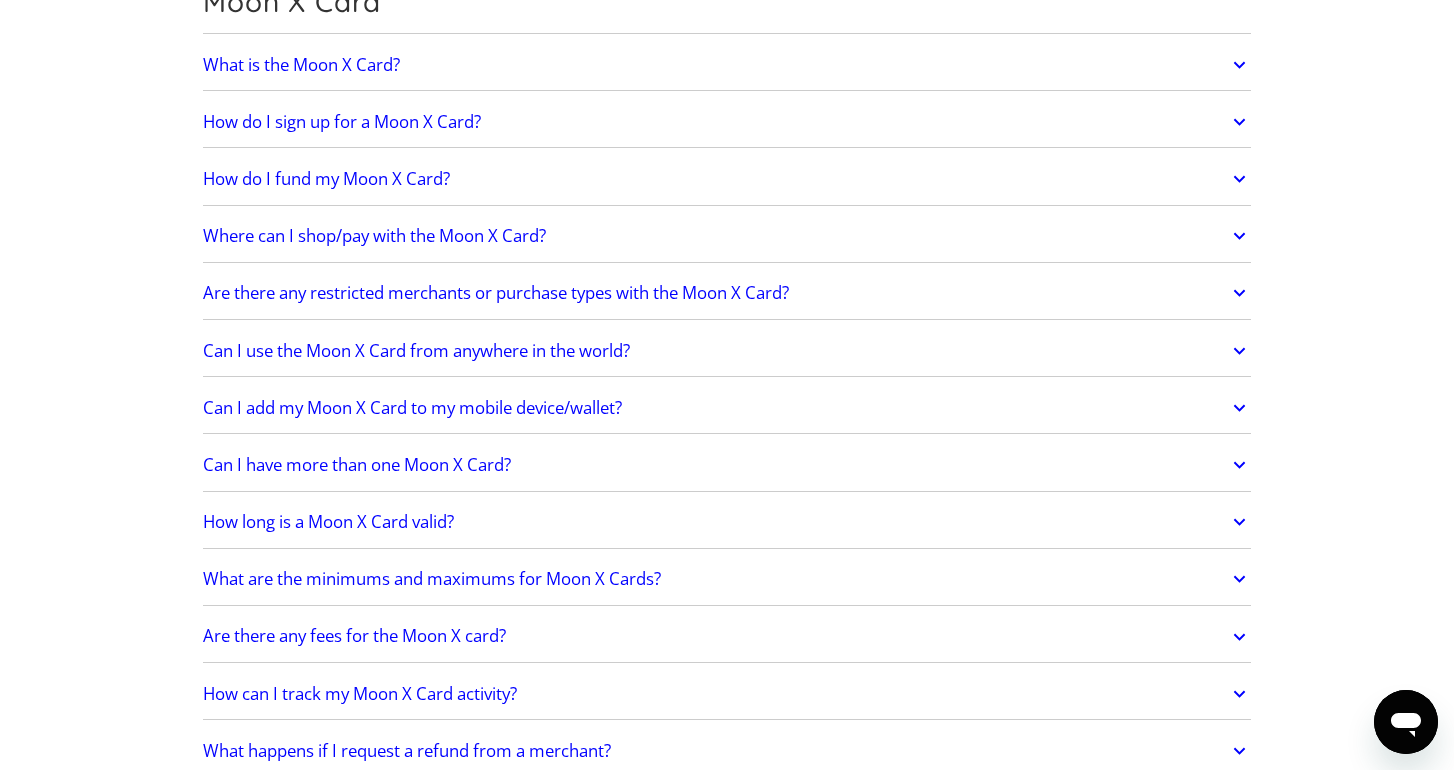 click on "What is the Moon X Card?" at bounding box center (727, 65) 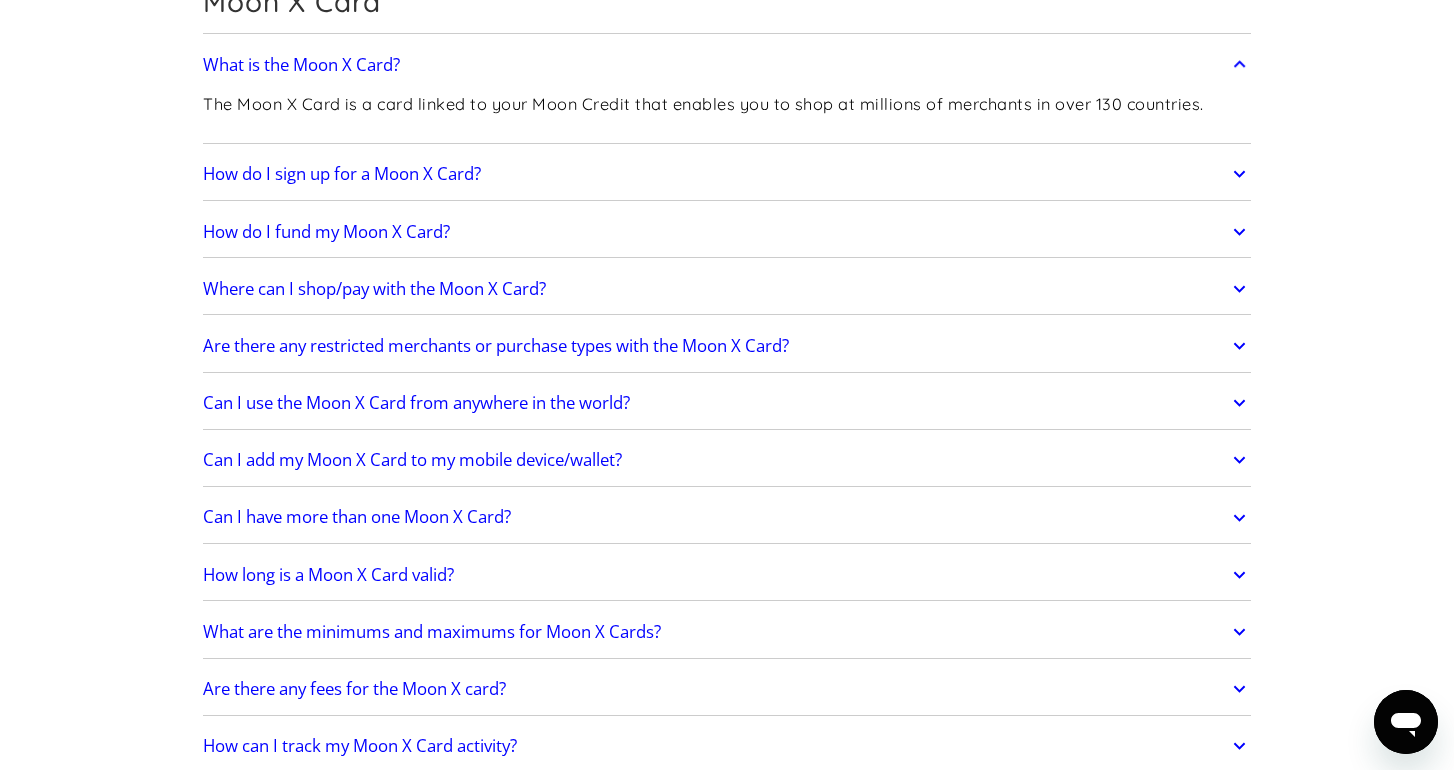 click on "What is the Moon X Card?" at bounding box center (727, 65) 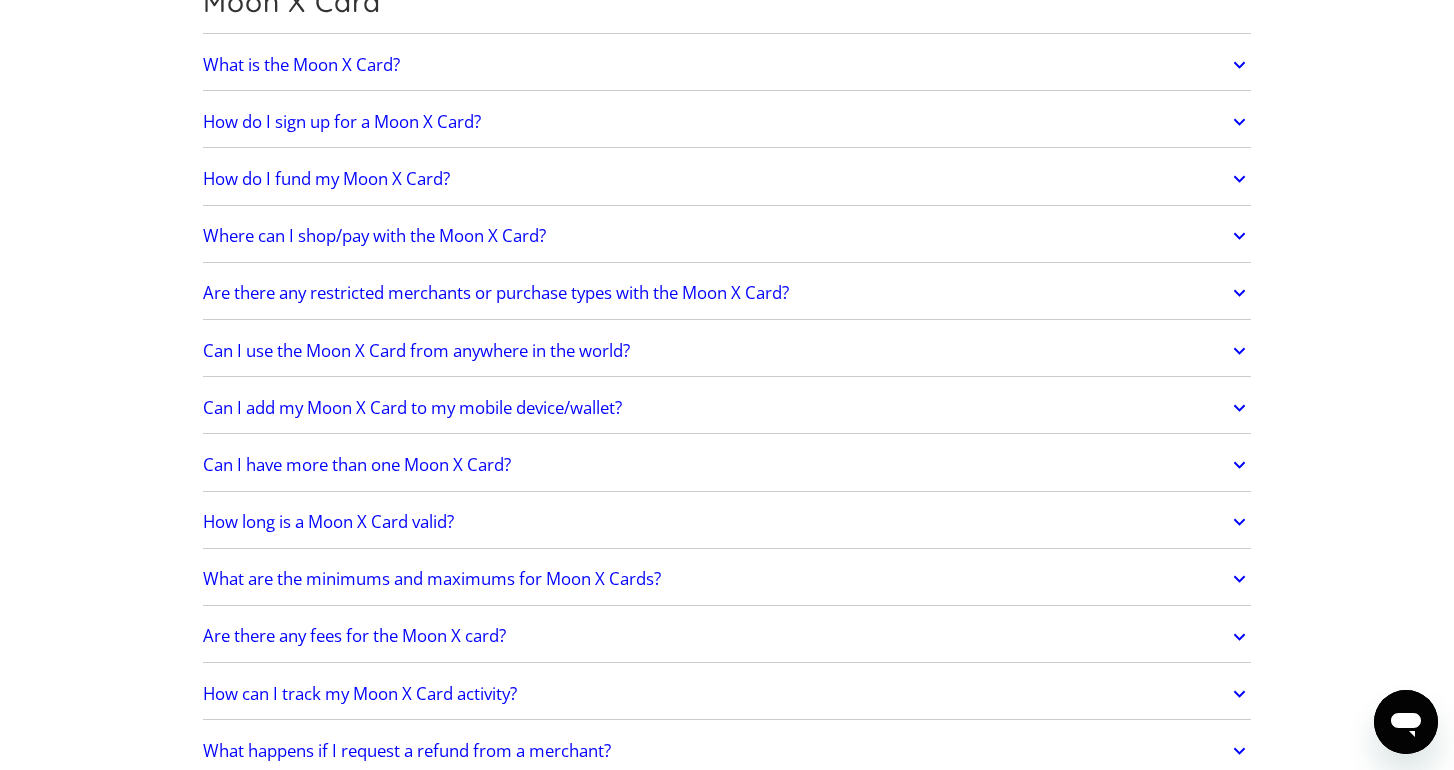 click on "How do I sign up for a Moon X Card?" at bounding box center (727, 122) 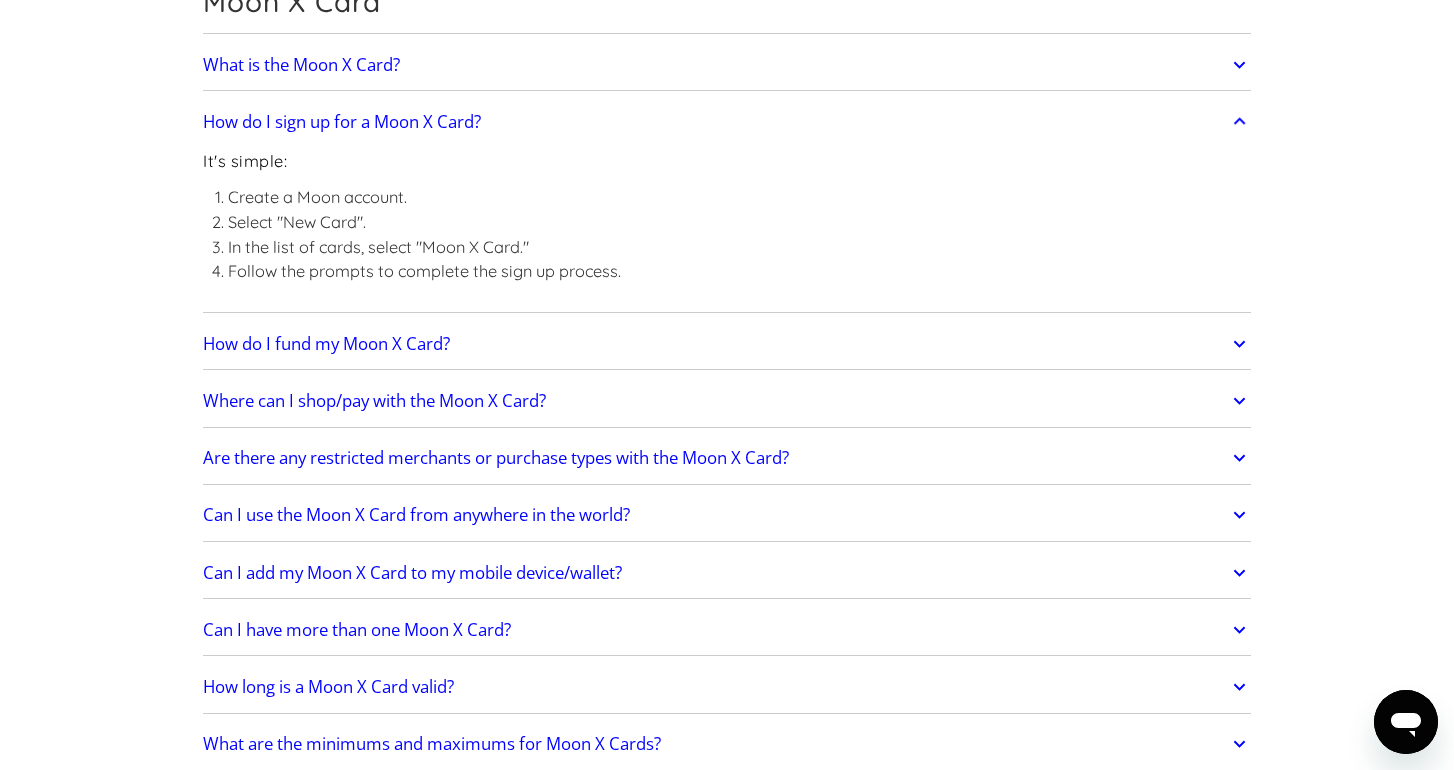 click on "What is the Moon X Card?" at bounding box center [727, 65] 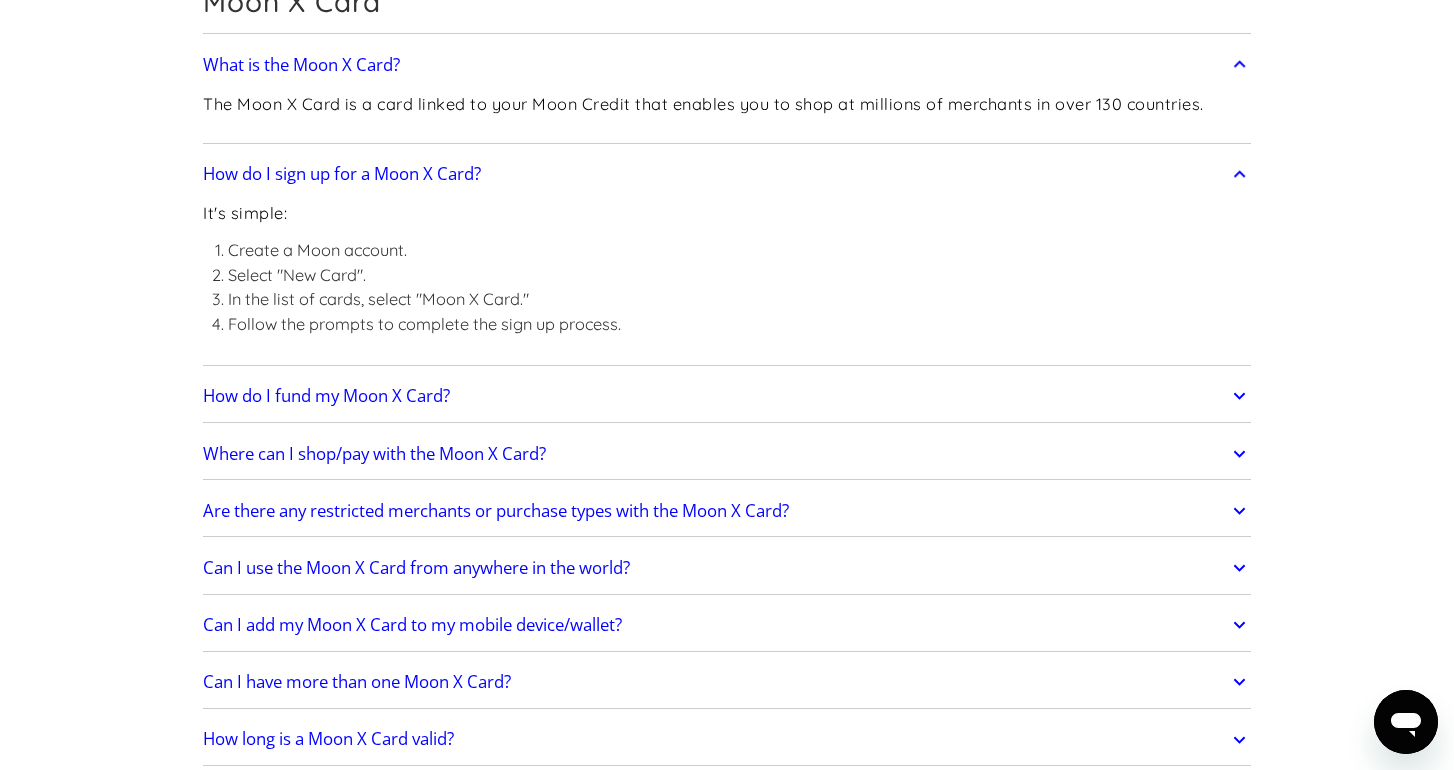 click on "What is the Moon X Card?" at bounding box center (727, 65) 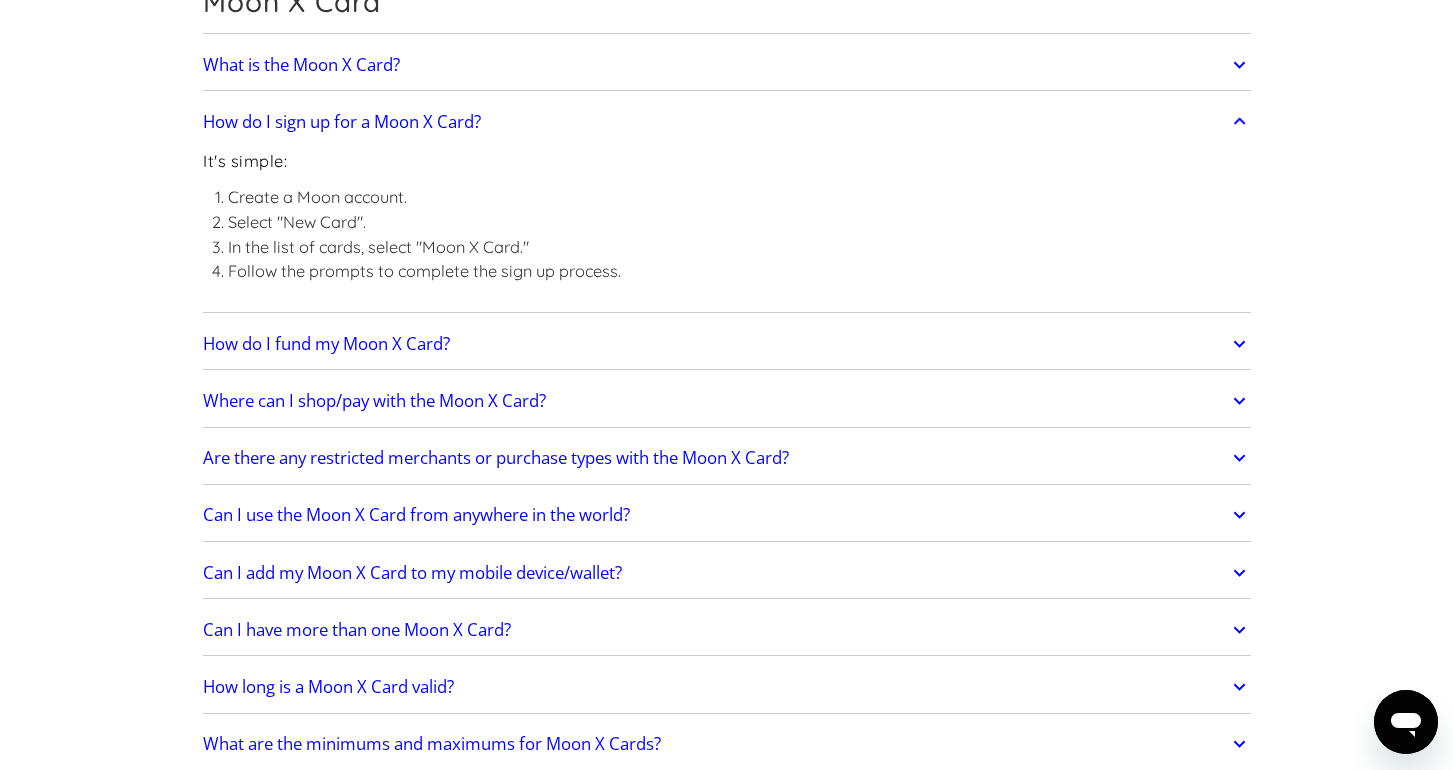 click on "How do I sign up for a Moon X Card?" at bounding box center (727, 122) 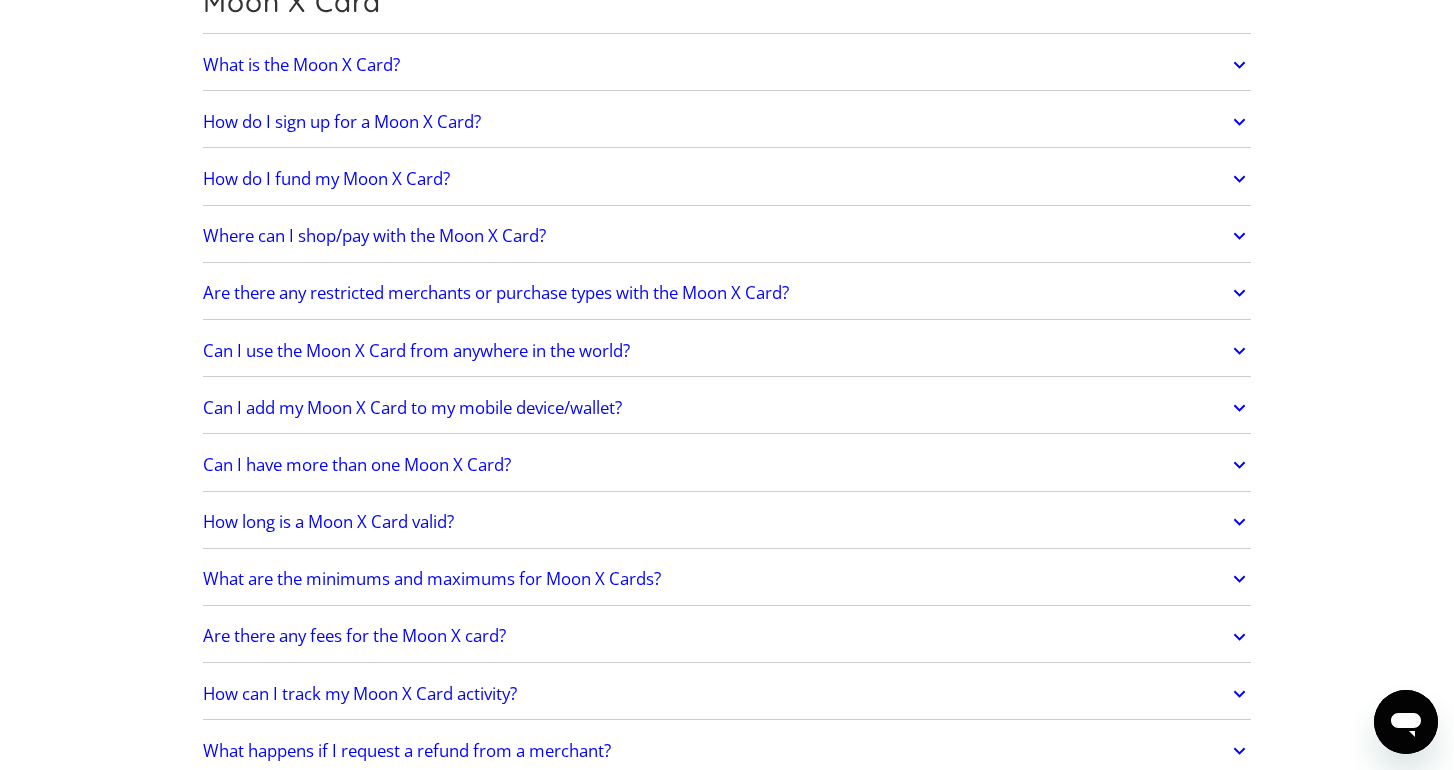 click on "How do I sign up for a Moon X Card?" at bounding box center (727, 122) 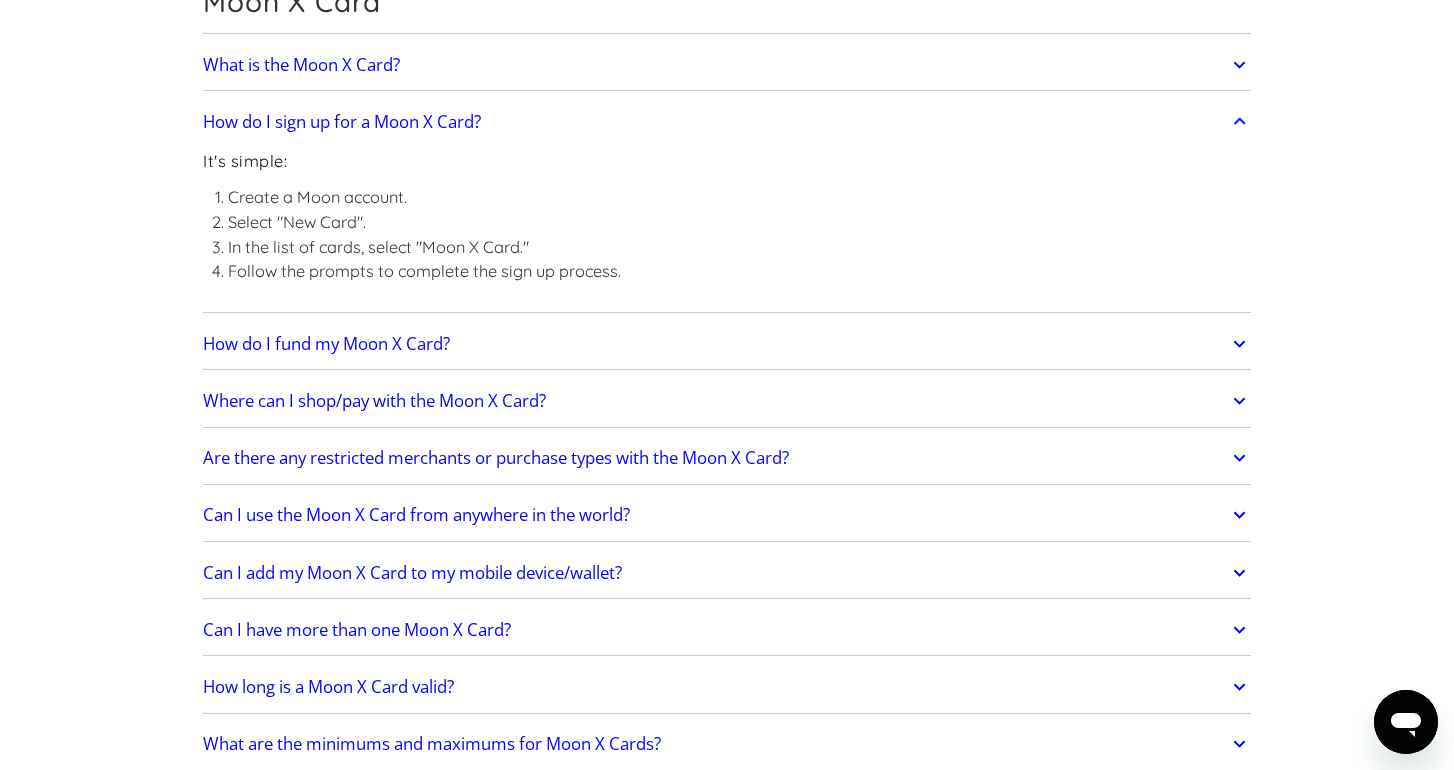 click on "How do I sign up for a Moon X Card?" at bounding box center (727, 122) 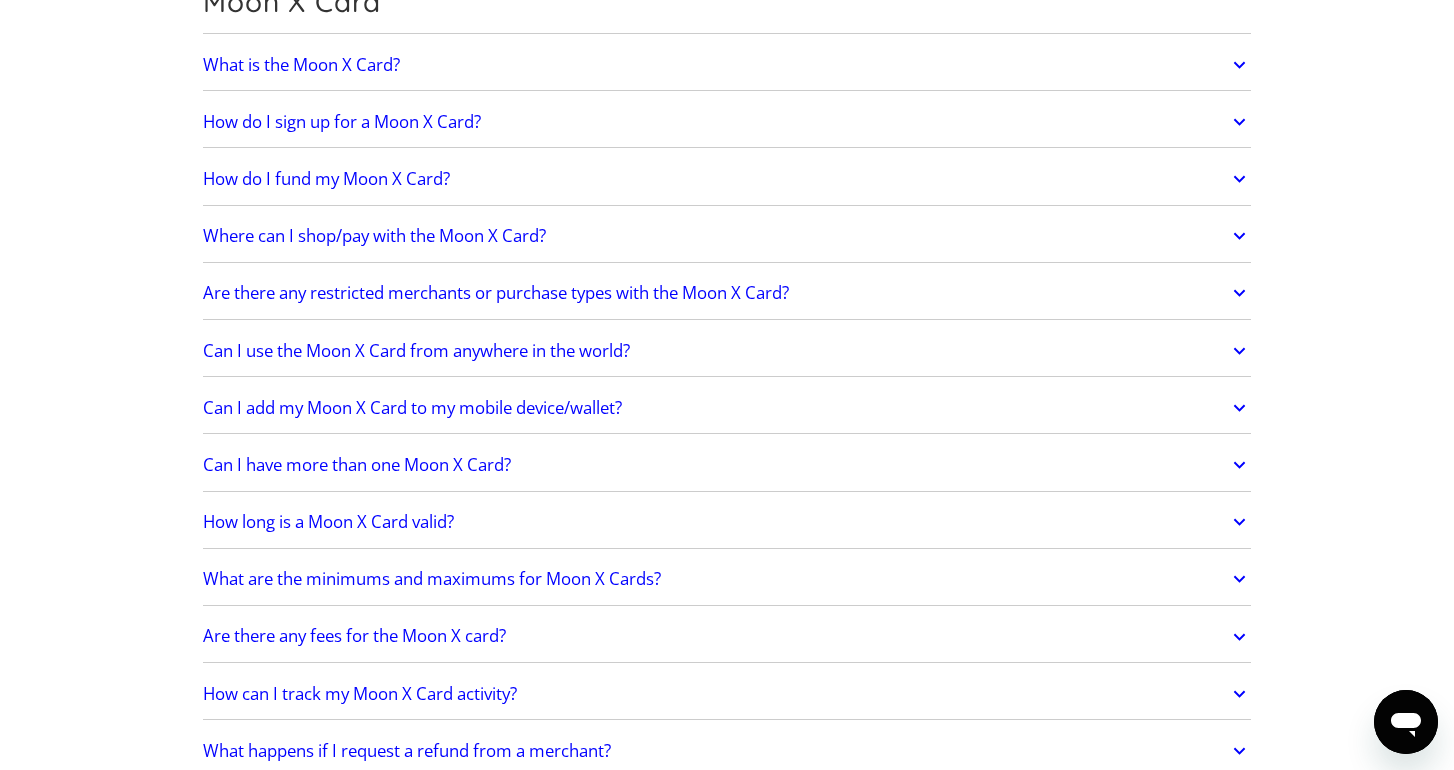 click on "How do I fund my Moon X Card?" at bounding box center [727, 179] 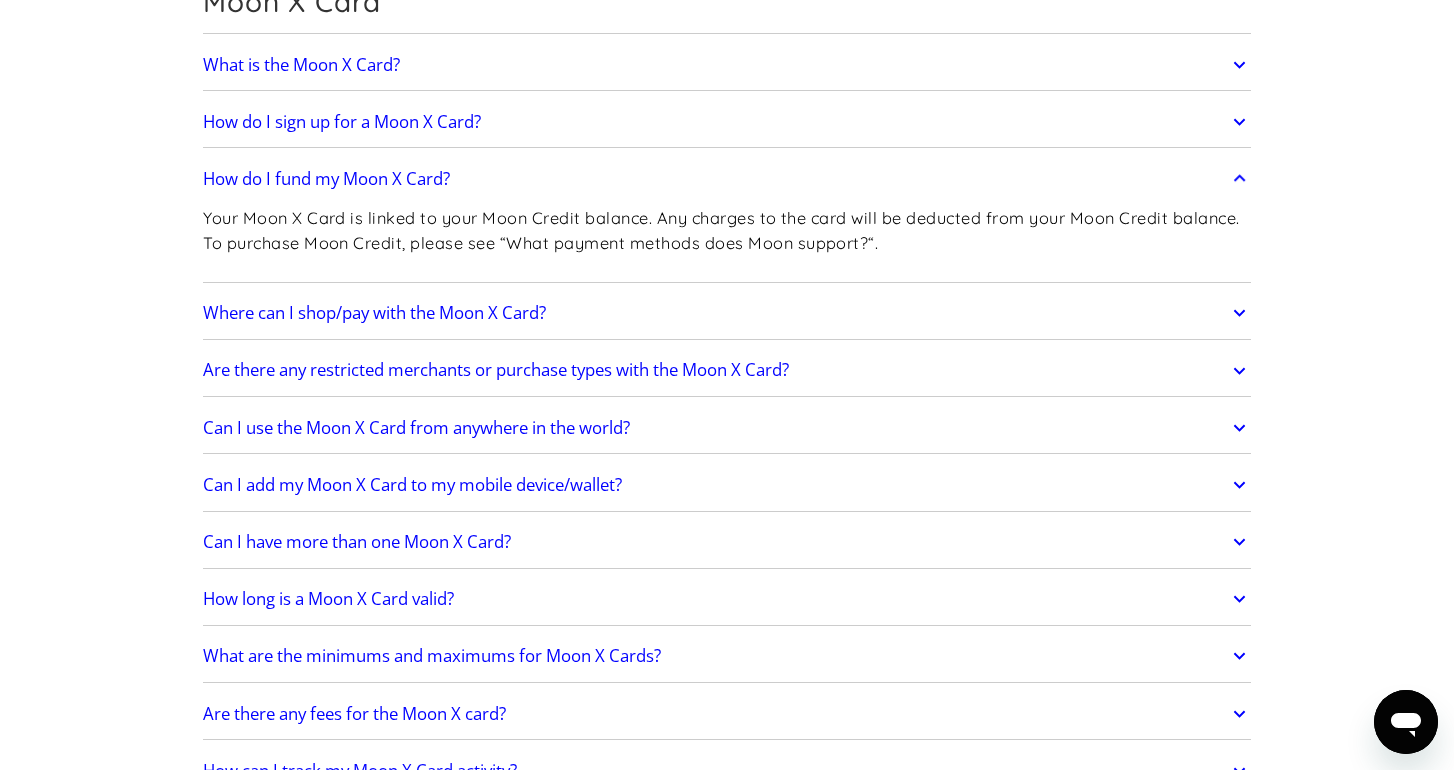 click on "How do I fund my Moon X Card?" at bounding box center [727, 179] 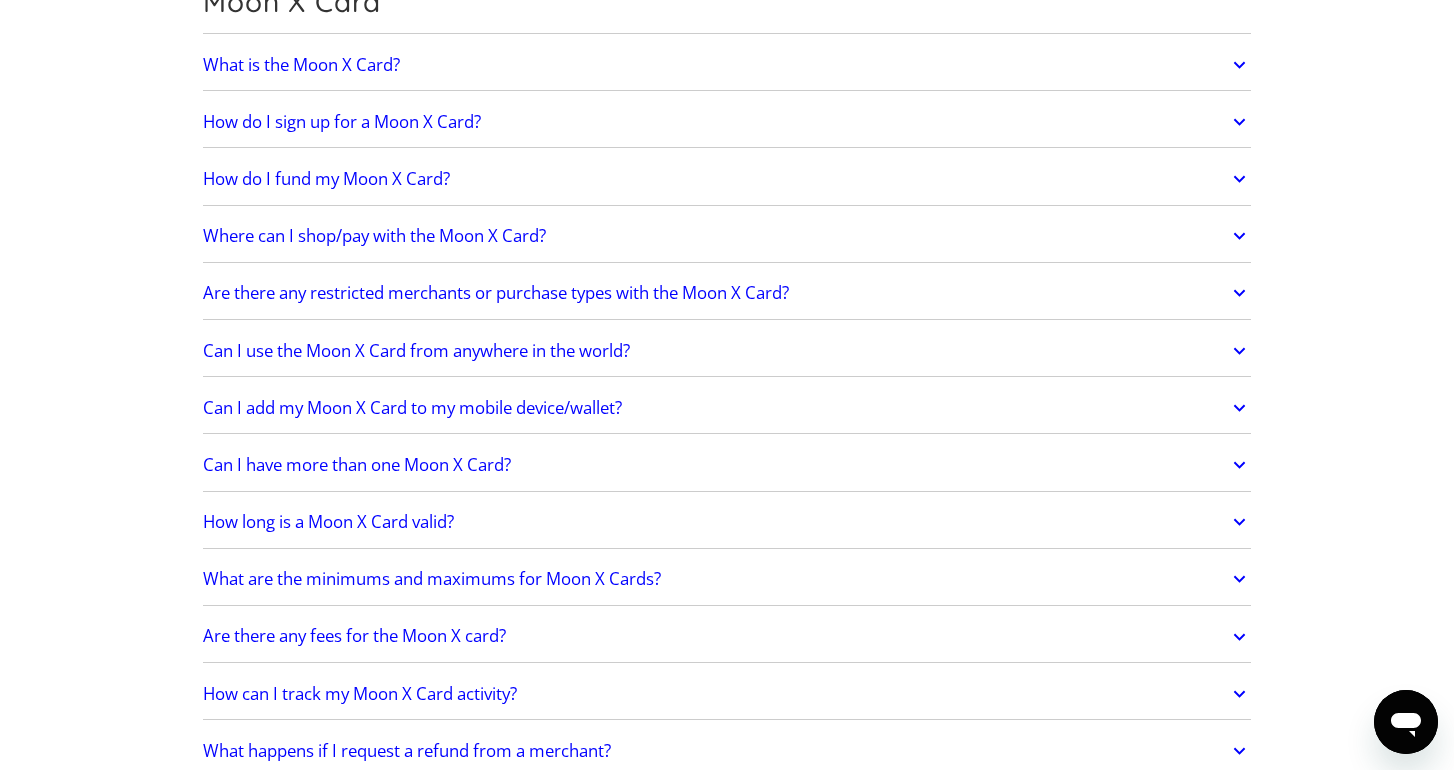 click on "Where can I shop/pay with the Moon X Card?" at bounding box center (727, 236) 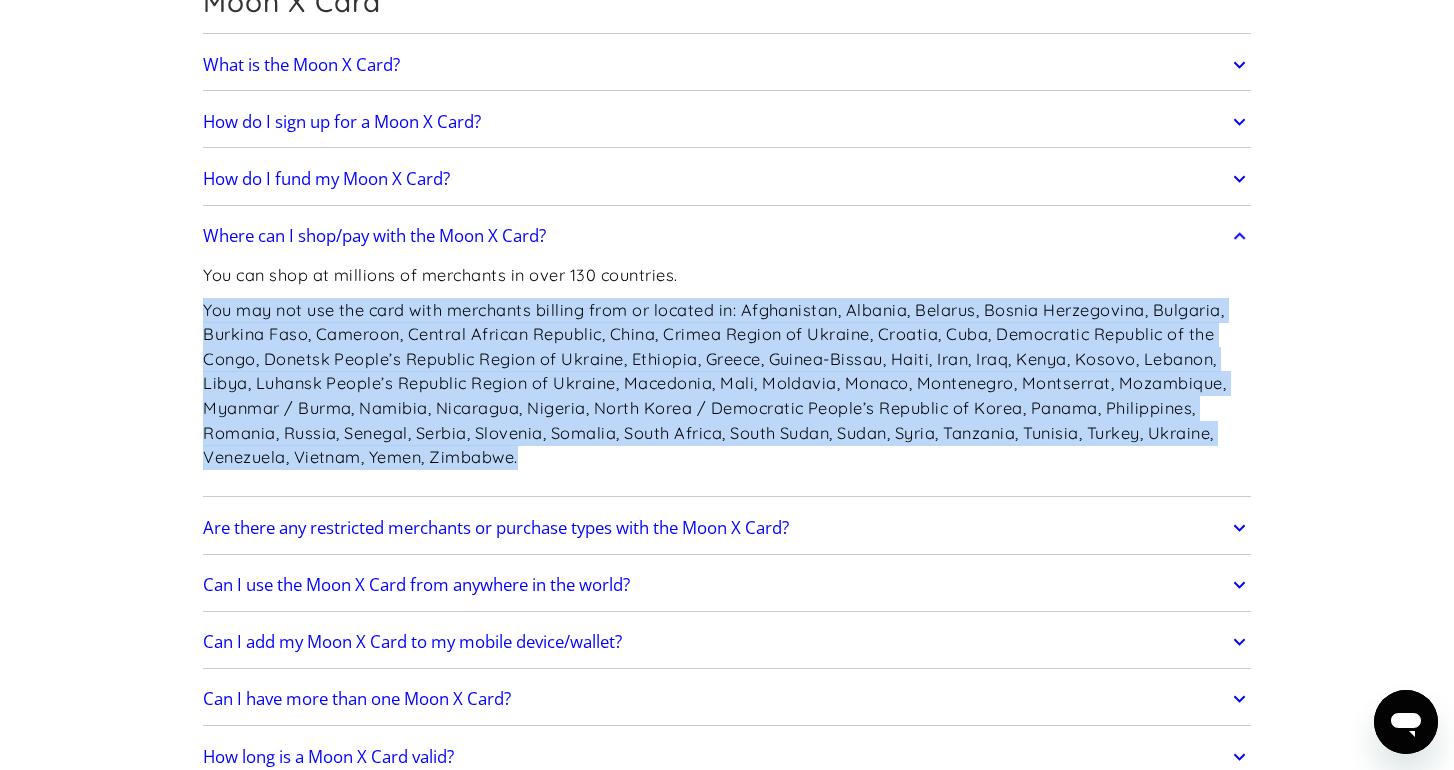 drag, startPoint x: 199, startPoint y: 302, endPoint x: 640, endPoint y: 441, distance: 462.3873 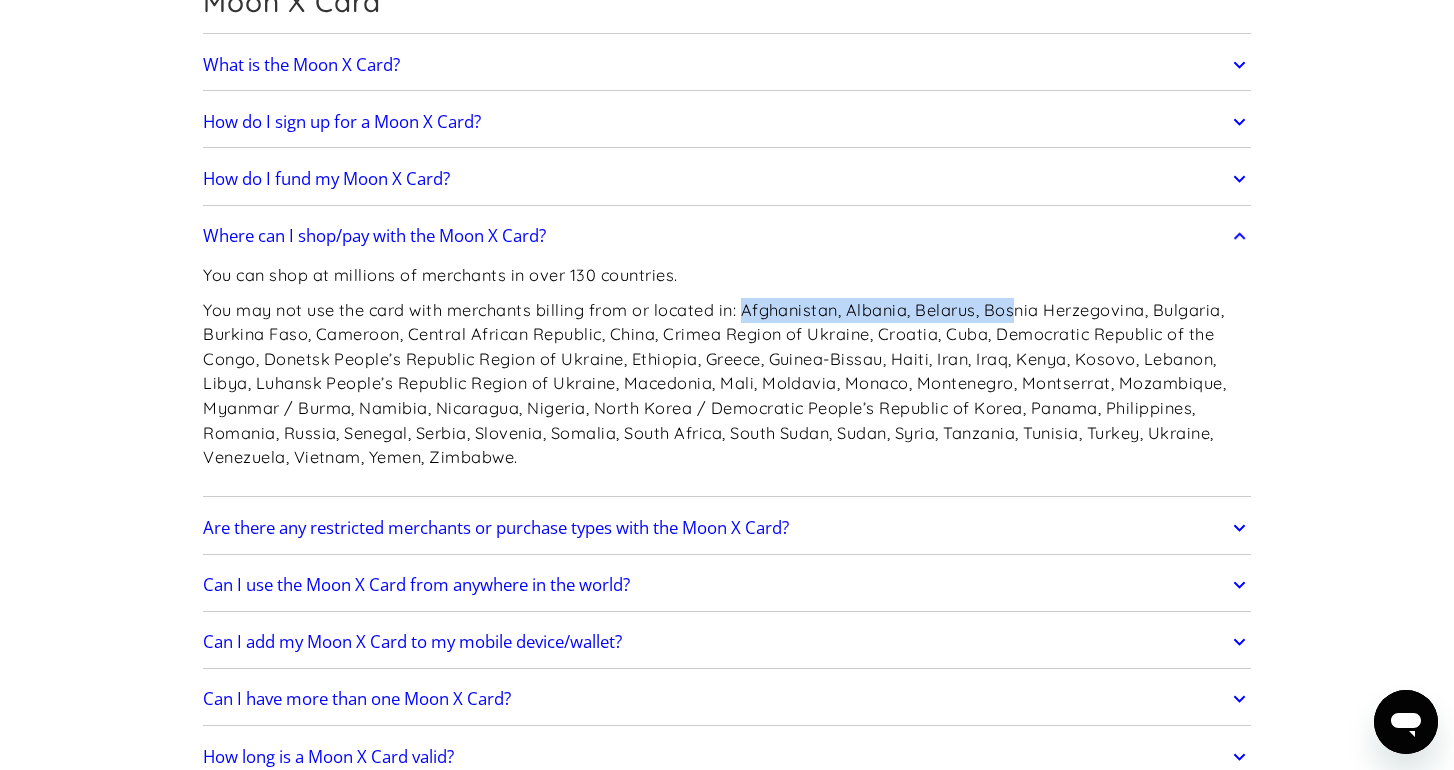 drag, startPoint x: 748, startPoint y: 305, endPoint x: 1026, endPoint y: 300, distance: 278.04495 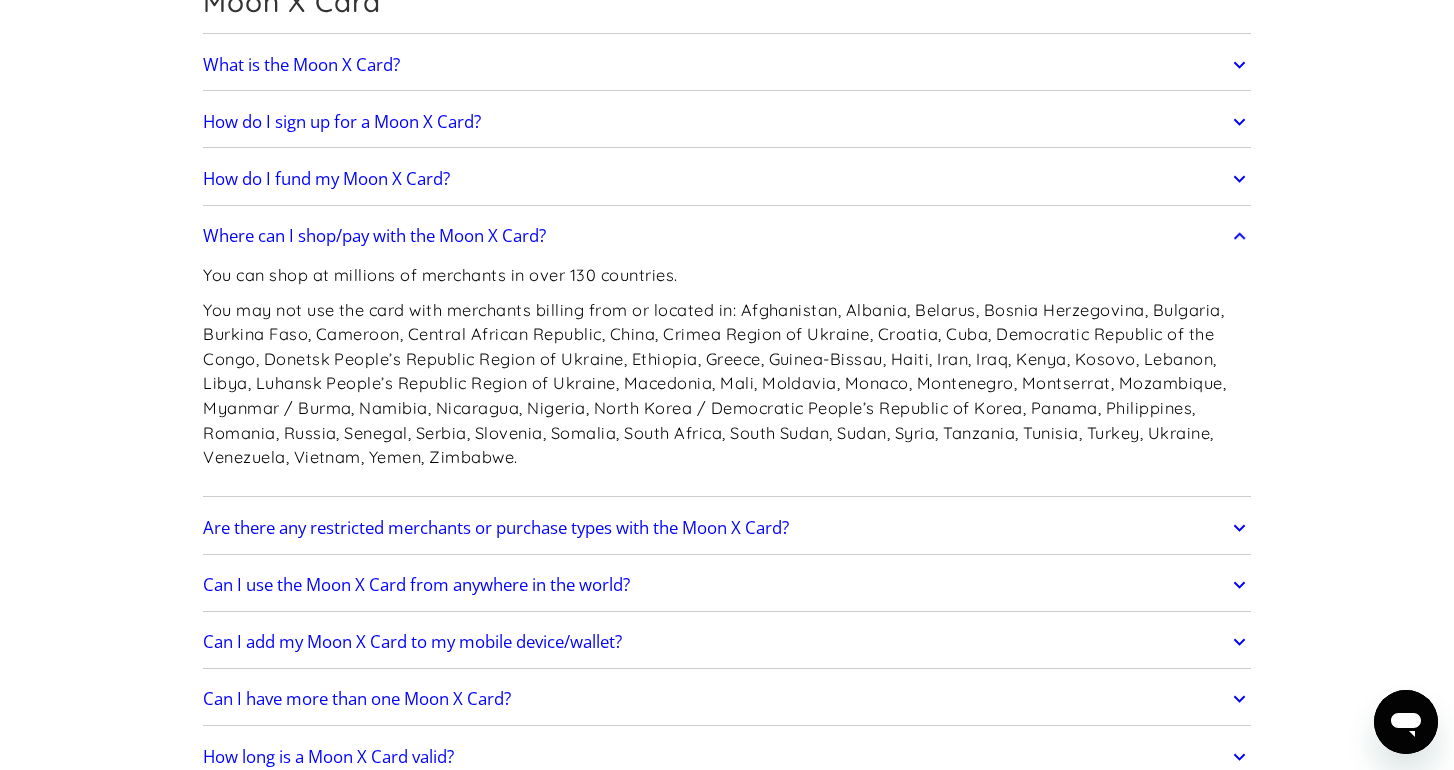 click on "You may not use the card with merchants billing from or located in: Afghanistan, Albania, Belarus, Bosnia Herzegovina, Bulgaria, Burkina Faso, Cameroon, Central African Republic, China, Crimea Region of Ukraine, Croatia, Cuba, Democratic Republic of the Congo, Donetsk People’s Republic Region of Ukraine, Ethiopia, Greece, Guinea-Bissau, Haiti, Iran, Iraq, Kenya, Kosovo, Lebanon, Libya, Luhansk People’s Republic Region of Ukraine, Macedonia, Mali, Moldavia, Monaco, Montenegro, Montserrat, Mozambique, Myanmar / Burma, Namibia, Nicaragua, Nigeria, North Korea / Democratic People’s Republic of Korea, Panama, Philippines, Romania, Russia, Senegal, Serbia, Slovenia, Somalia, South Africa, South Sudan, Sudan, Syria, Tanzania, Tunisia, Turkey, Ukraine, Venezuela, Vietnam, Yemen, Zimbabwe." at bounding box center [727, 384] 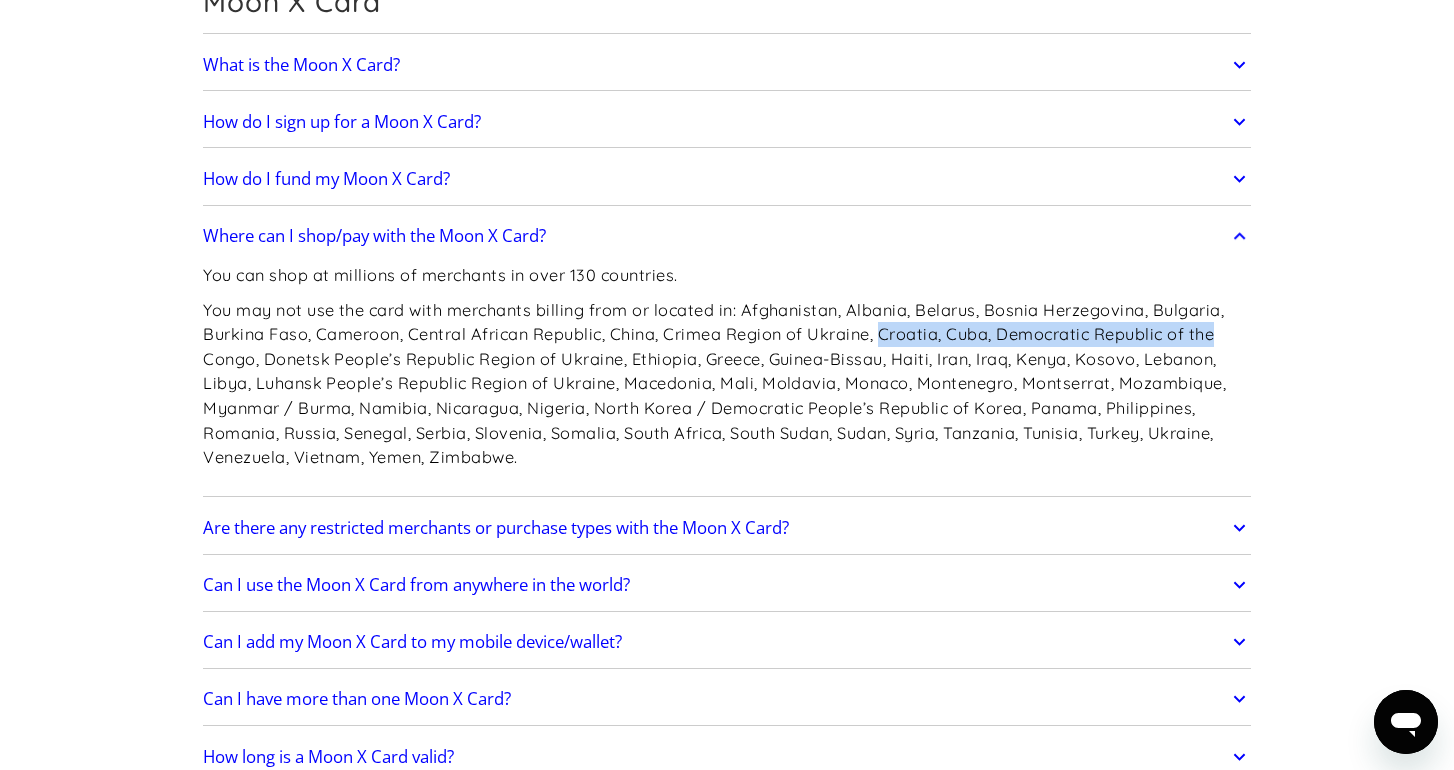 drag, startPoint x: 884, startPoint y: 330, endPoint x: 1217, endPoint y: 325, distance: 333.03754 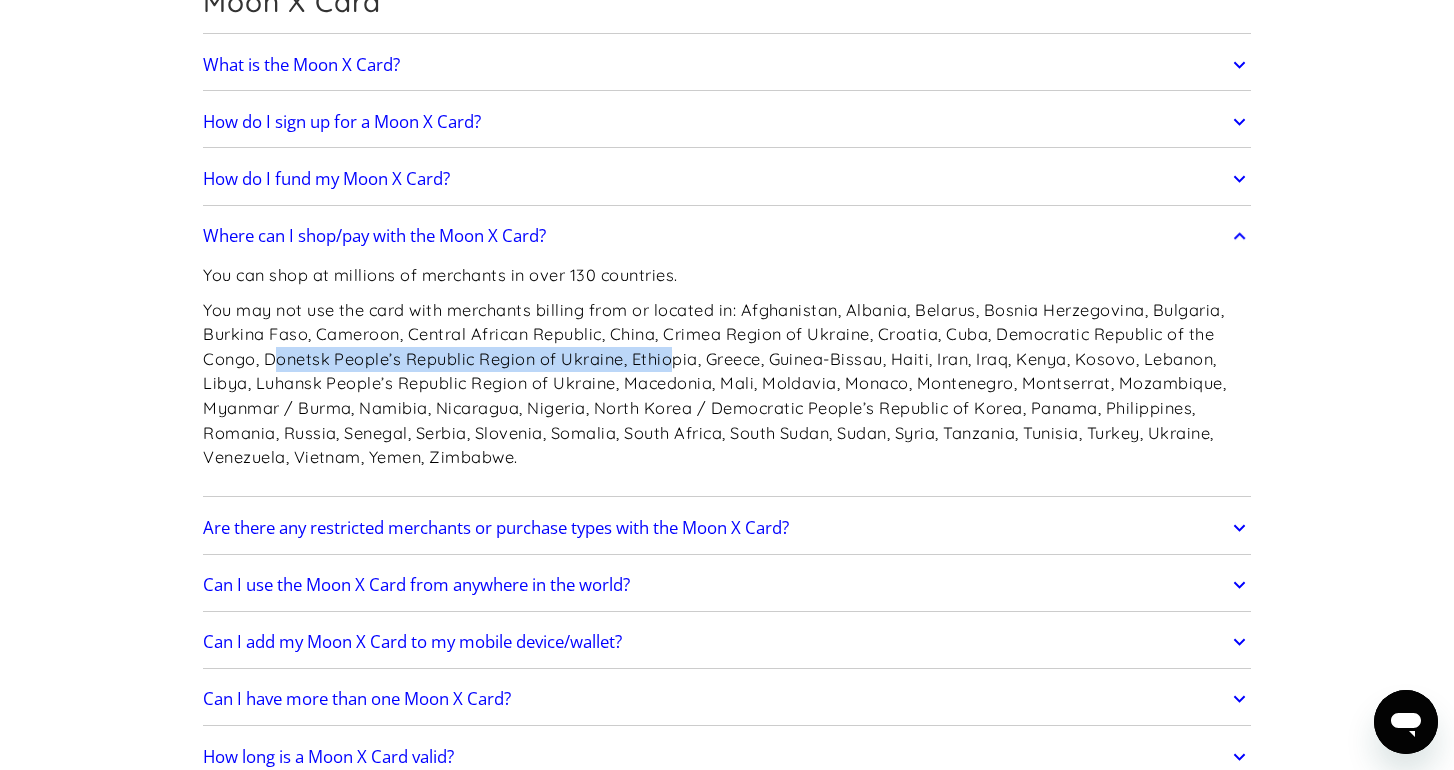 drag, startPoint x: 272, startPoint y: 355, endPoint x: 685, endPoint y: 351, distance: 413.01938 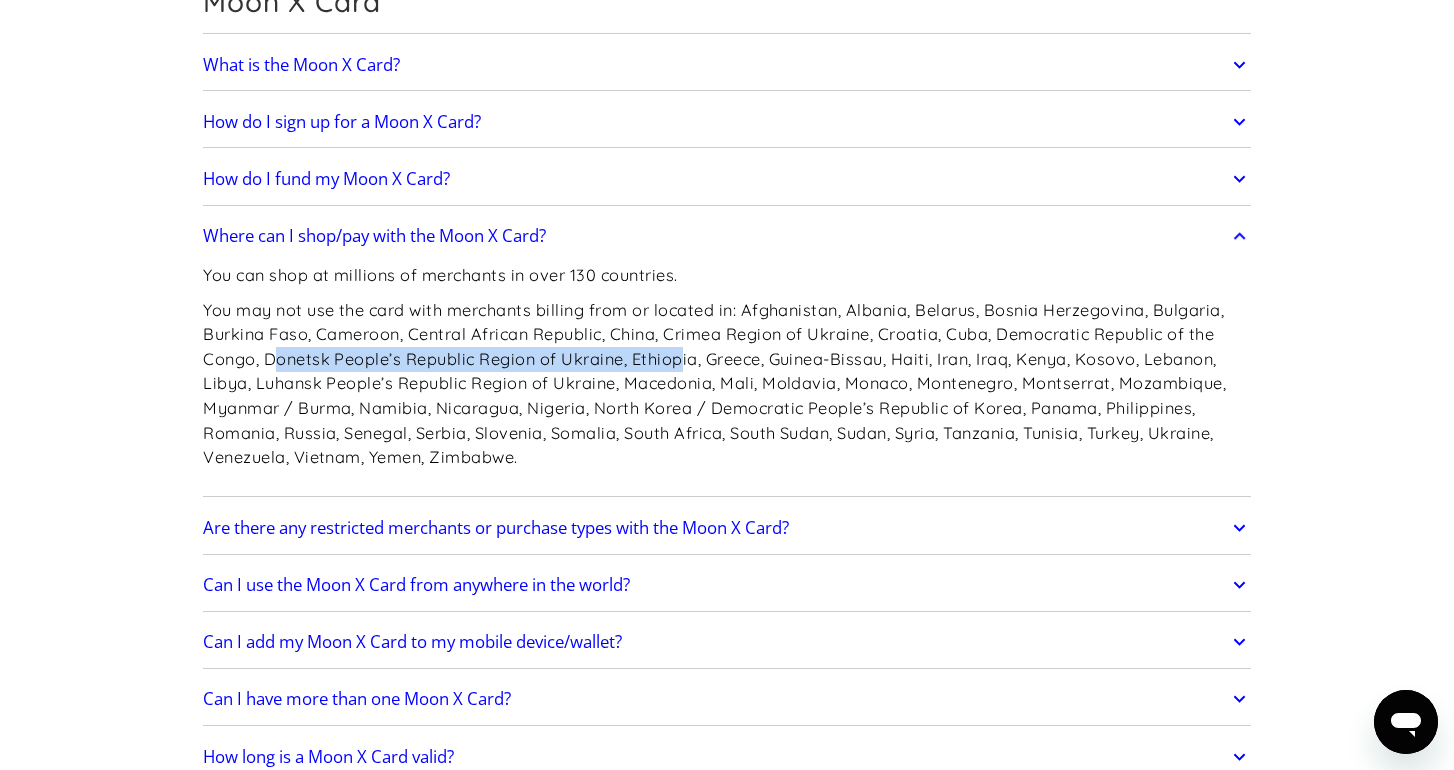 click on "You may not use the card with merchants billing from or located in: Afghanistan, Albania, Belarus, Bosnia Herzegovina, Bulgaria, Burkina Faso, Cameroon, Central African Republic, China, Crimea Region of Ukraine, Croatia, Cuba, Democratic Republic of the Congo, Donetsk People’s Republic Region of Ukraine, Ethiopia, Greece, Guinea-Bissau, Haiti, Iran, Iraq, Kenya, Kosovo, Lebanon, Libya, Luhansk People’s Republic Region of Ukraine, Macedonia, Mali, Moldavia, Monaco, Montenegro, Montserrat, Mozambique, Myanmar / Burma, Namibia, Nicaragua, Nigeria, North Korea / Democratic People’s Republic of Korea, Panama, Philippines, Romania, Russia, Senegal, Serbia, Slovenia, Somalia, South Africa, South Sudan, Sudan, Syria, Tanzania, Tunisia, Turkey, Ukraine, Venezuela, Vietnam, Yemen, Zimbabwe." at bounding box center [727, 384] 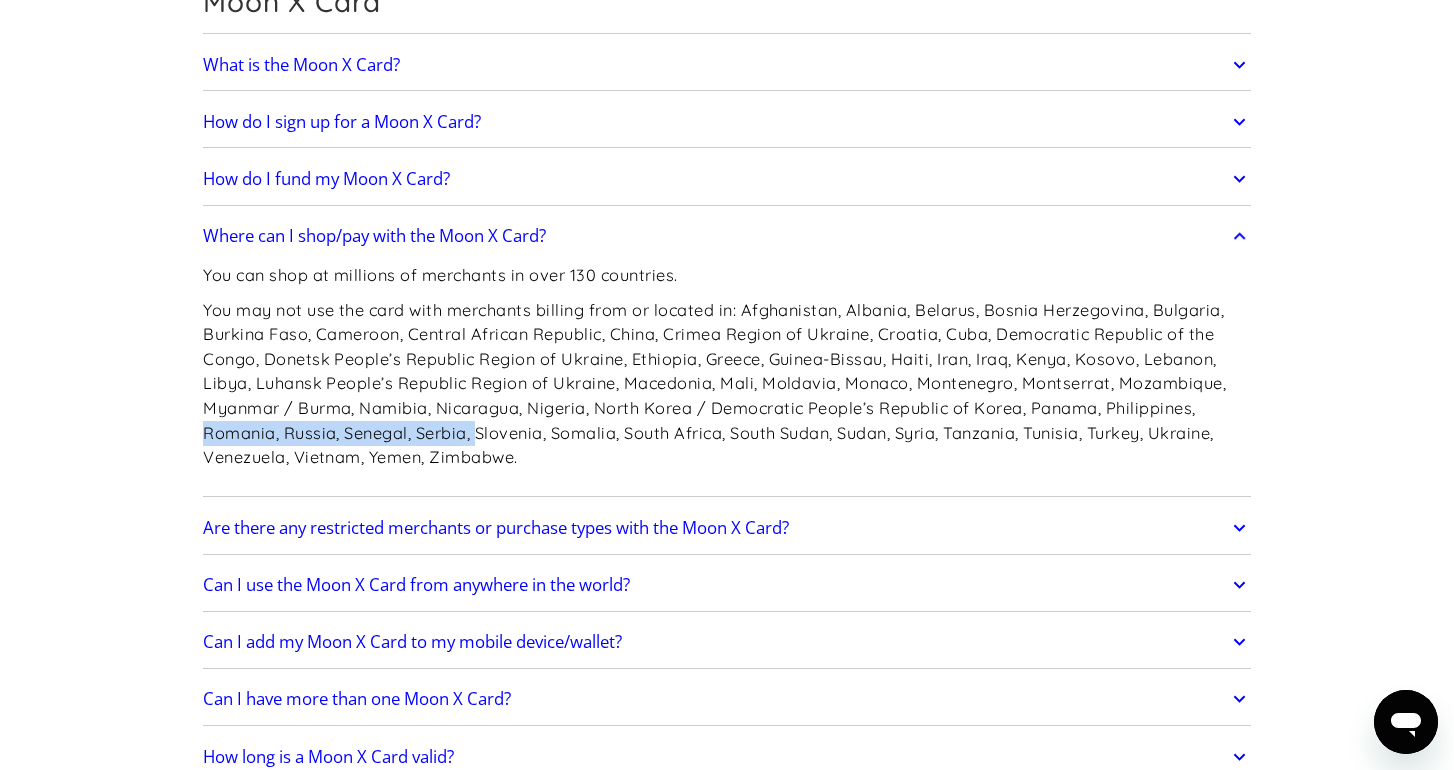 drag, startPoint x: 203, startPoint y: 426, endPoint x: 475, endPoint y: 426, distance: 272 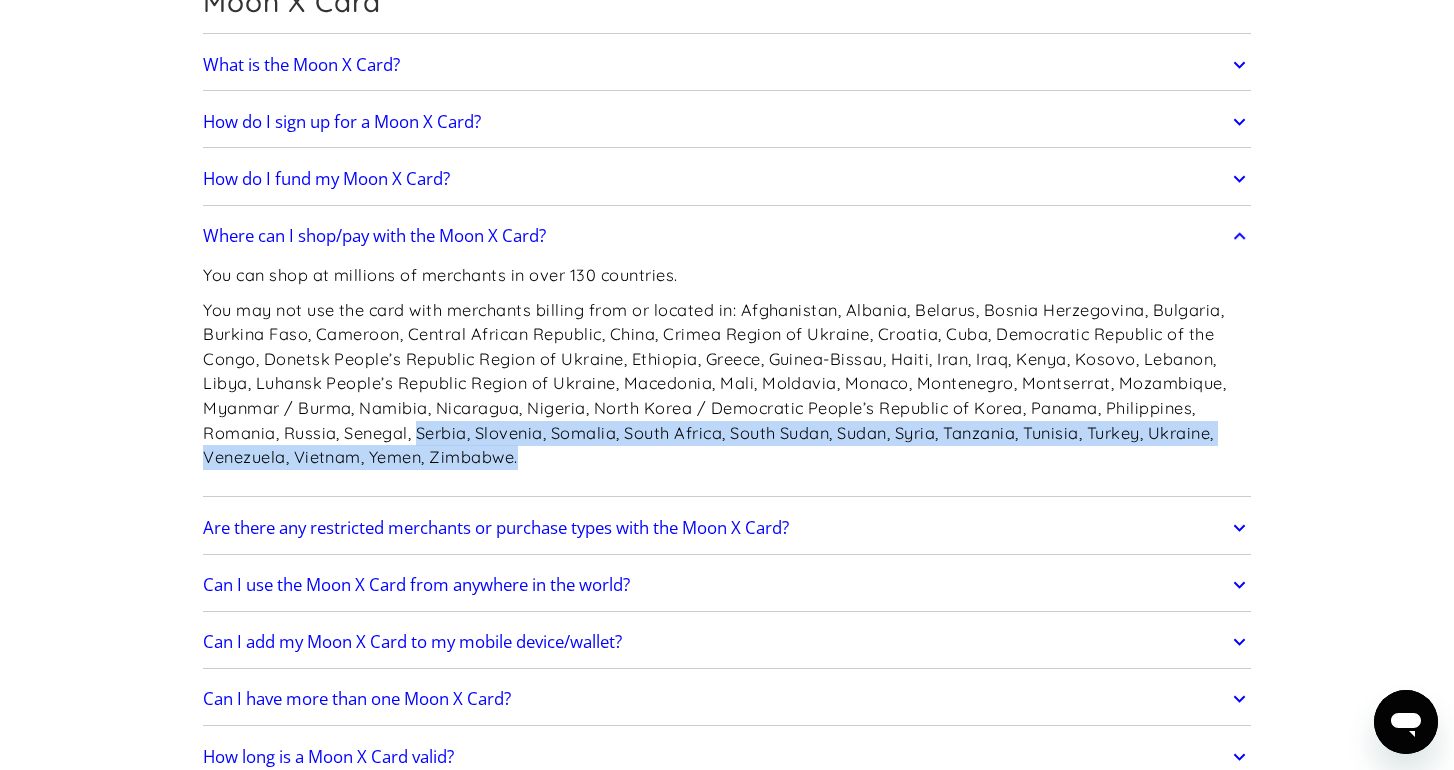 drag, startPoint x: 424, startPoint y: 424, endPoint x: 597, endPoint y: 445, distance: 174.26991 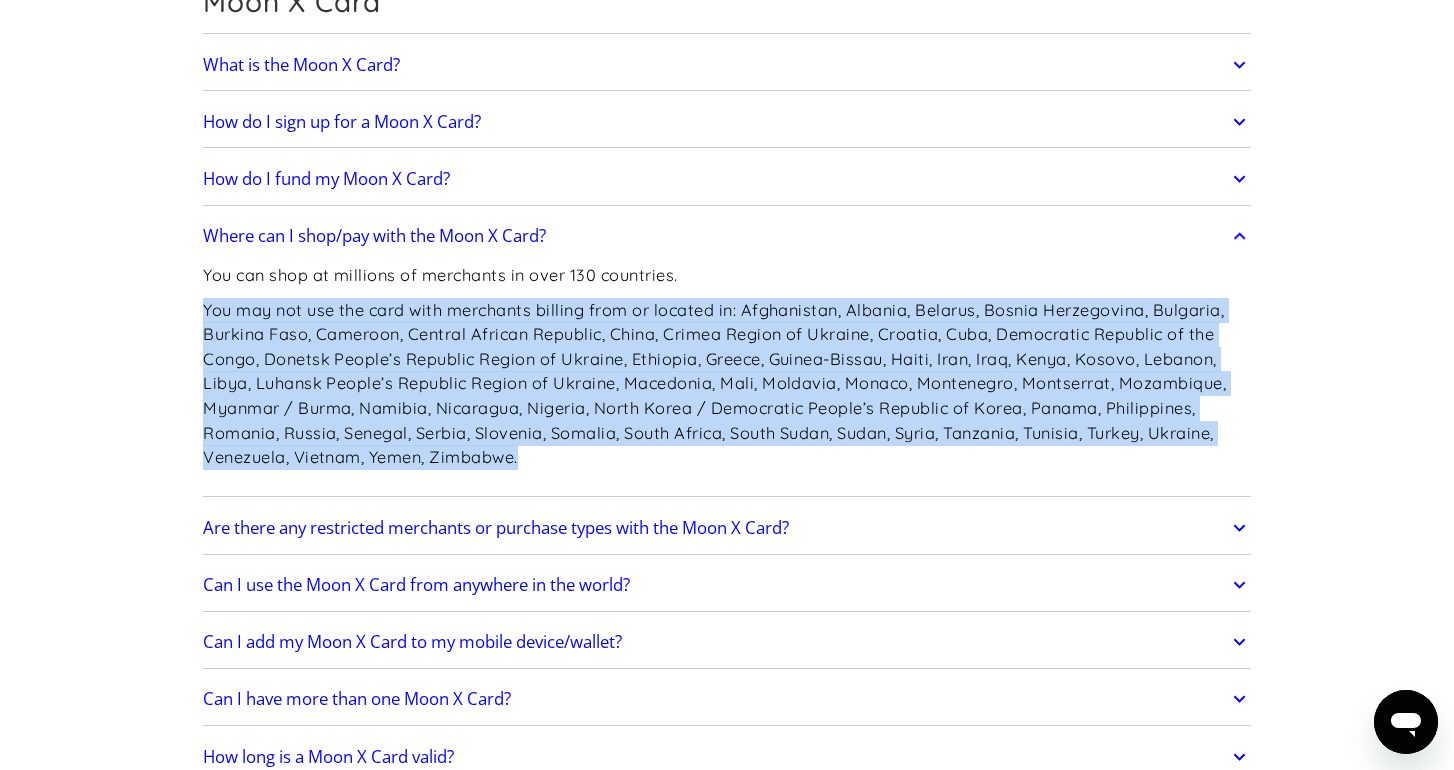 drag, startPoint x: 200, startPoint y: 302, endPoint x: 678, endPoint y: 446, distance: 499.2194 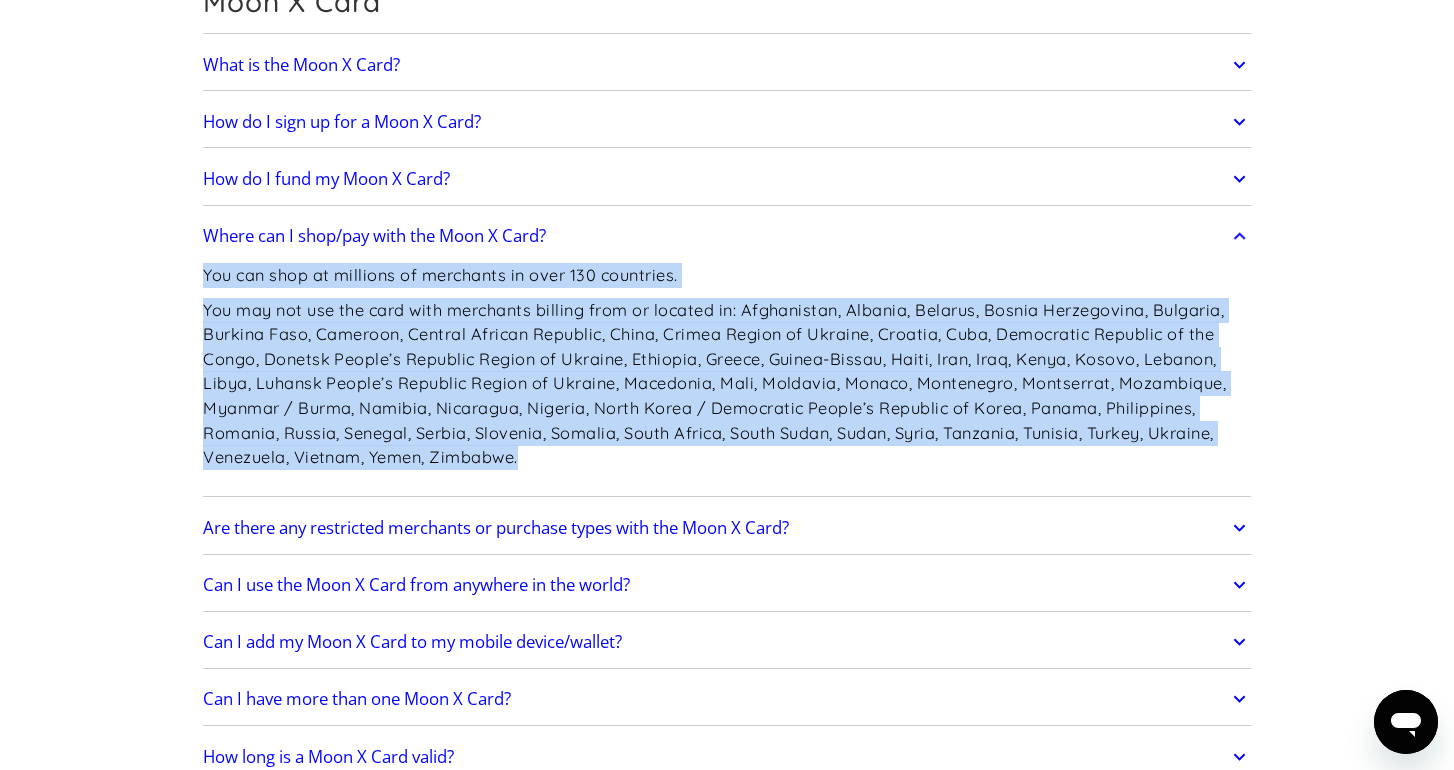 drag, startPoint x: 722, startPoint y: 446, endPoint x: 117, endPoint y: 268, distance: 630.6417 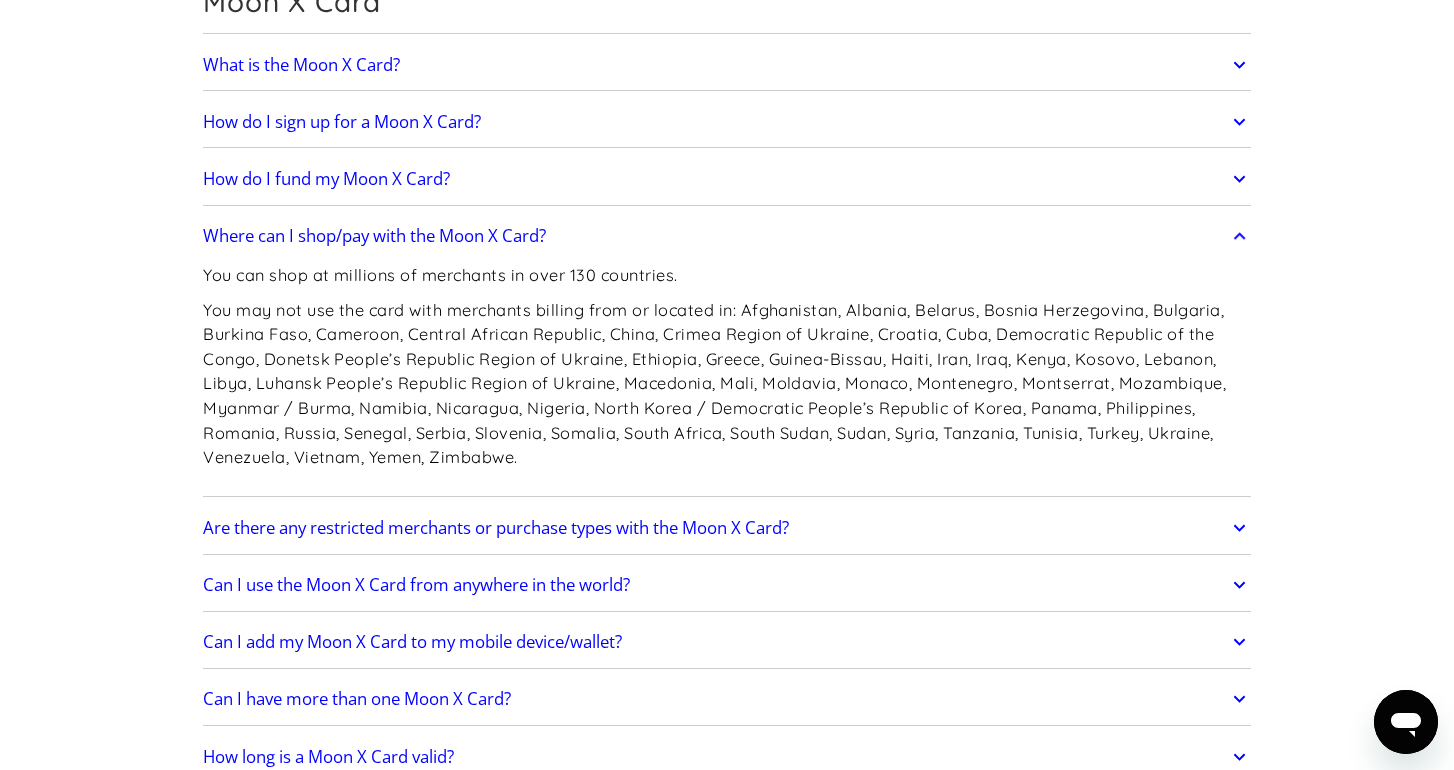 click on "You may not use the card with merchants billing from or located in: Afghanistan, Albania, Belarus, Bosnia Herzegovina, Bulgaria, Burkina Faso, Cameroon, Central African Republic, China, Crimea Region of Ukraine, Croatia, Cuba, Democratic Republic of the Congo, Donetsk People’s Republic Region of Ukraine, Ethiopia, Greece, Guinea-Bissau, Haiti, Iran, Iraq, Kenya, Kosovo, Lebanon, Libya, Luhansk People’s Republic Region of Ukraine, Macedonia, Mali, Moldavia, Monaco, Montenegro, Montserrat, Mozambique, Myanmar / Burma, Namibia, Nicaragua, Nigeria, North Korea / Democratic People’s Republic of Korea, Panama, Philippines, Romania, Russia, Senegal, Serbia, Slovenia, Somalia, South Africa, South Sudan, Sudan, Syria, Tanzania, Tunisia, Turkey, Ukraine, Venezuela, Vietnam, Yemen, Zimbabwe." at bounding box center (727, 384) 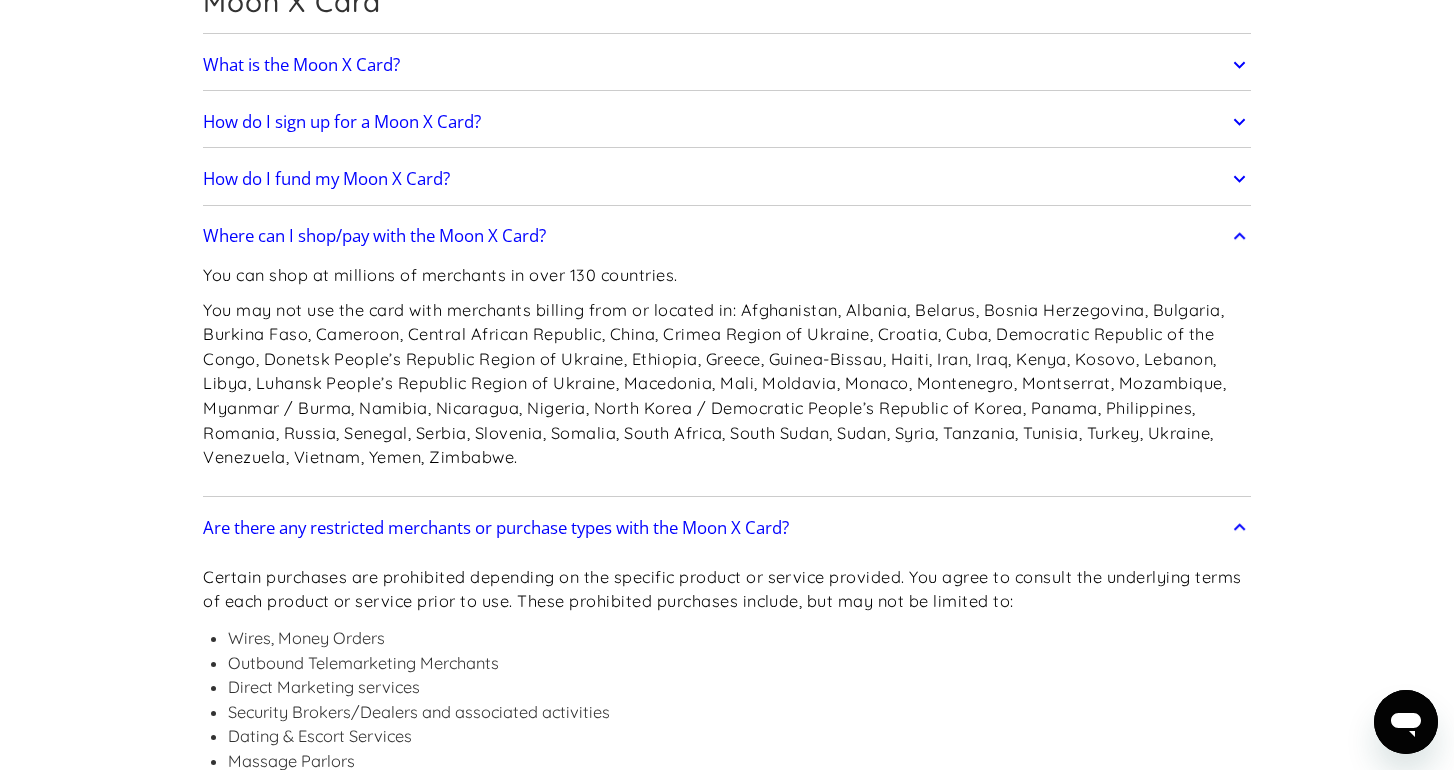 click on "Where can I shop/pay with the Moon X Card?" at bounding box center (727, 236) 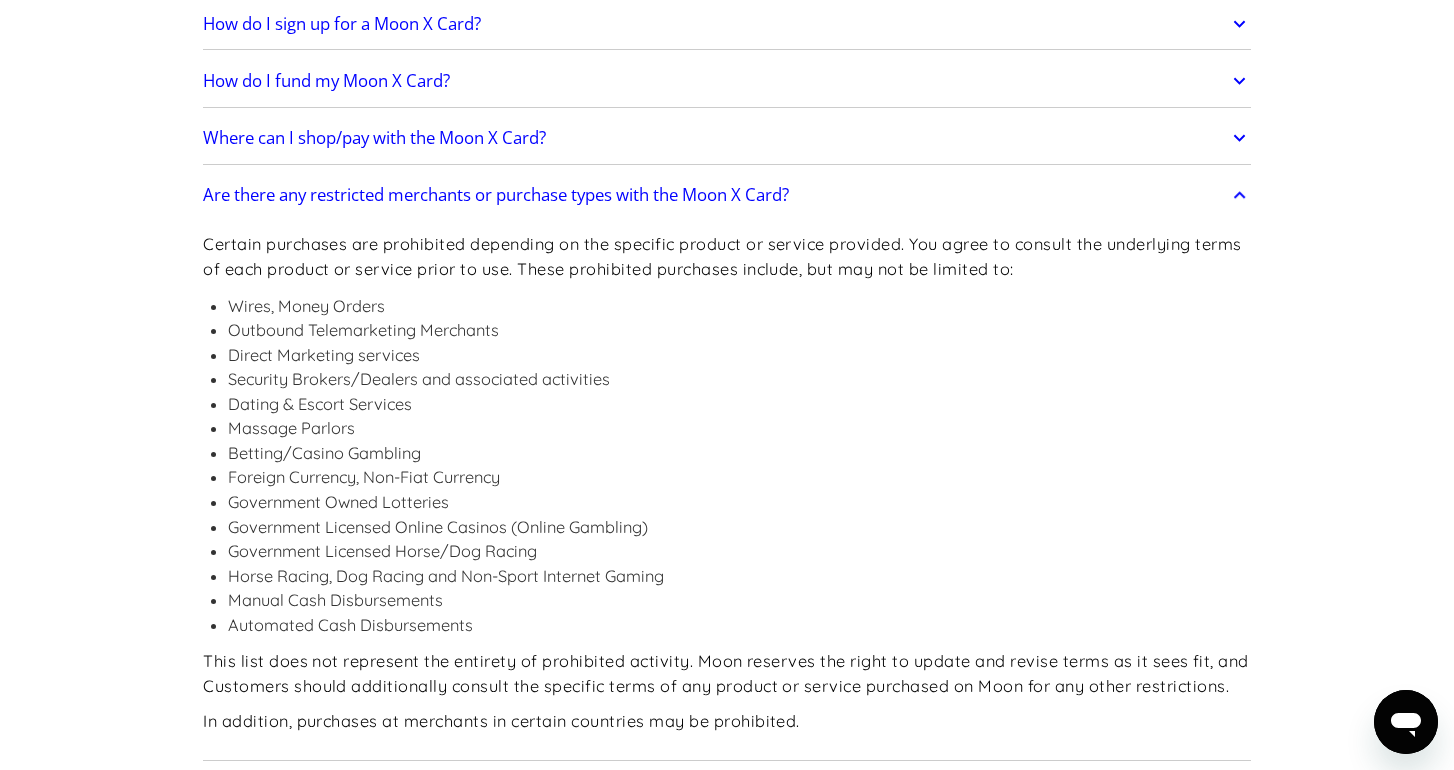scroll, scrollTop: 1615, scrollLeft: 0, axis: vertical 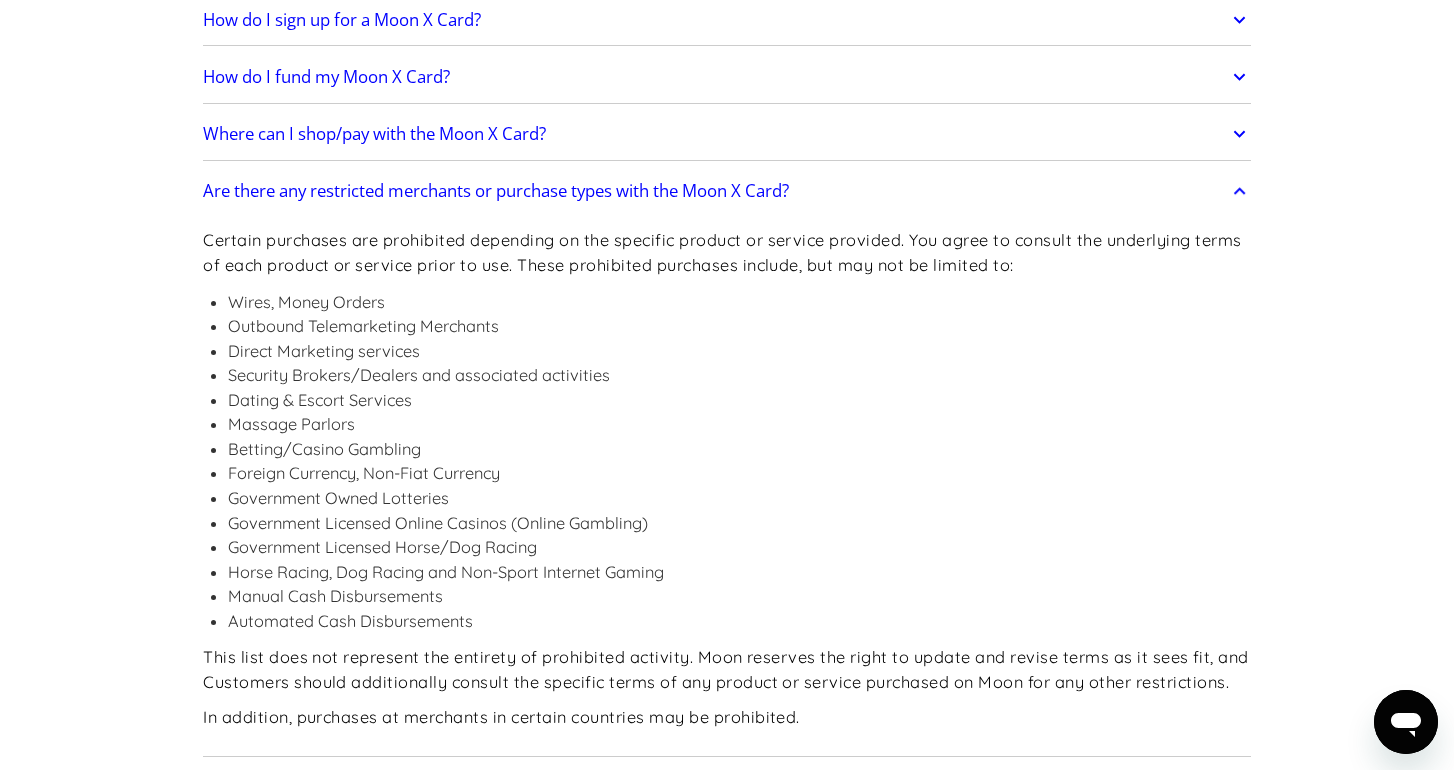 click on "Are there any restricted merchants or purchase types with the Moon X Card?" at bounding box center [727, 191] 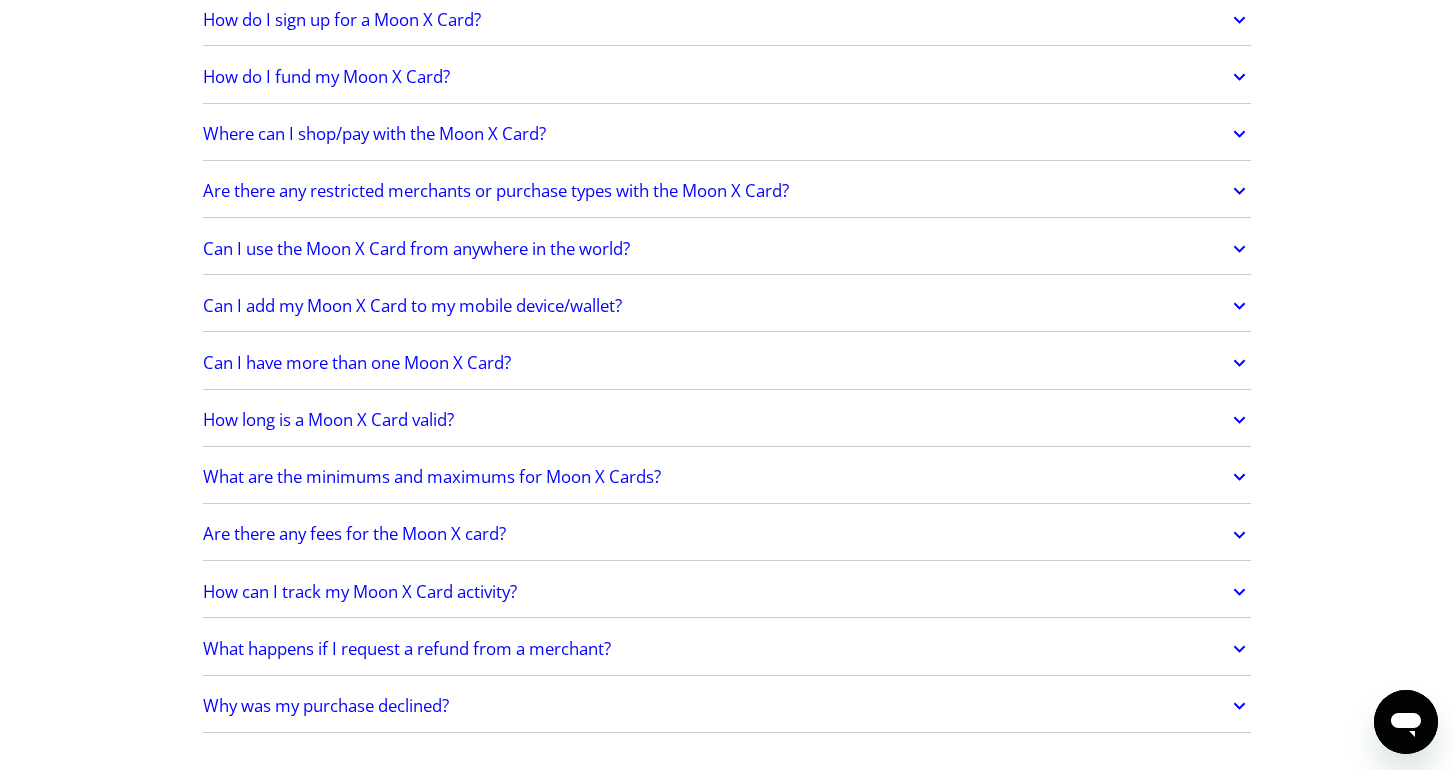 click on "Can I use the Moon X Card from anywhere in the world?" at bounding box center (727, 249) 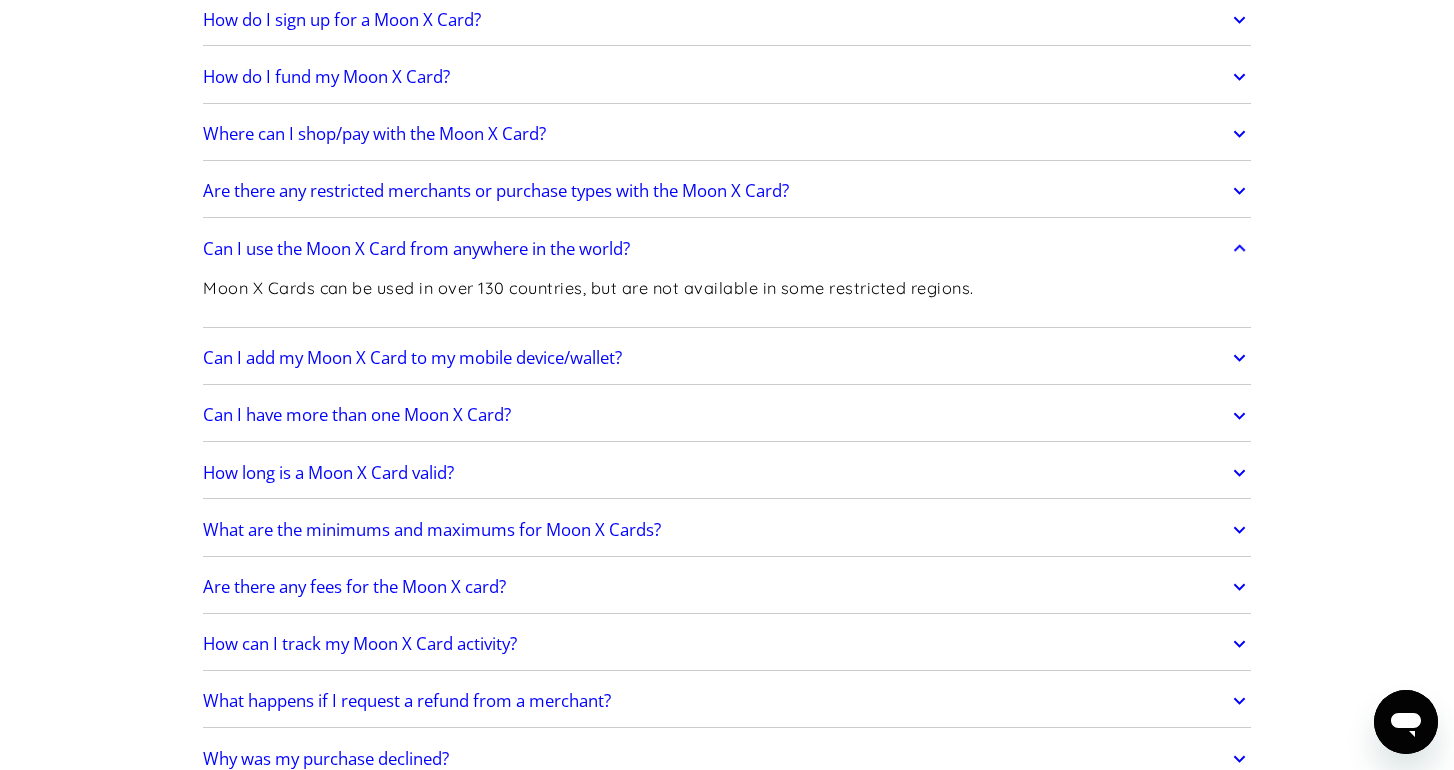 click on "Can I use the Moon X Card from anywhere in the world?" at bounding box center [727, 249] 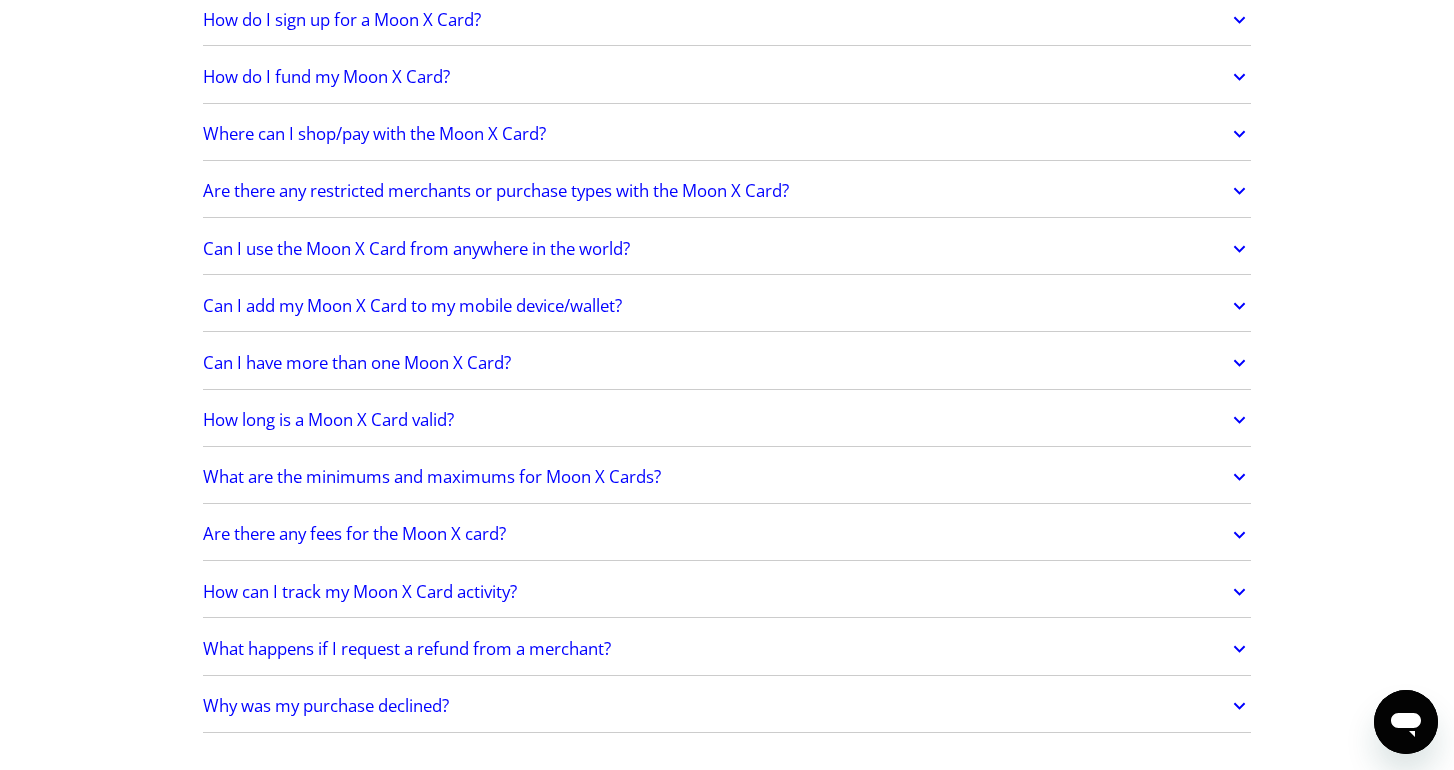 click on "Can I use the Moon X Card from anywhere in the world?" at bounding box center (727, 249) 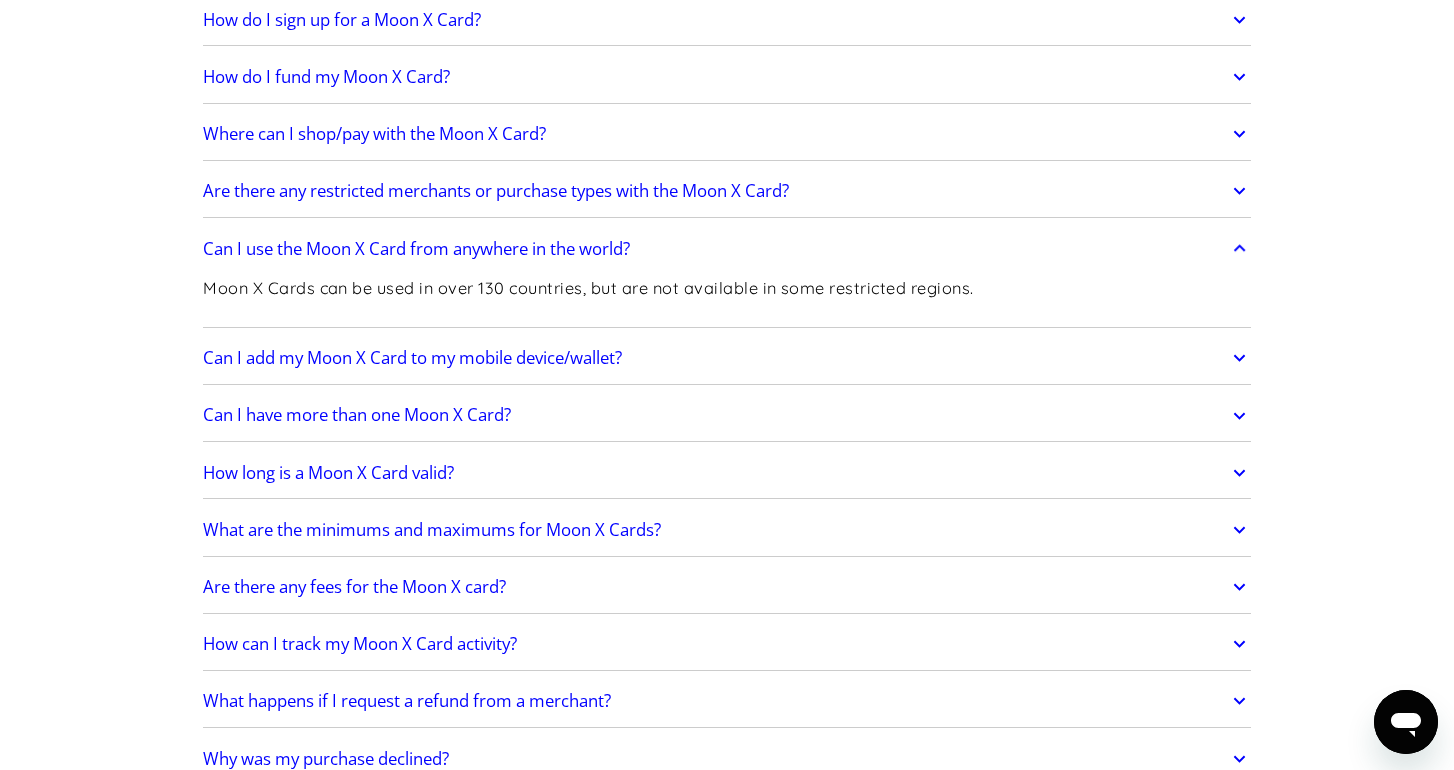 click on "Can I use the Moon X Card from anywhere in the world?" at bounding box center [727, 249] 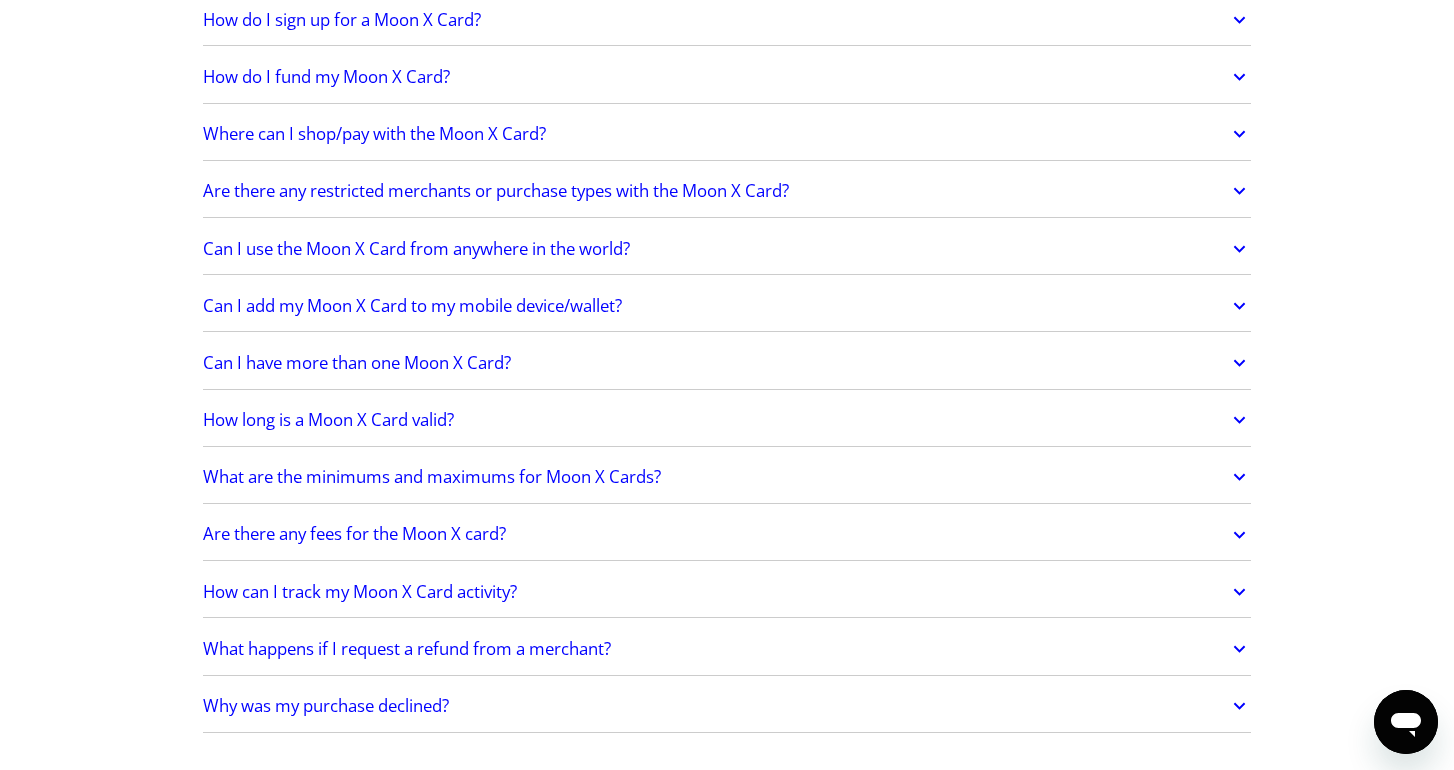 click on "Can I add my Moon X Card to my mobile device/wallet?" at bounding box center (727, 306) 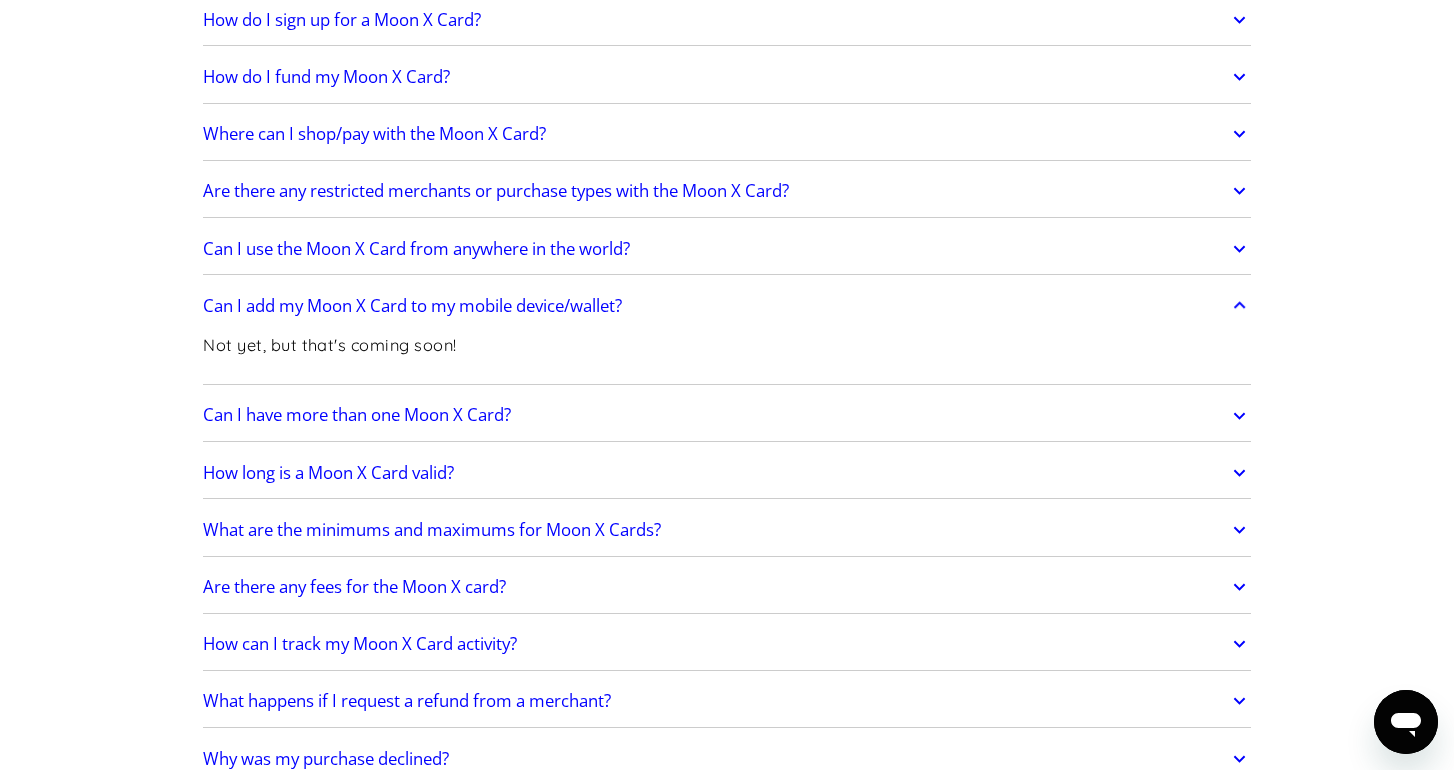 click on "Can I add my Moon X Card to my mobile device/wallet?" at bounding box center (727, 306) 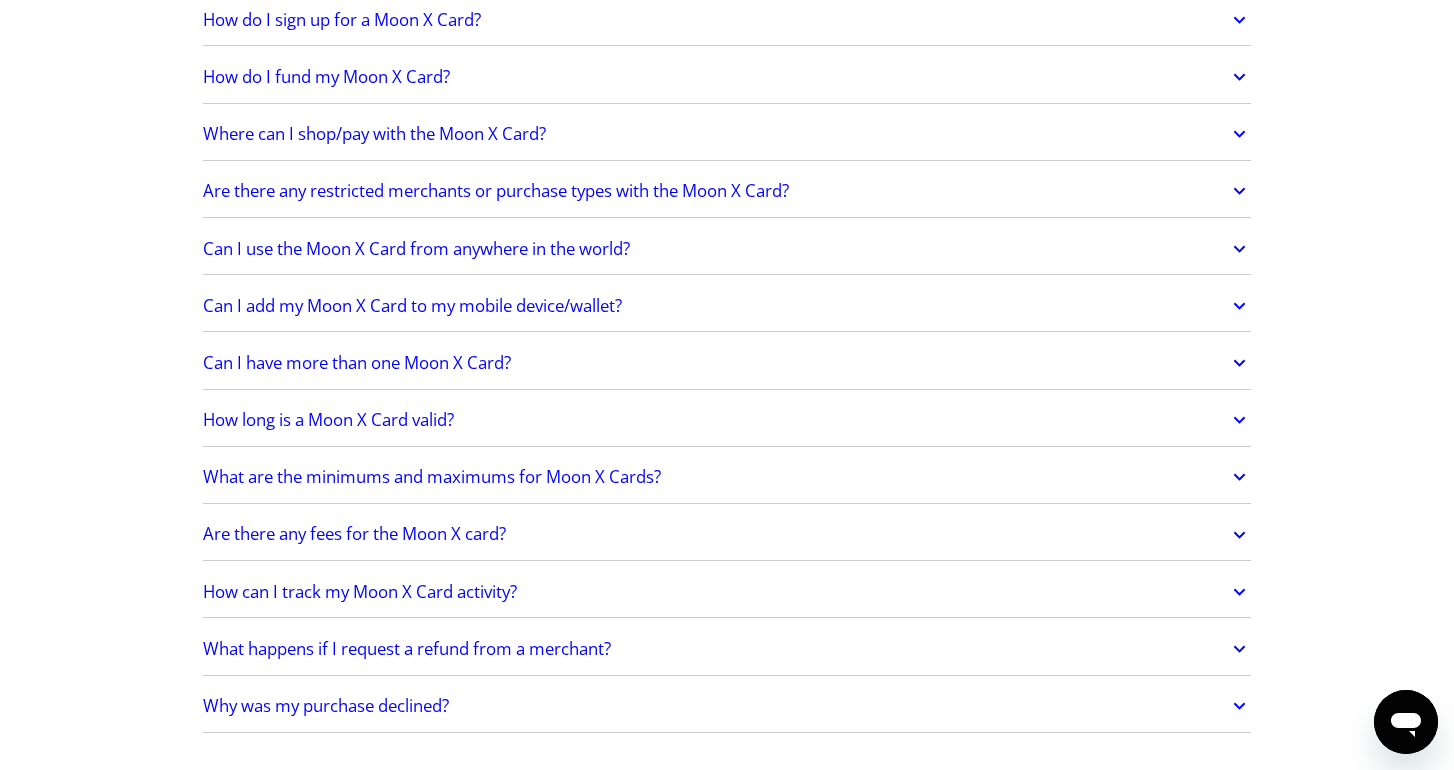click on "Can I add my Moon X Card to my mobile device/wallet?" at bounding box center [727, 306] 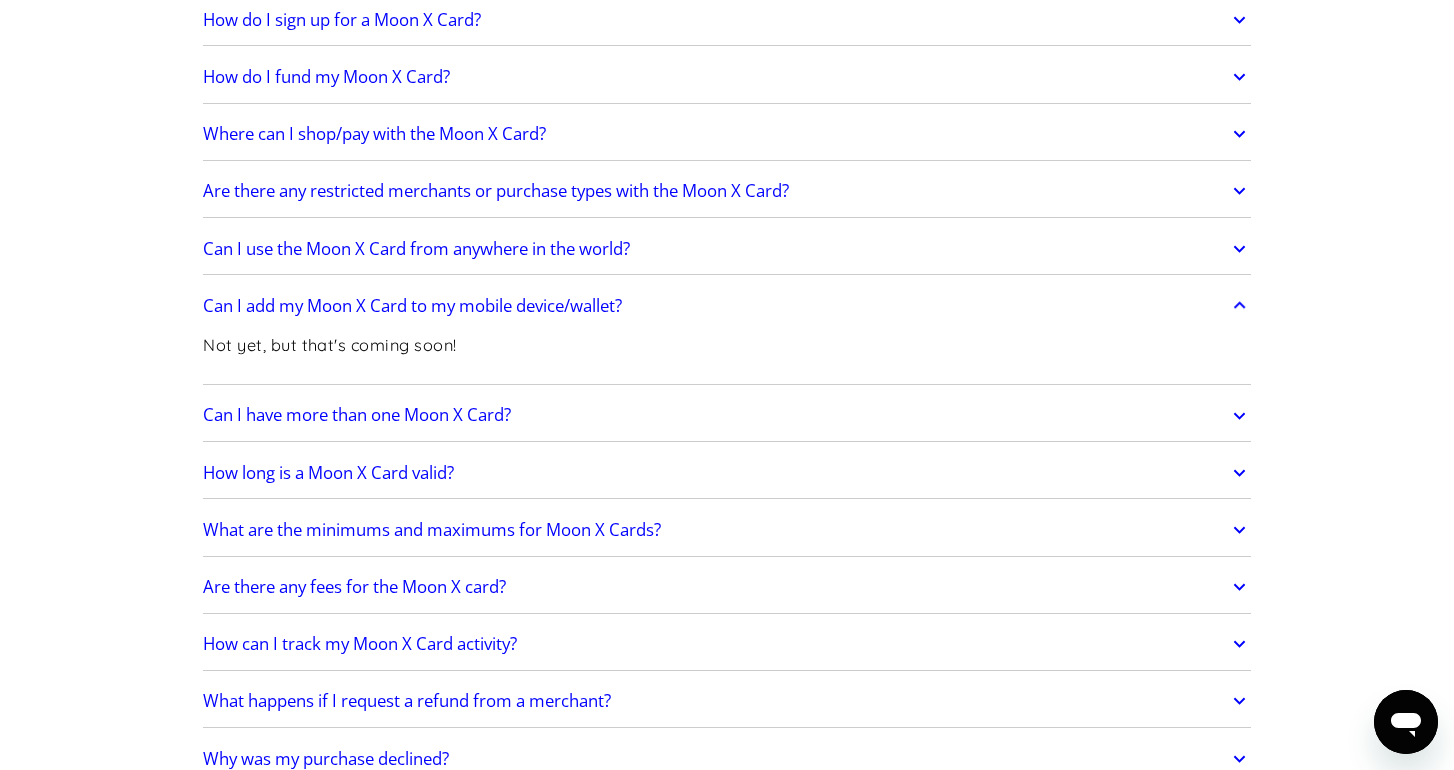 click on "Can I add my Moon X Card to my mobile device/wallet?" at bounding box center [727, 306] 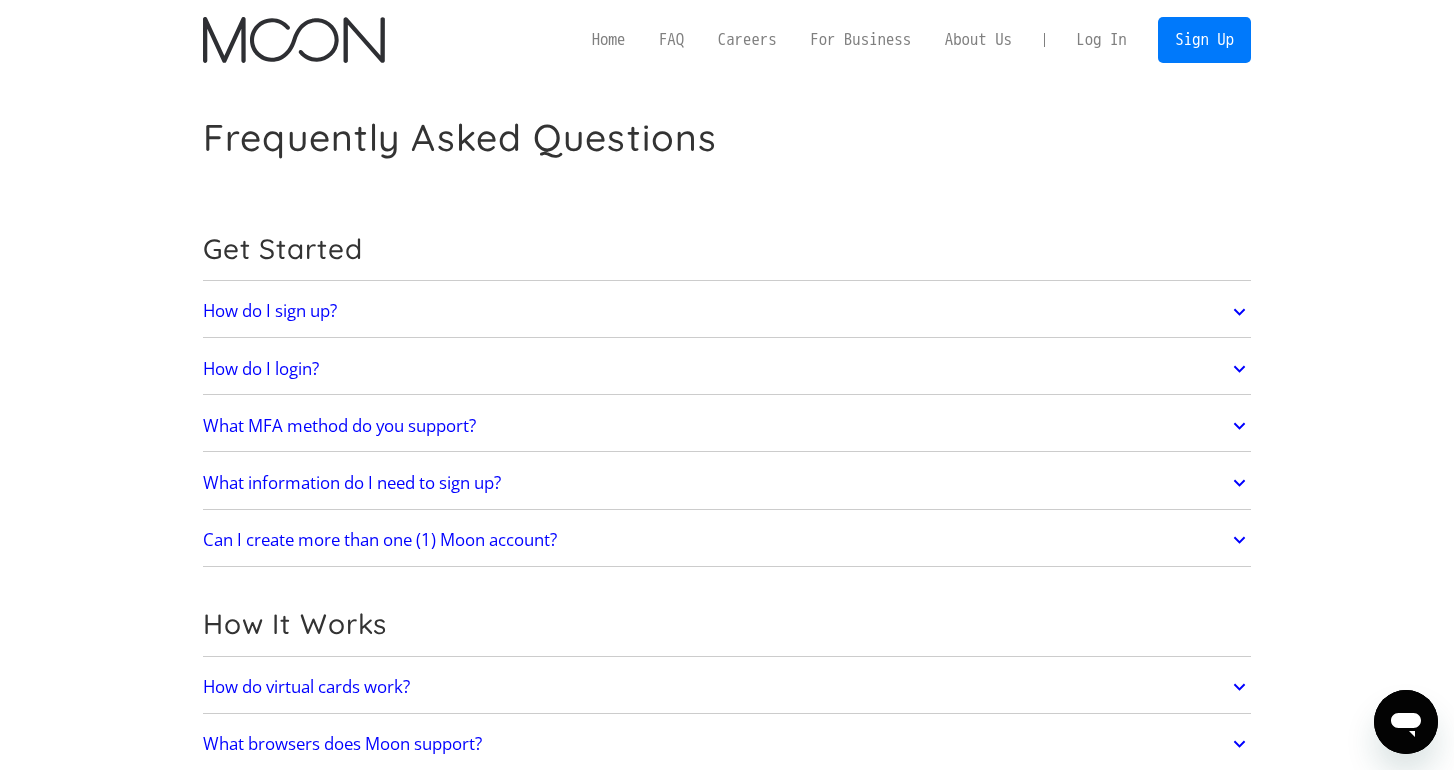 scroll, scrollTop: 0, scrollLeft: 0, axis: both 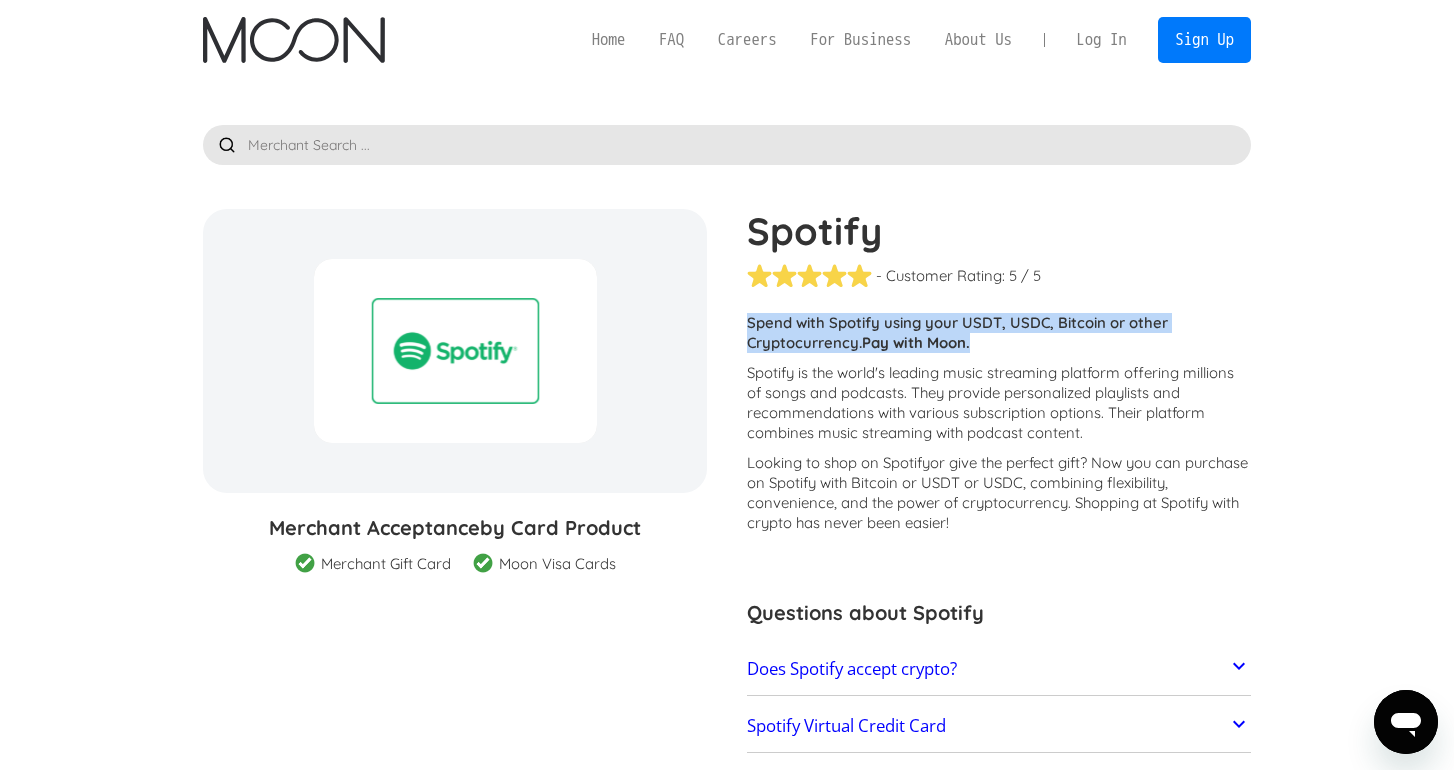 drag, startPoint x: 745, startPoint y: 326, endPoint x: 1022, endPoint y: 347, distance: 277.7949 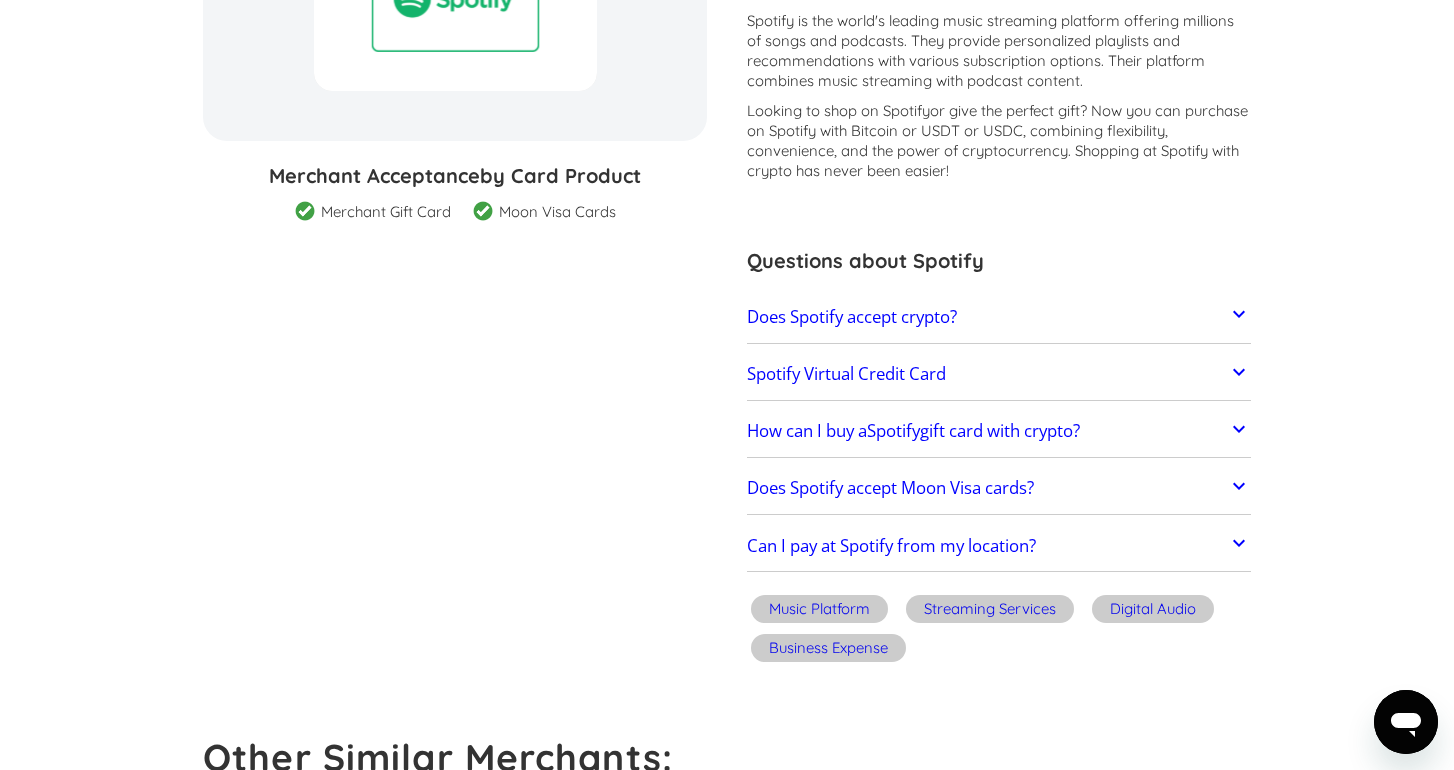 scroll, scrollTop: 444, scrollLeft: 0, axis: vertical 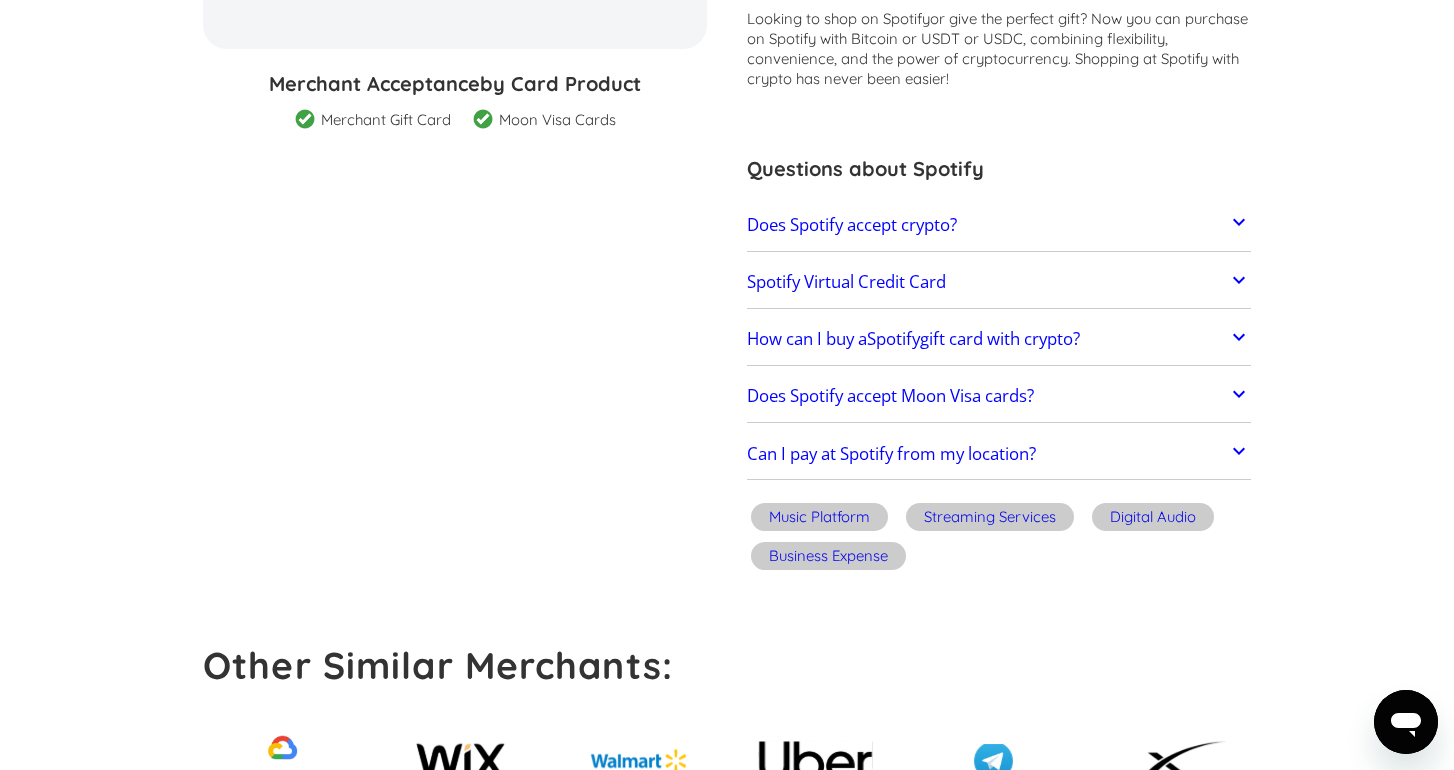 click on "Does Spotify accept Moon Visa cards?" at bounding box center [999, 397] 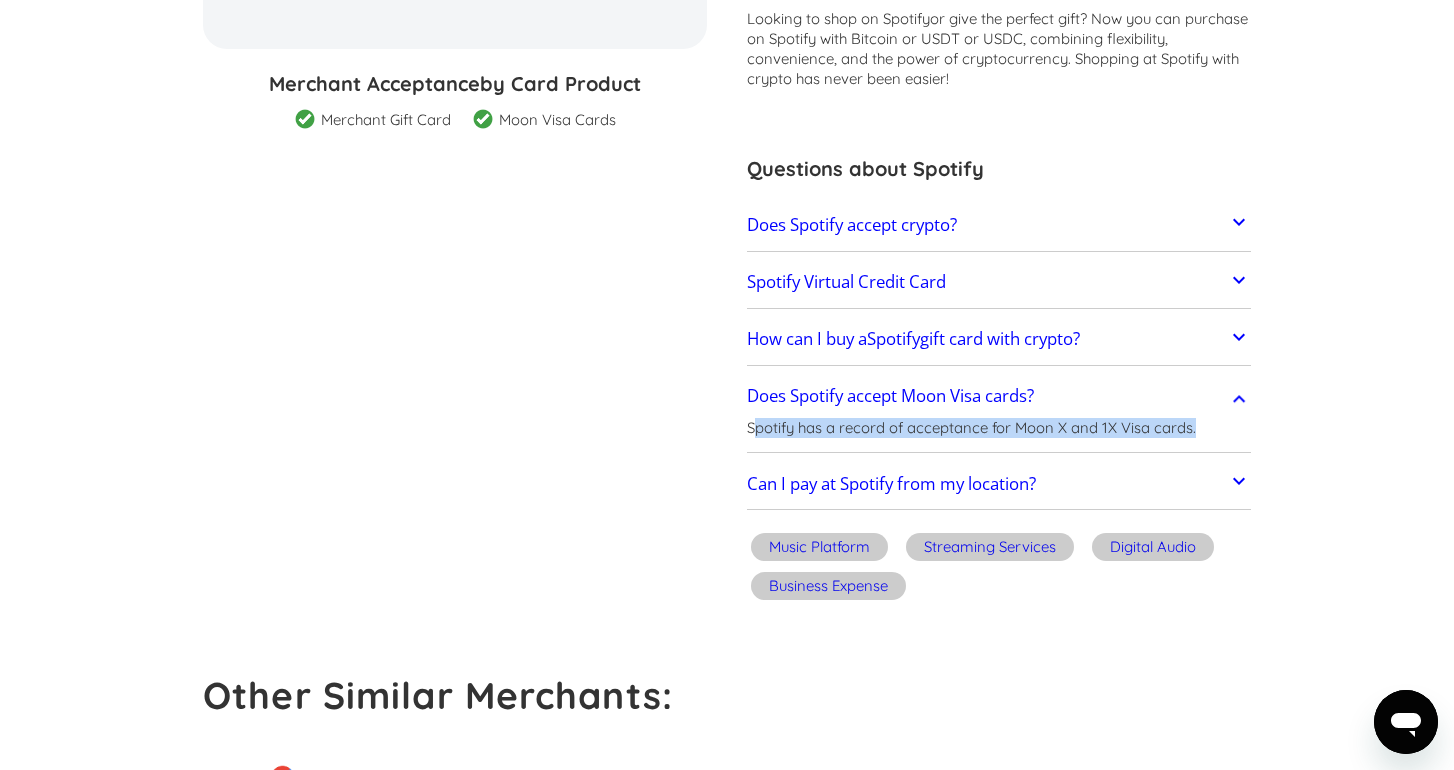 drag, startPoint x: 1224, startPoint y: 423, endPoint x: 753, endPoint y: 424, distance: 471.00107 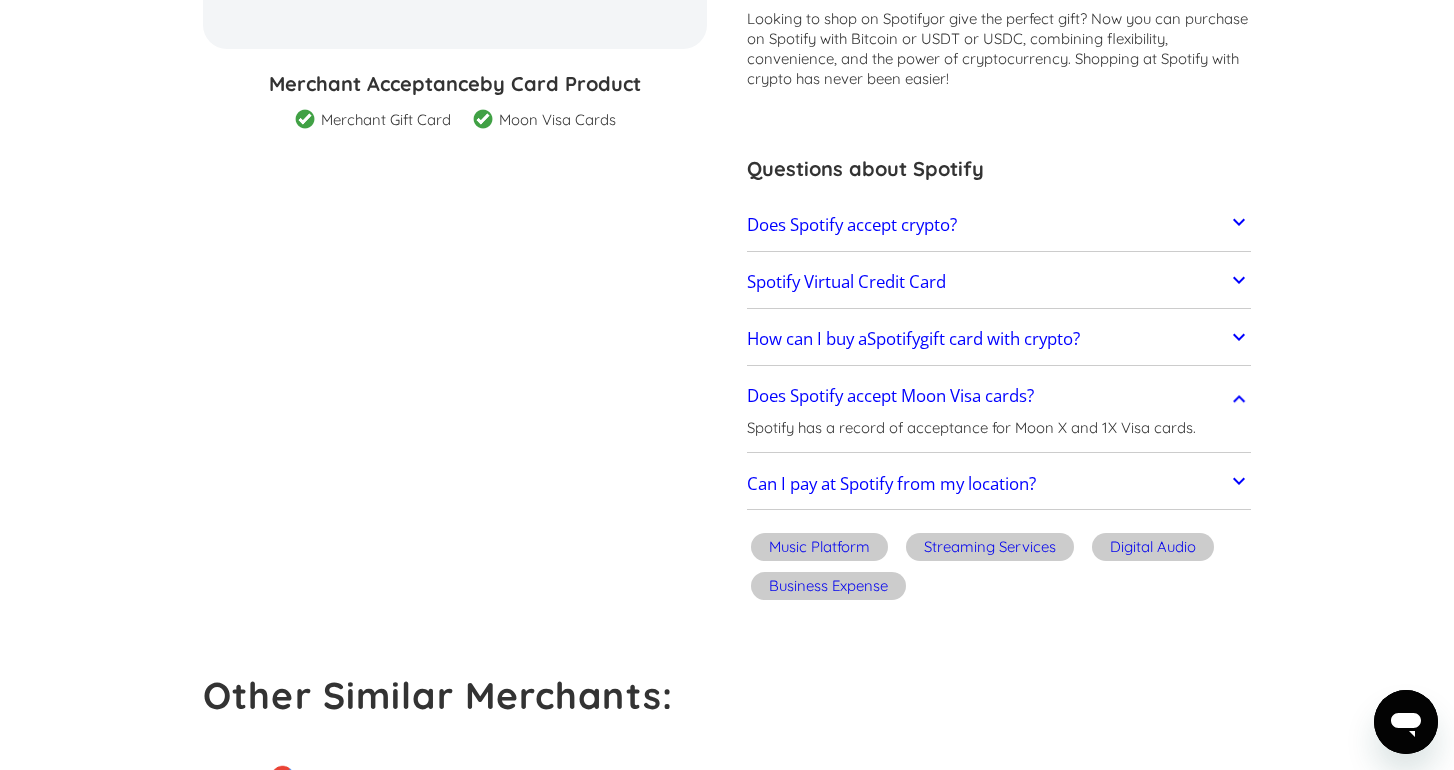 click on "Can I pay at Spotify from my location?" at bounding box center [999, 484] 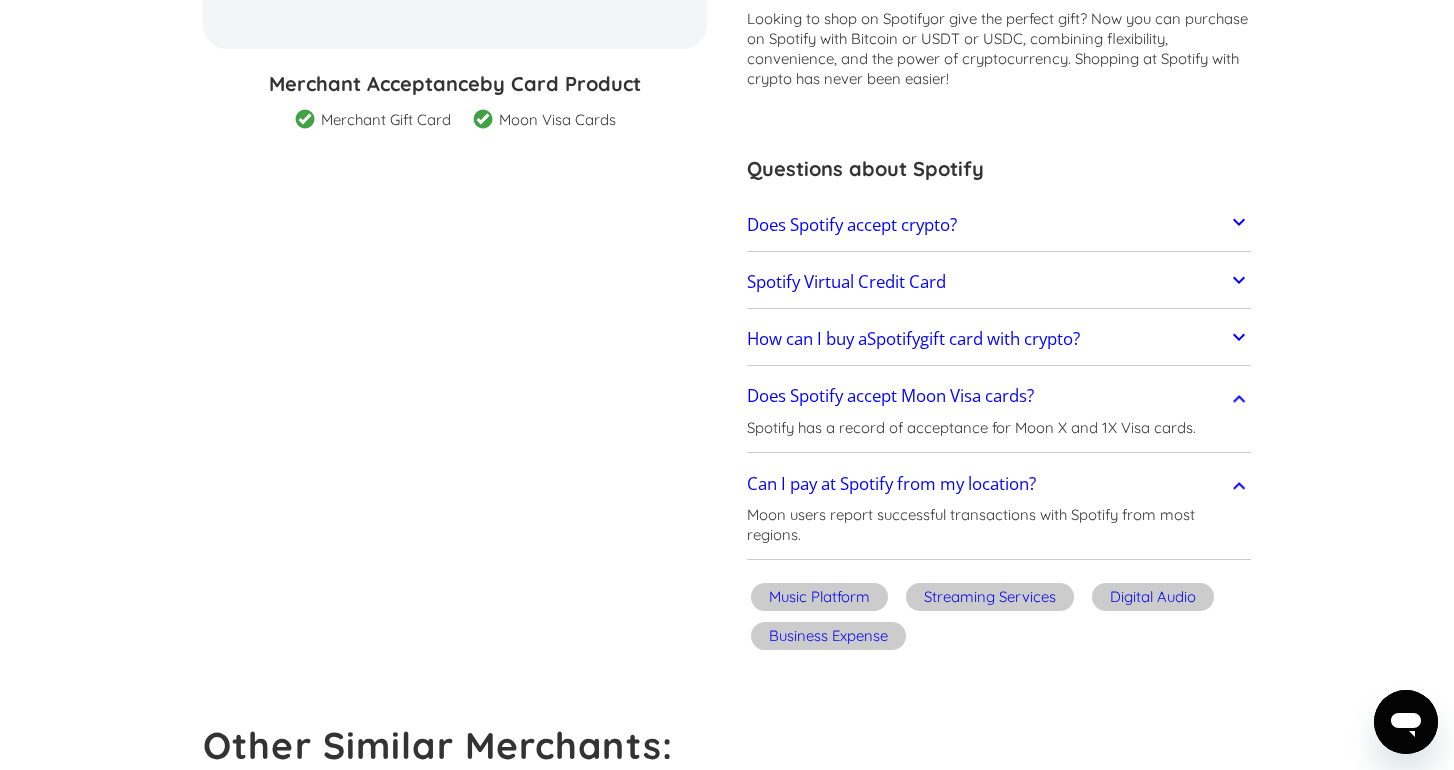 click on "Can I pay at Spotify from my location?" at bounding box center [999, 484] 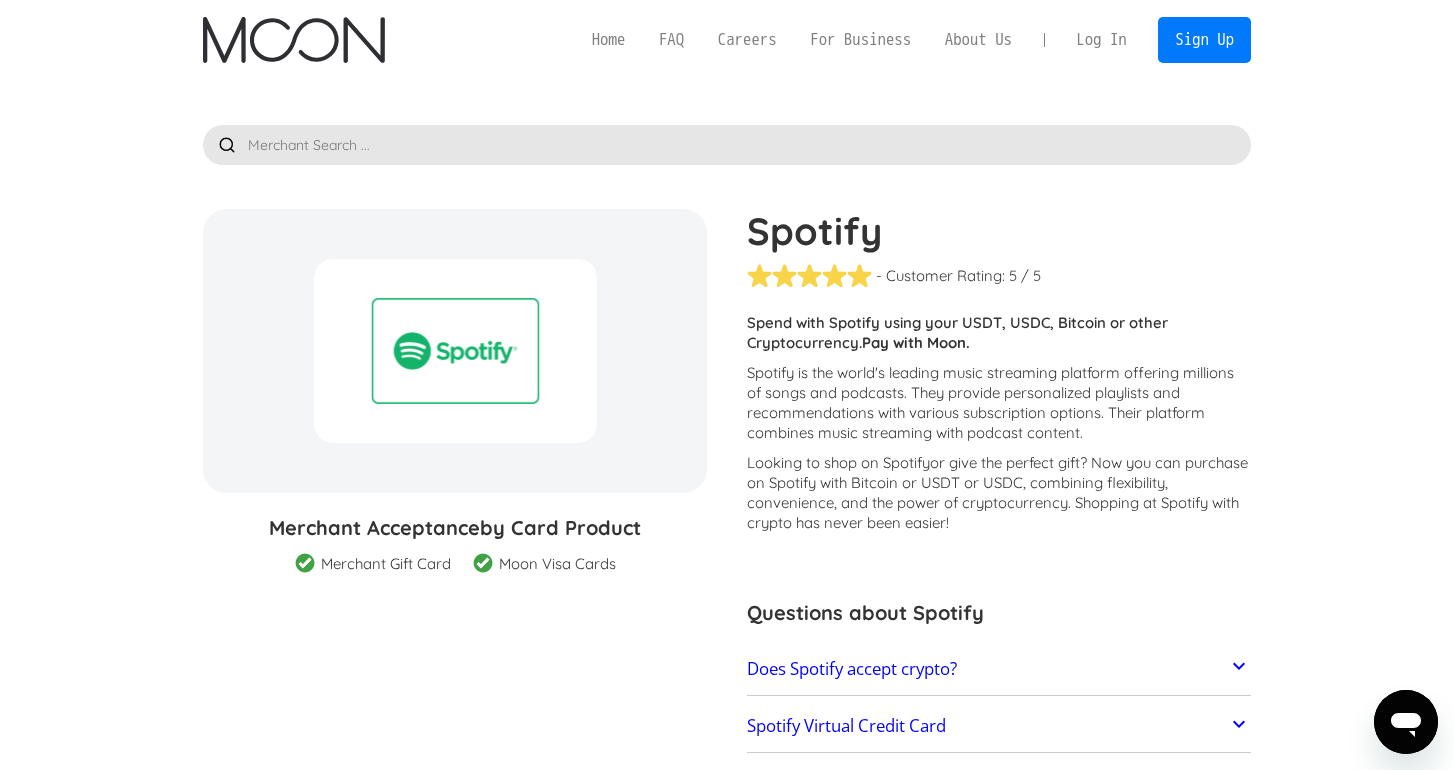 scroll, scrollTop: 0, scrollLeft: 0, axis: both 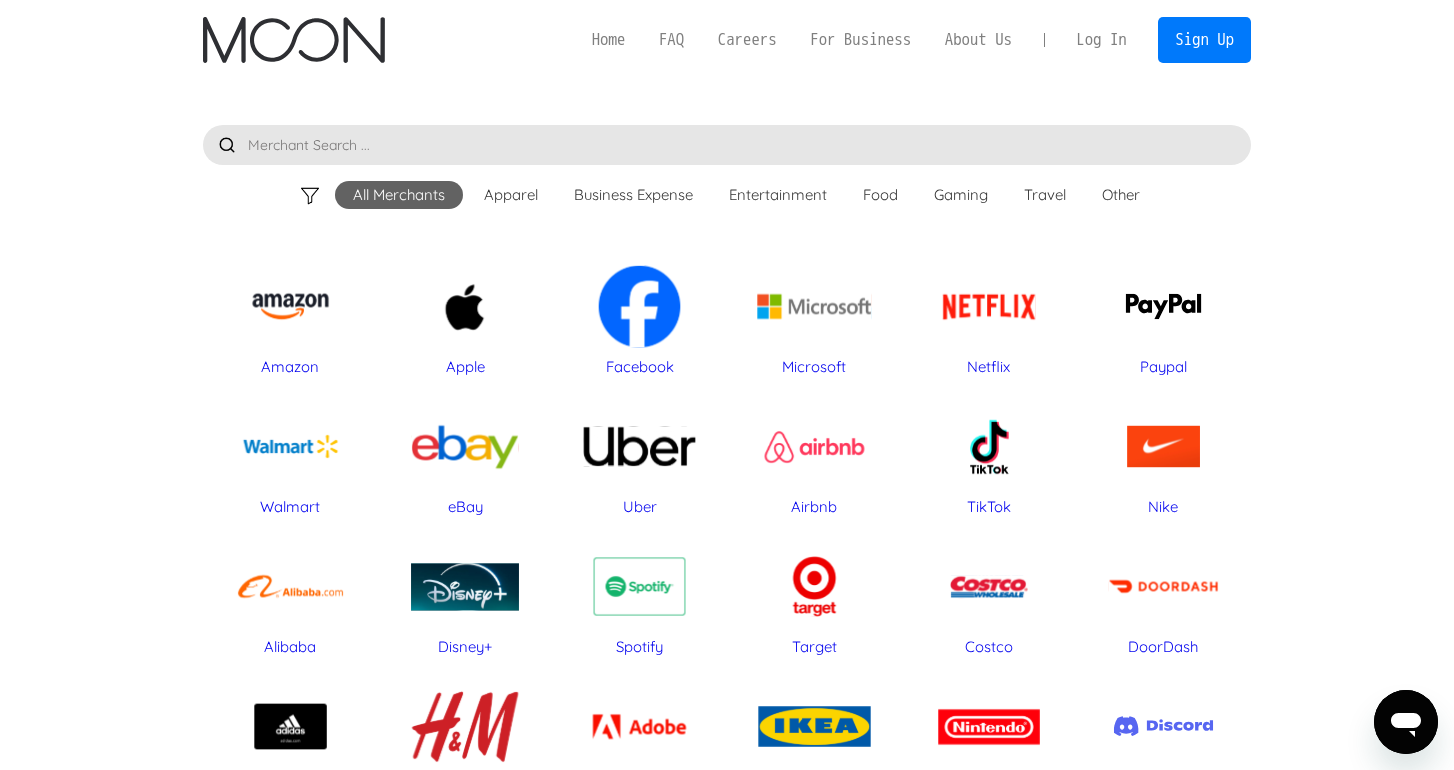 click on "Netflix" at bounding box center [989, 367] 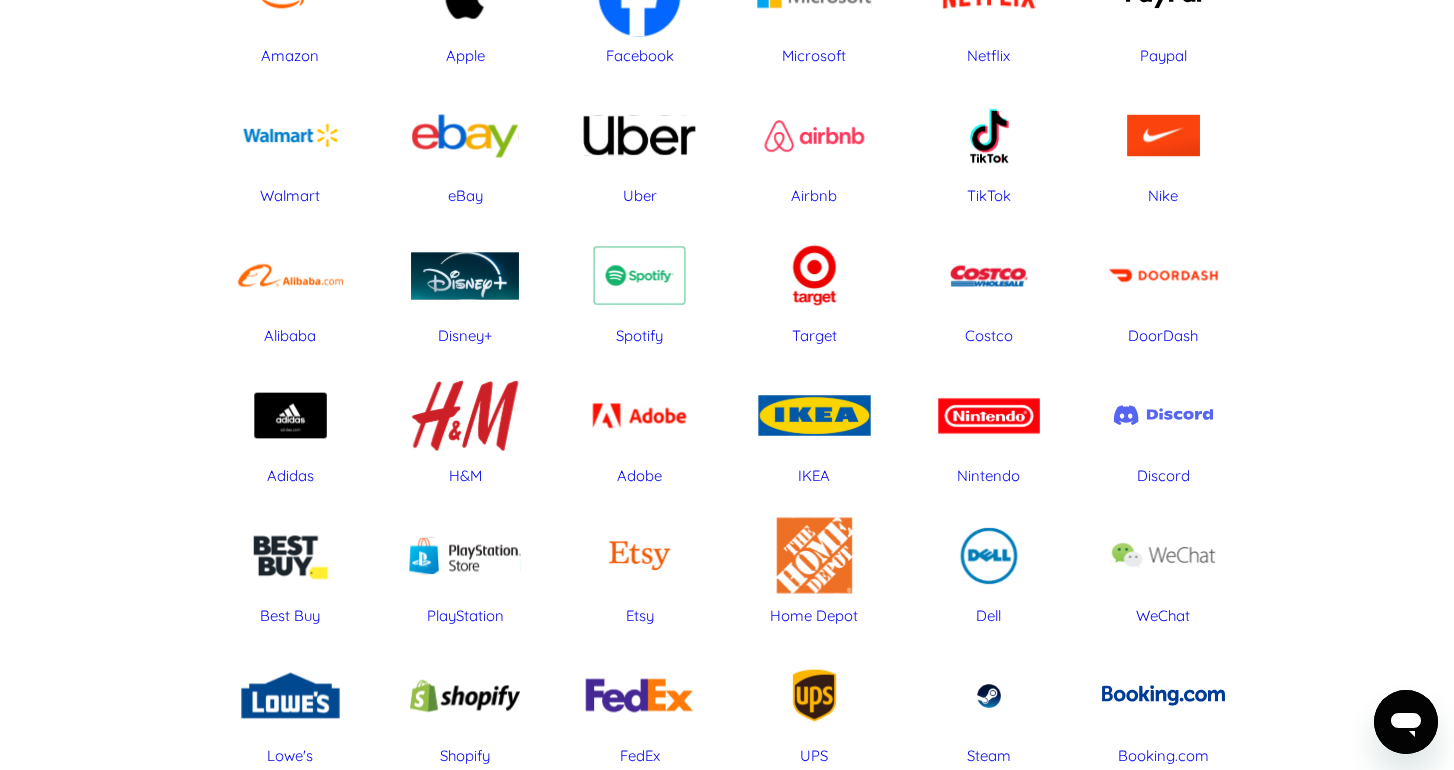 scroll, scrollTop: 473, scrollLeft: 0, axis: vertical 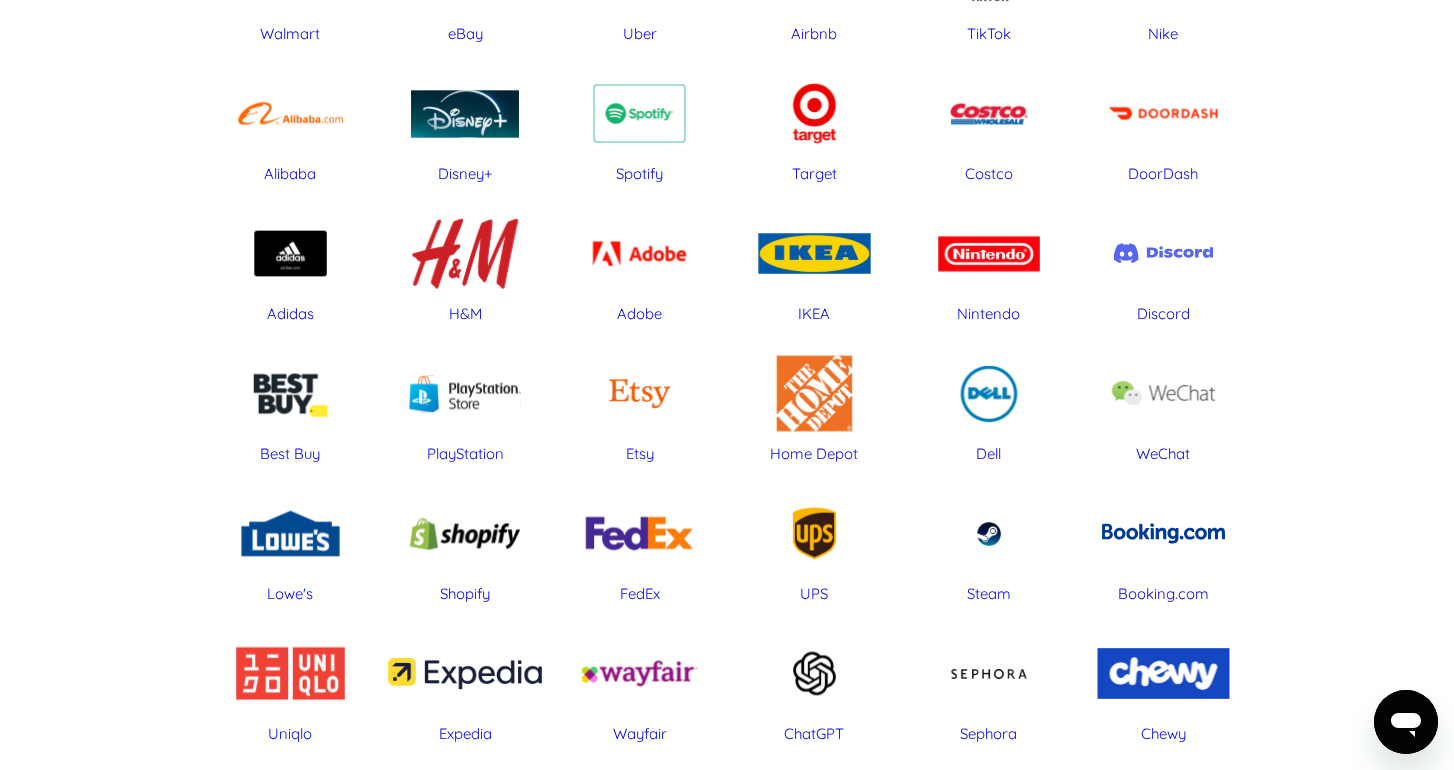 click on "PlayStation" at bounding box center [465, 454] 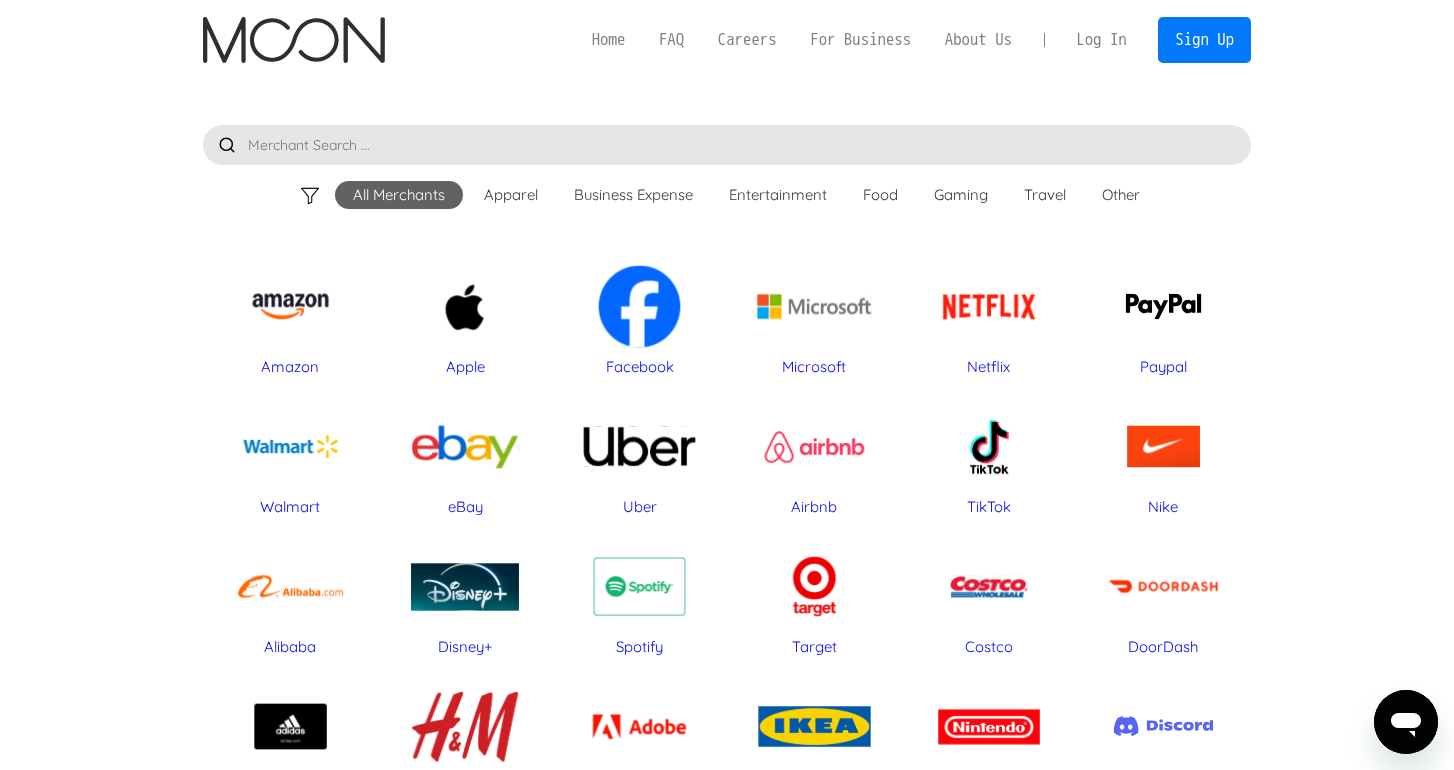 scroll, scrollTop: 0, scrollLeft: 0, axis: both 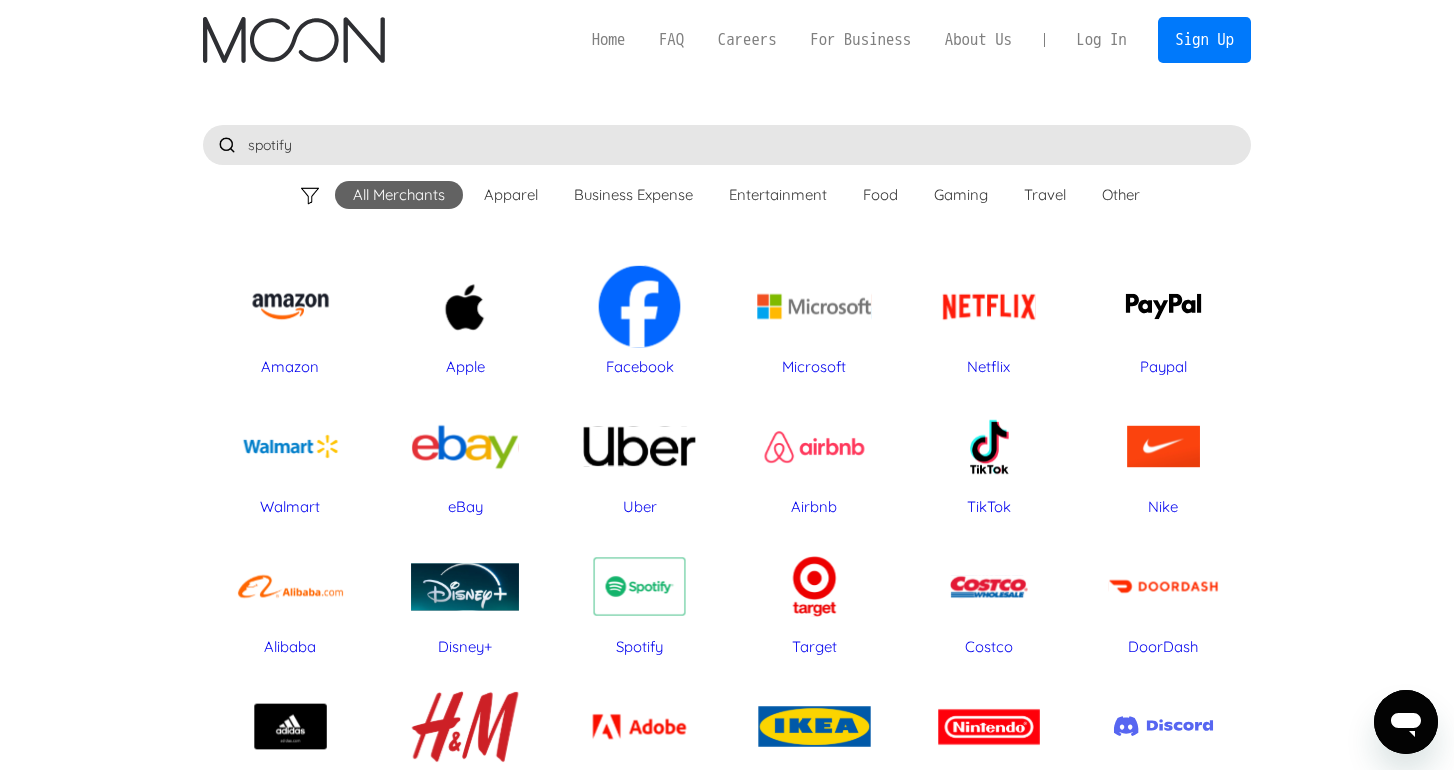 type on "spotify" 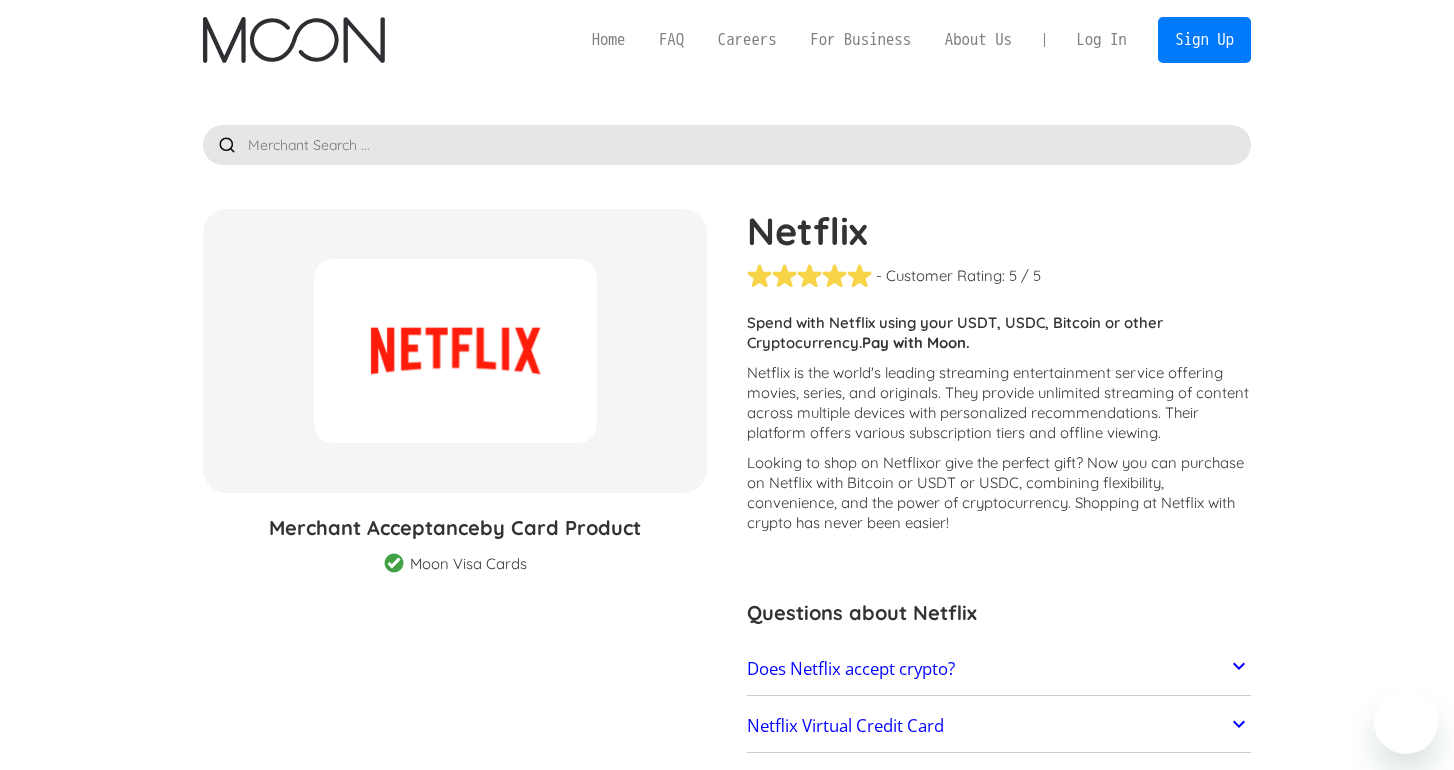 scroll, scrollTop: 0, scrollLeft: 0, axis: both 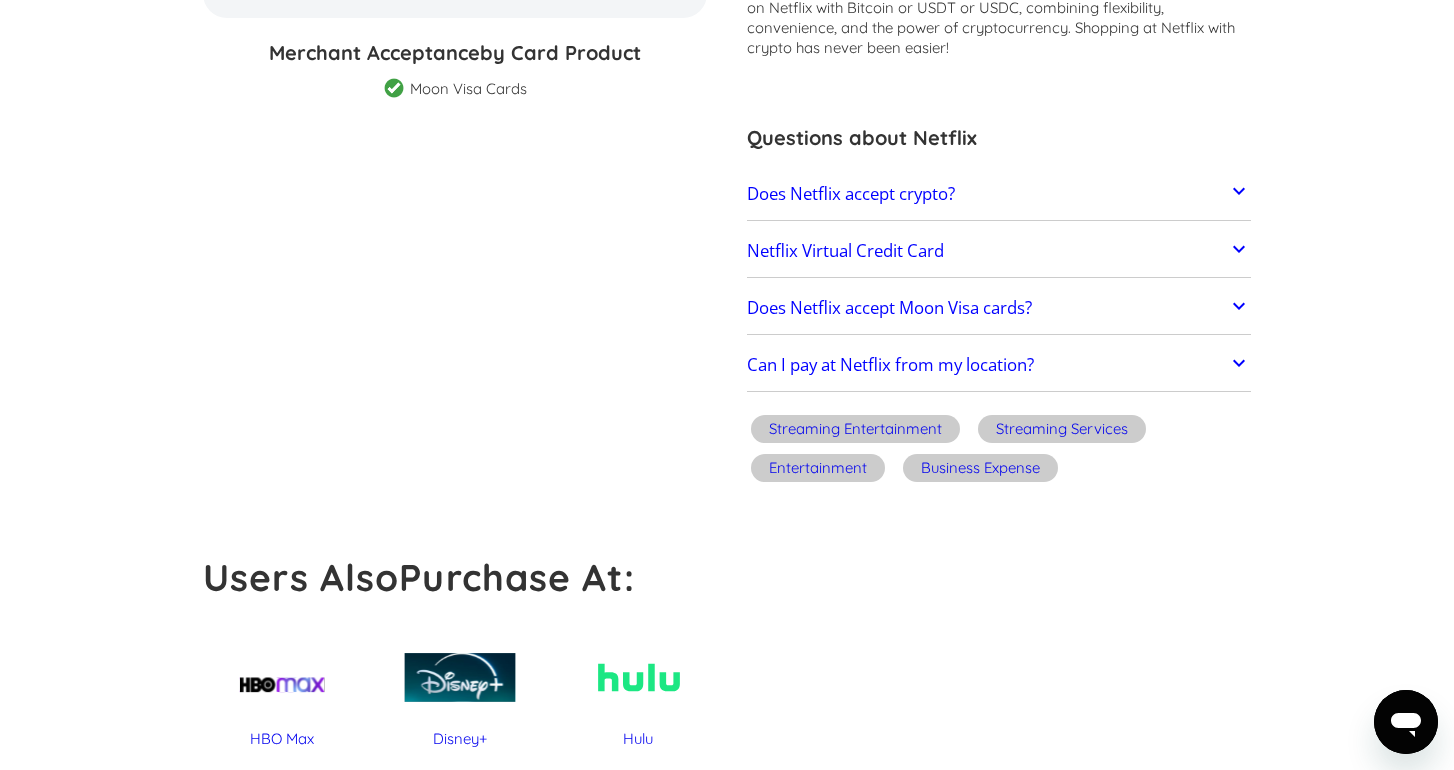 click on "Does Netflix accept Moon Visa cards?" at bounding box center (889, 308) 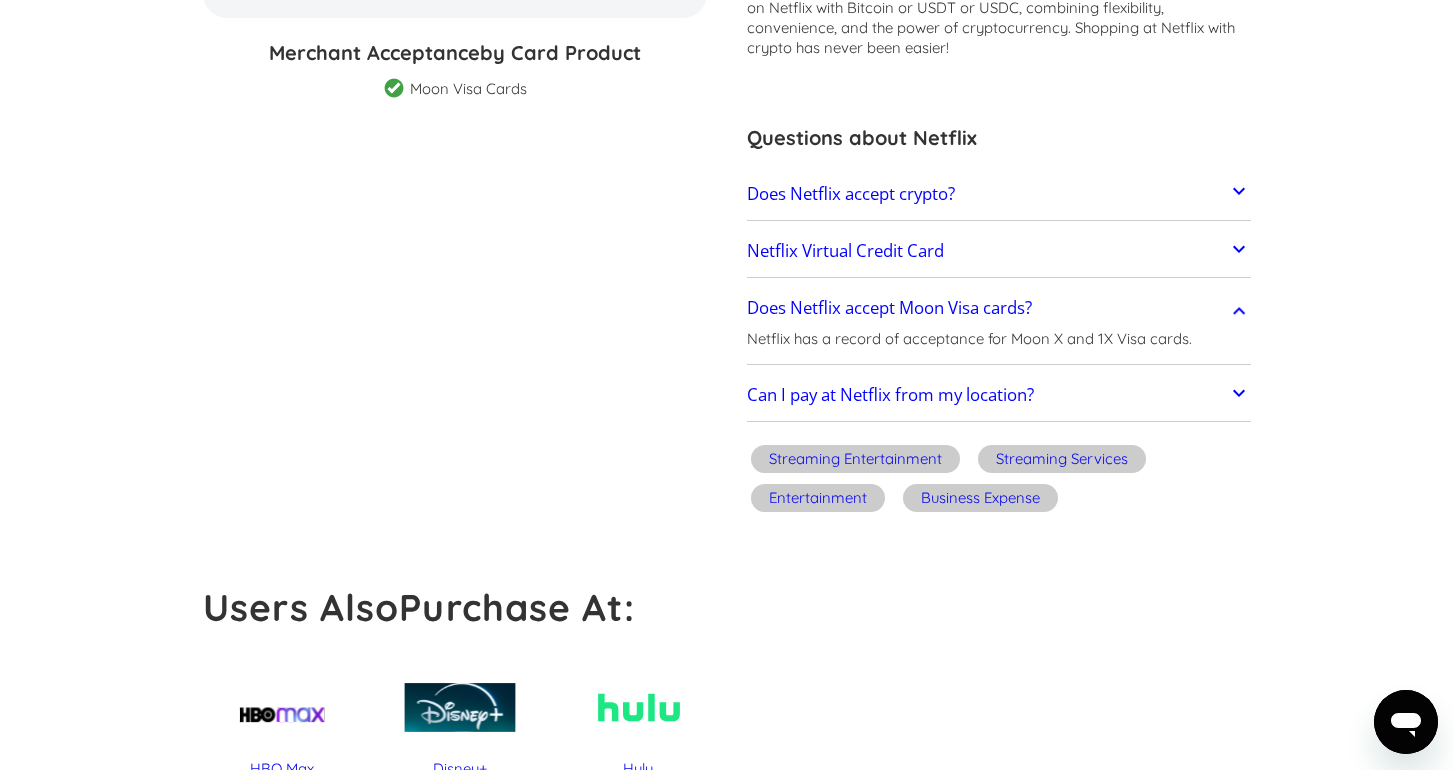 click on "Does Netflix accept Moon Visa cards?" at bounding box center (999, 308) 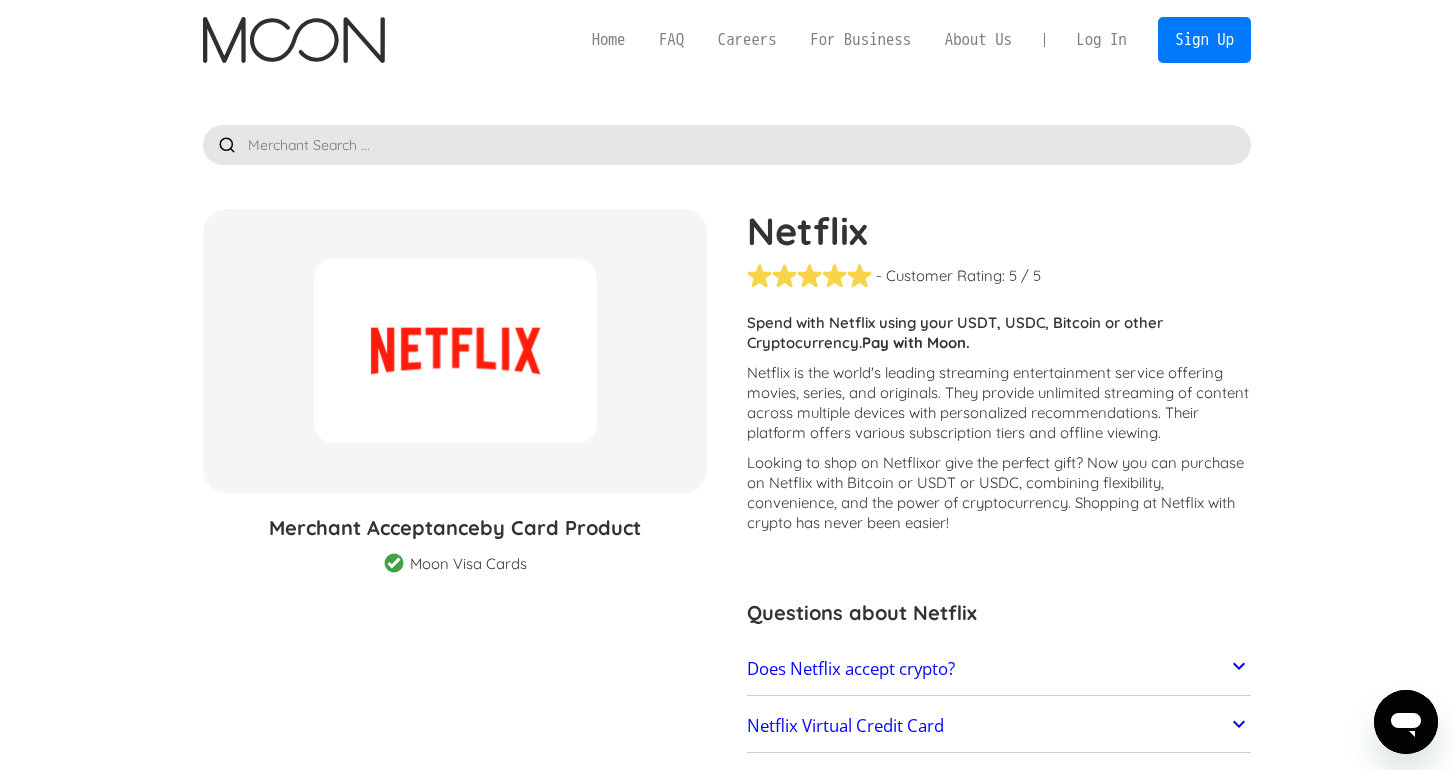 scroll, scrollTop: 0, scrollLeft: 0, axis: both 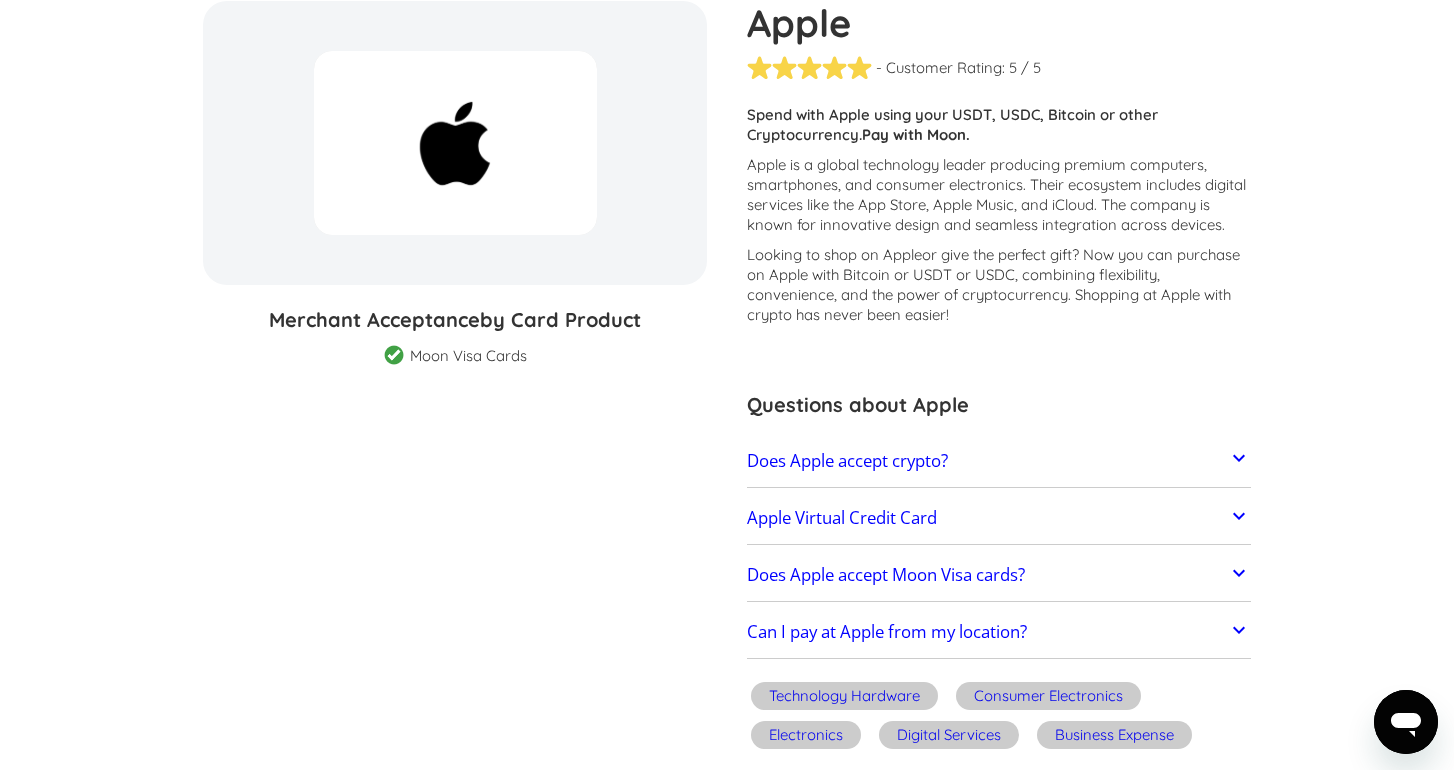 click on "Does Apple accept Moon Visa cards?" at bounding box center (886, 575) 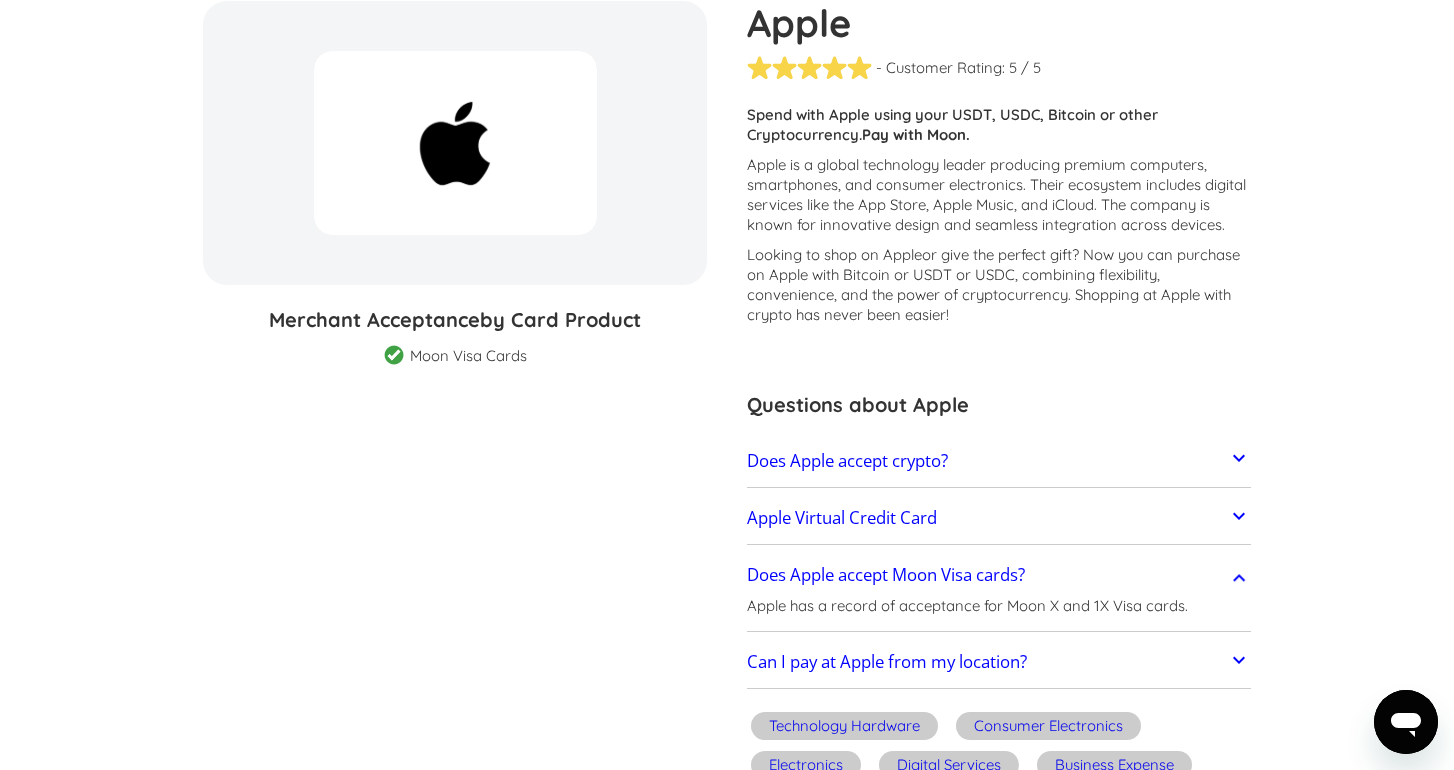click on "Does Apple accept Moon Visa cards?" at bounding box center [886, 575] 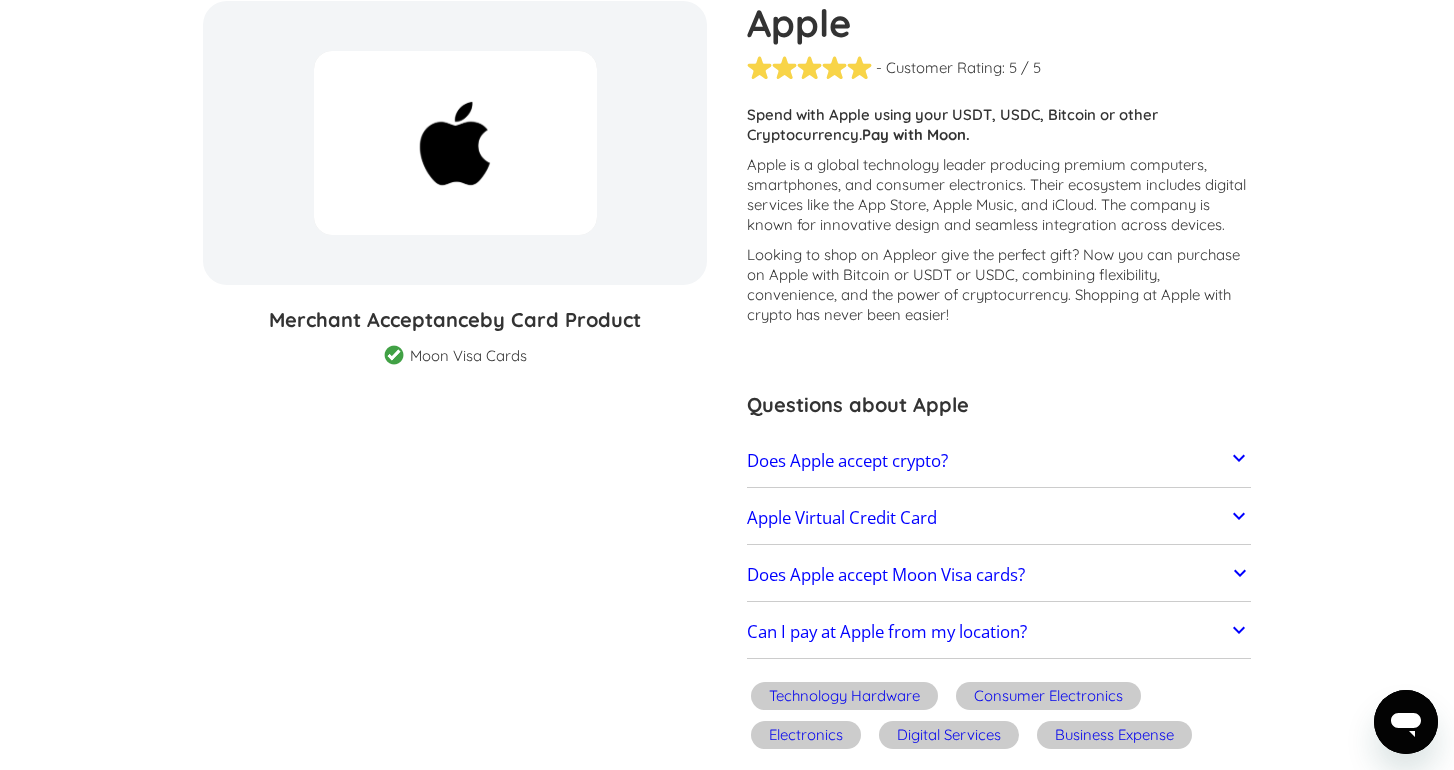 click on "Does Apple accept Moon Visa cards?" at bounding box center [886, 575] 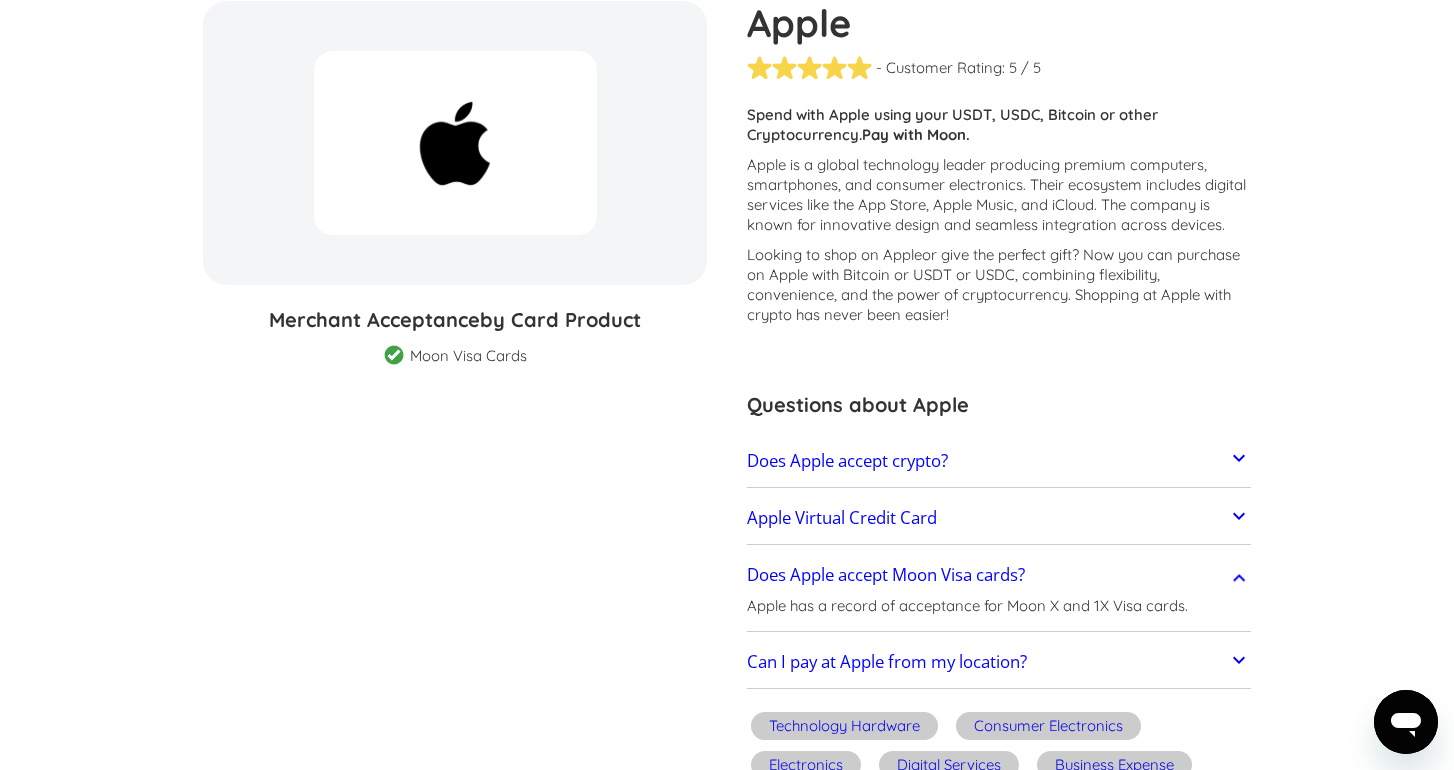 click on "Does Apple accept Moon Visa cards?" at bounding box center [886, 575] 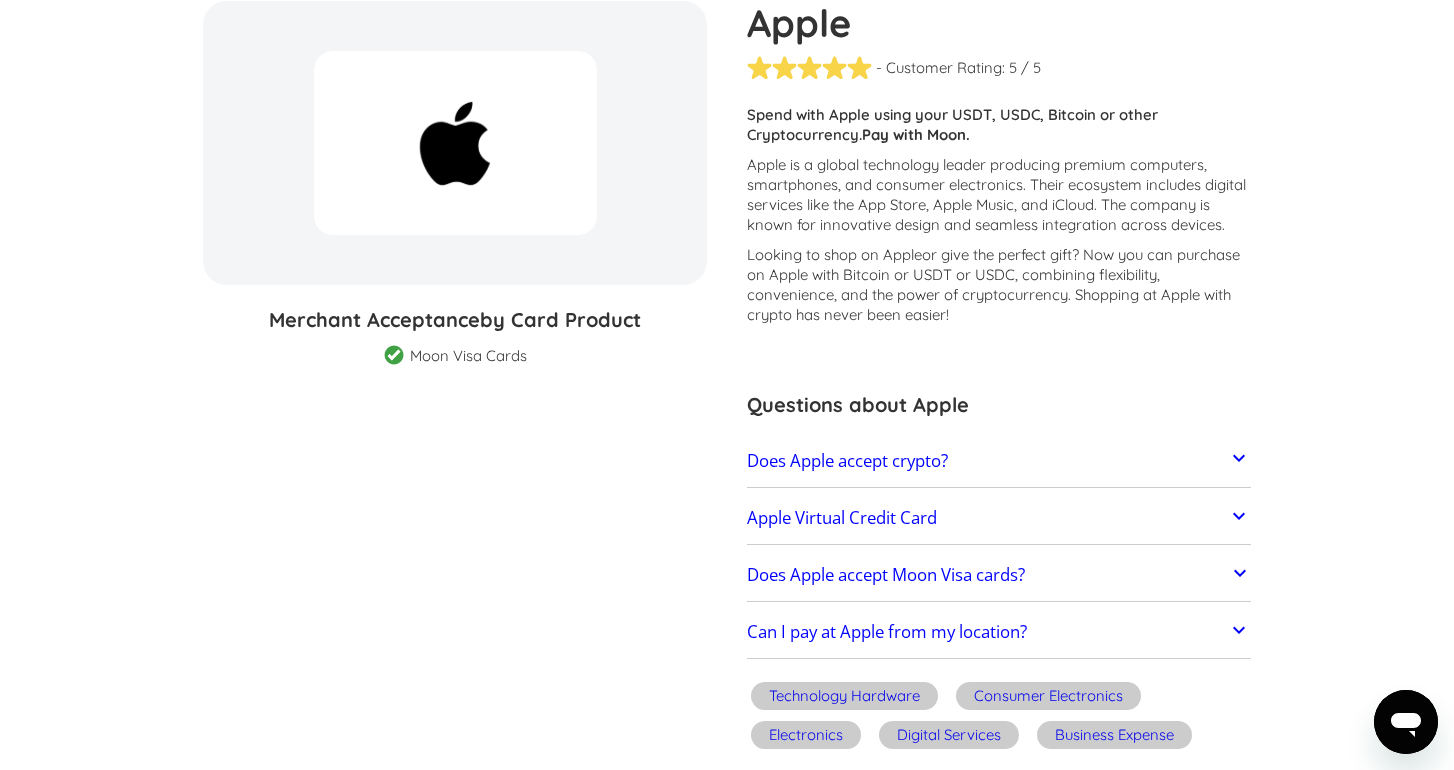 click on "Can I pay at Apple from my location?" at bounding box center (999, 633) 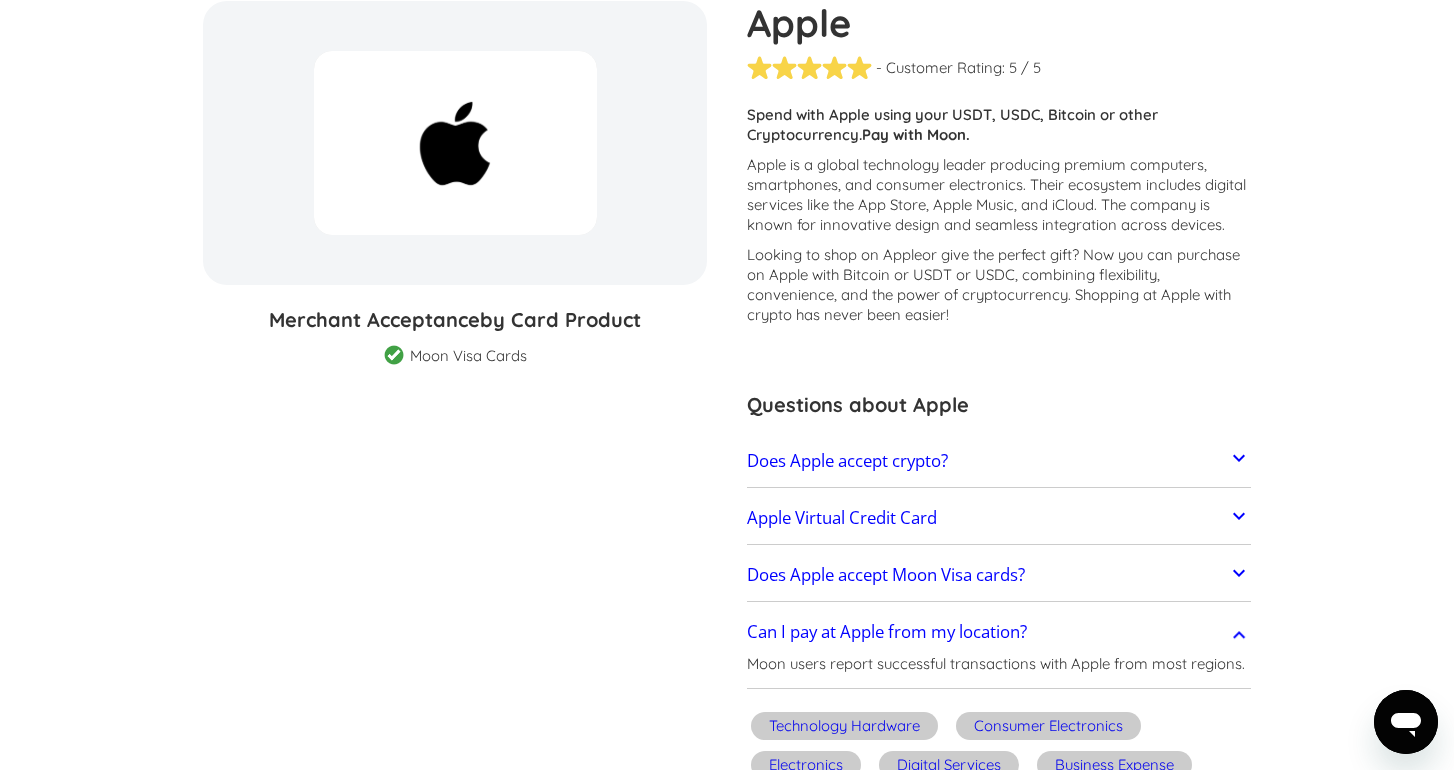 click on "Can I pay at Apple from my location?" at bounding box center [999, 633] 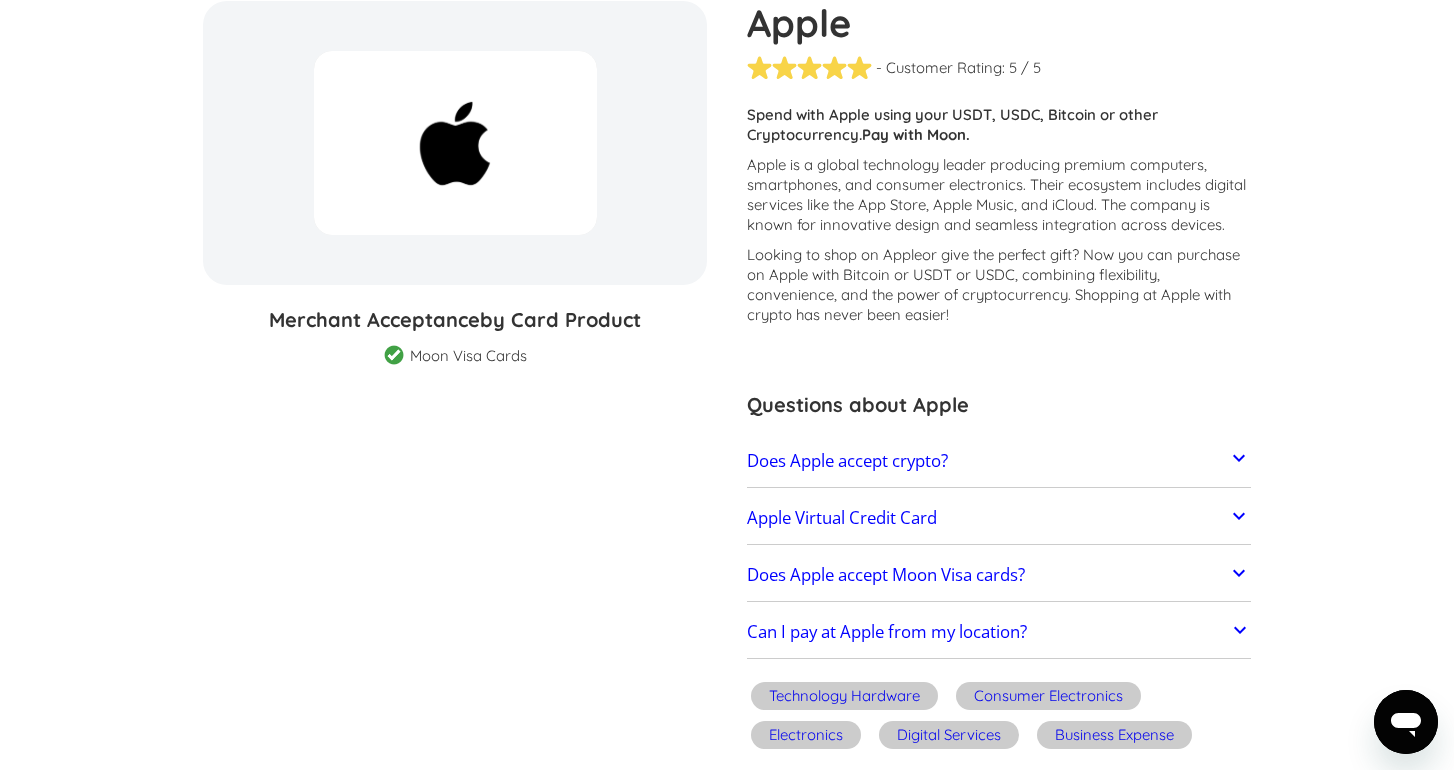click on "Apple Virtual Credit Card Moon's X and 1X card products function perfectly as a Apple Virtual Credit Card (VCC) allowing you to seamlessly spend your virtual currency at Apple without a lengthy process of sale, exchange, and transfer. Using Bitcoin (BTC), Lightning (LNBTC), Tether (USDT), USD Coin (USDC), and other cryptocurrencies, you can make purchases using Moon at Apple and other merchants across 130+ countries." at bounding box center (999, 519) 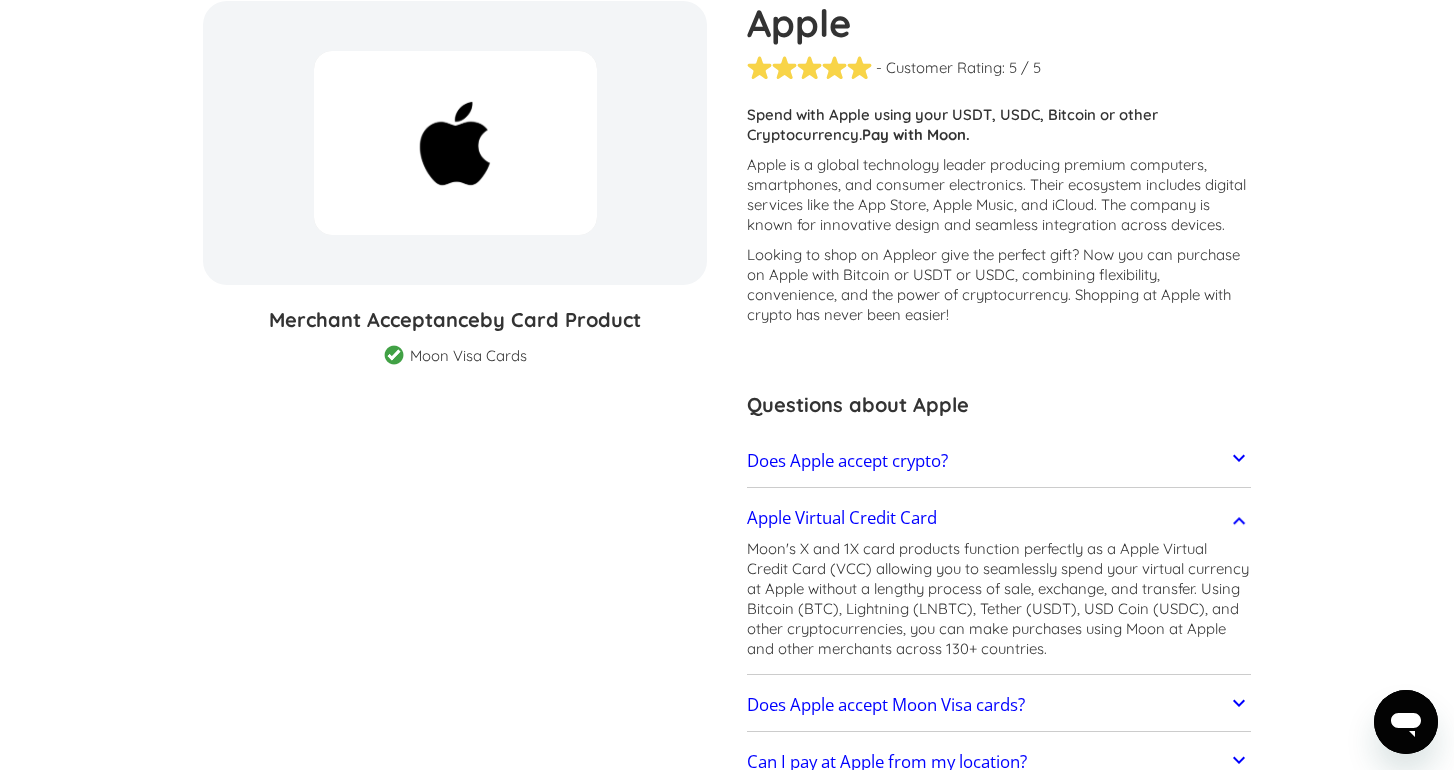 click on "Apple Virtual Credit Card" at bounding box center [999, 518] 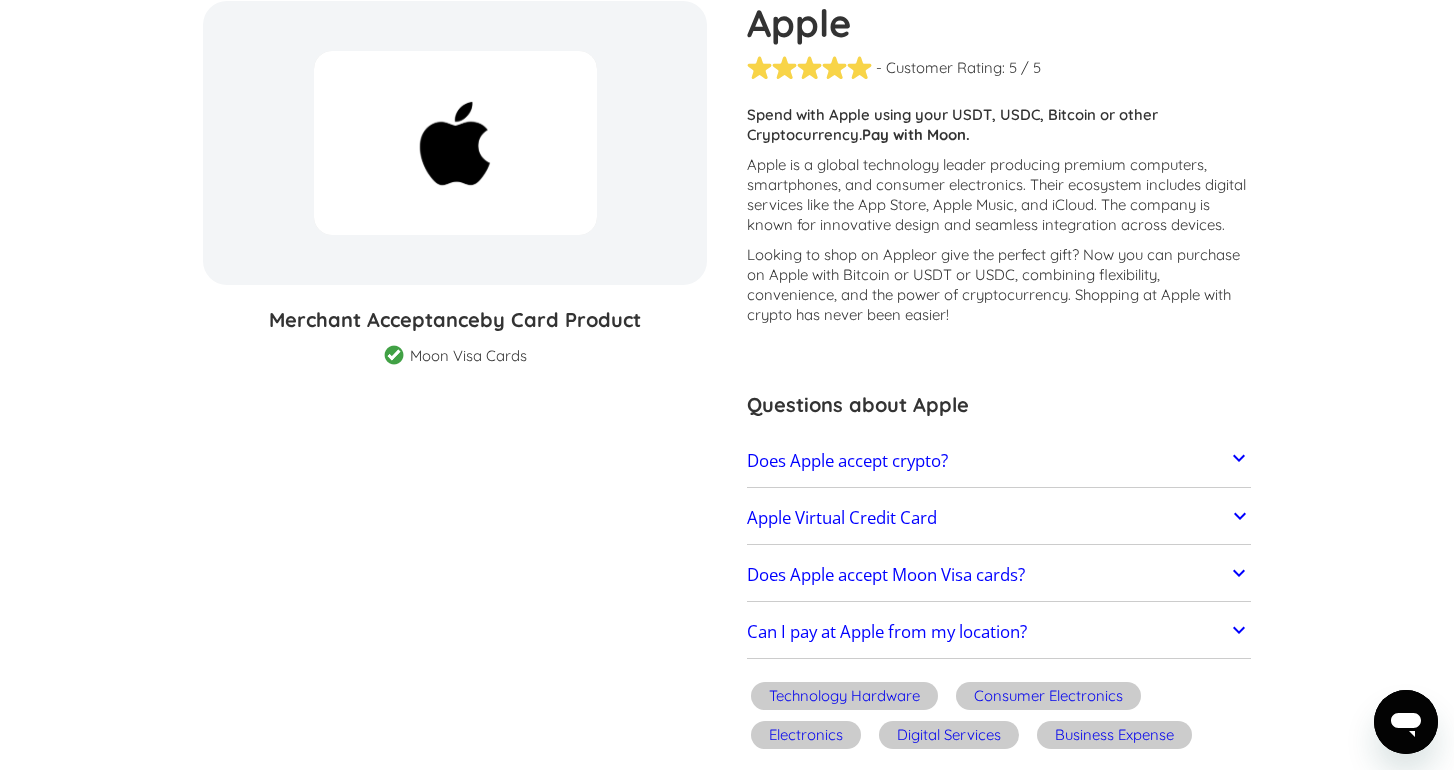 click on "Apple Virtual Credit Card" at bounding box center (999, 518) 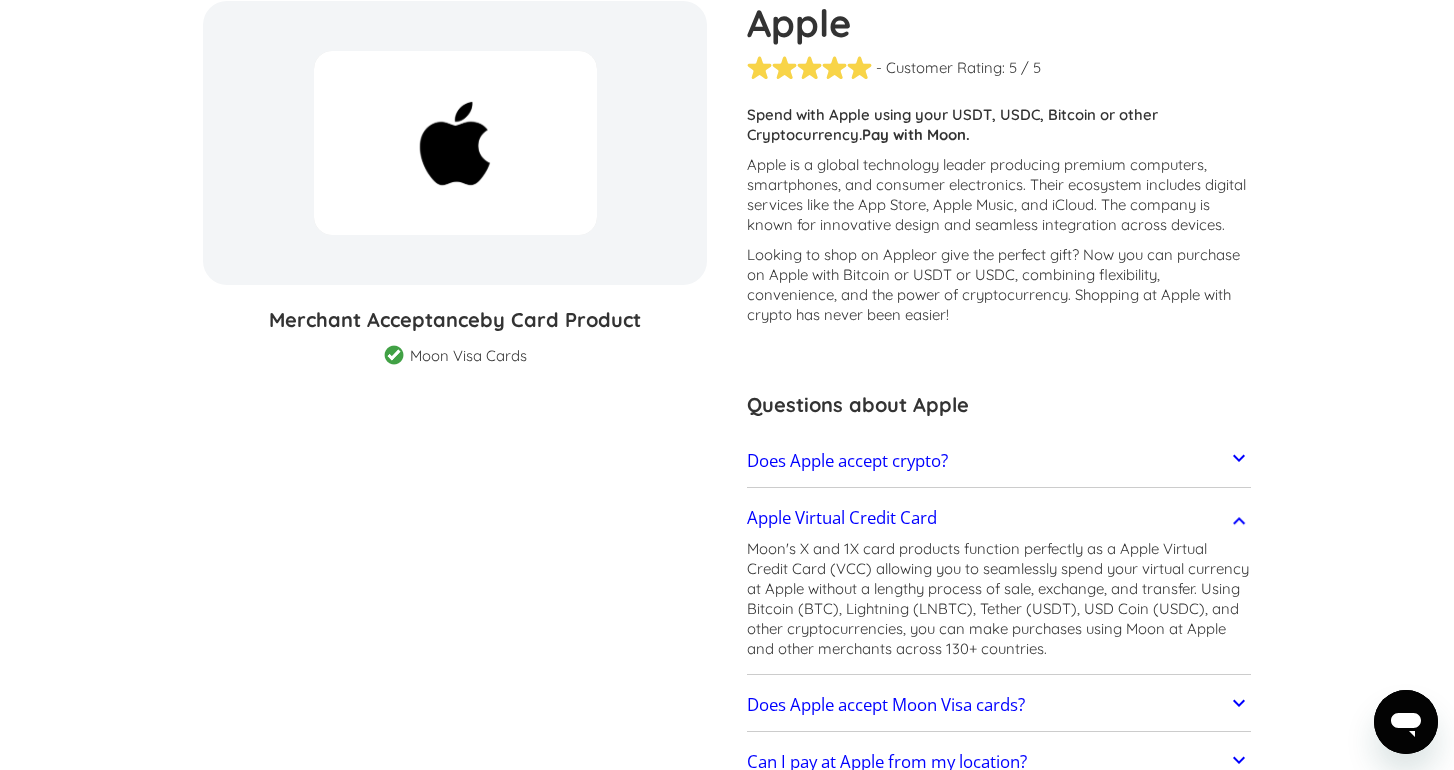 click on "Apple Virtual Credit Card" at bounding box center (999, 518) 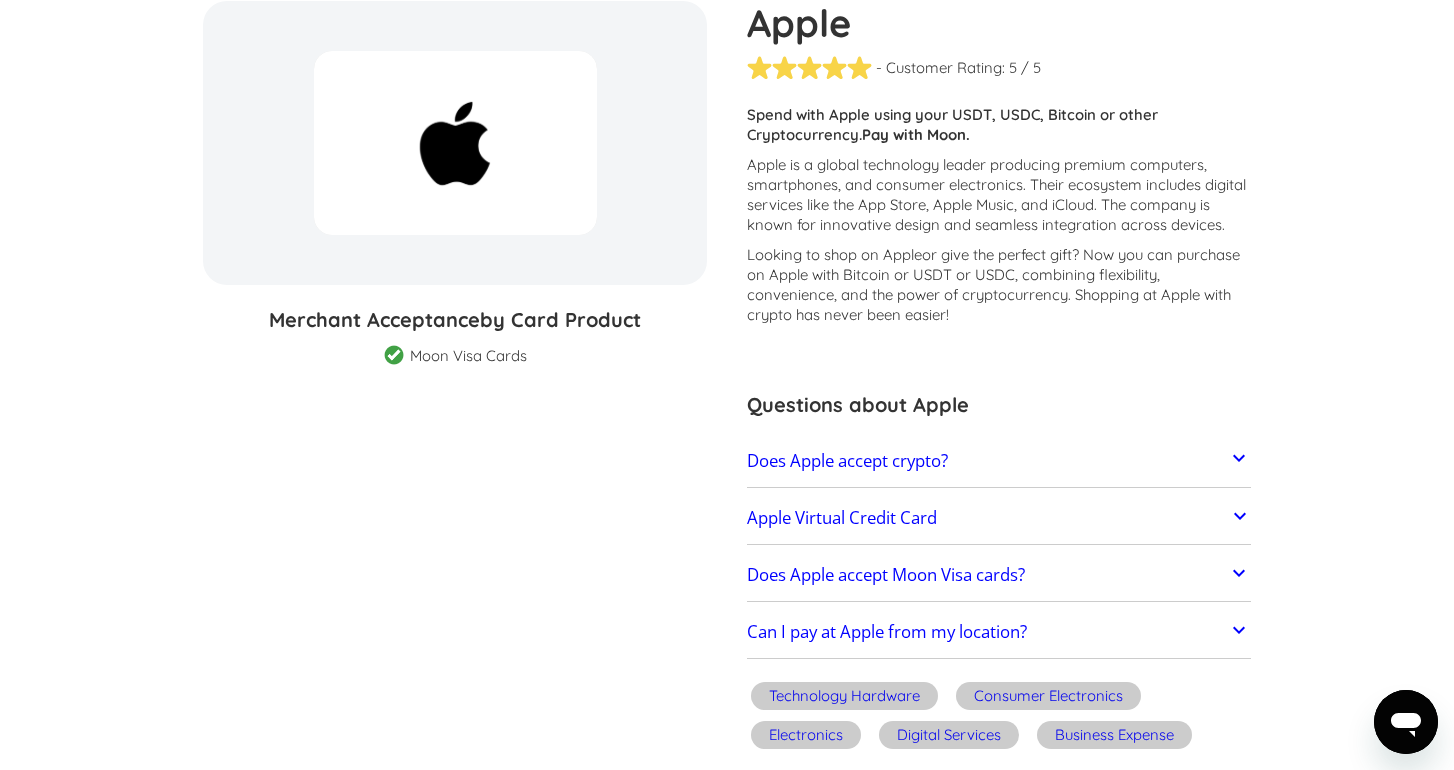 click on "Does Apple accept crypto? Apple does not directly accept cryptocurrencies for payment, but Moon offers a solution by enabling you to buy a Moon Visa card  or a branded gift card  using Bitcoin or other cryptocurrencies. Once you have purchased a card, you can use it to shop at Apple. Moon helps customers pay with Bitcoin, Lightning, USDT, USDC, and other cryptocurrencies at Apple and millions of other merchants." at bounding box center (999, 461) 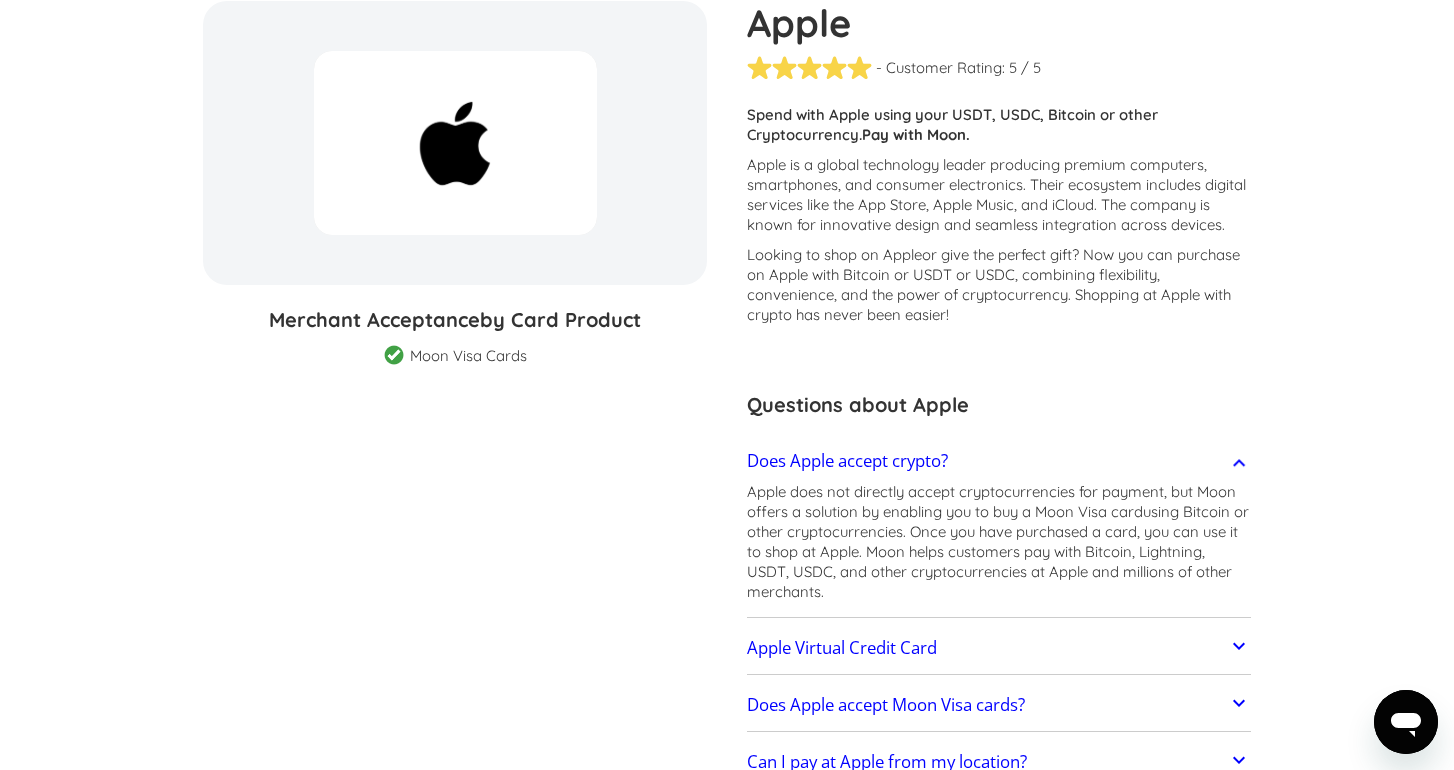 click on "Does Apple accept crypto?" at bounding box center (999, 461) 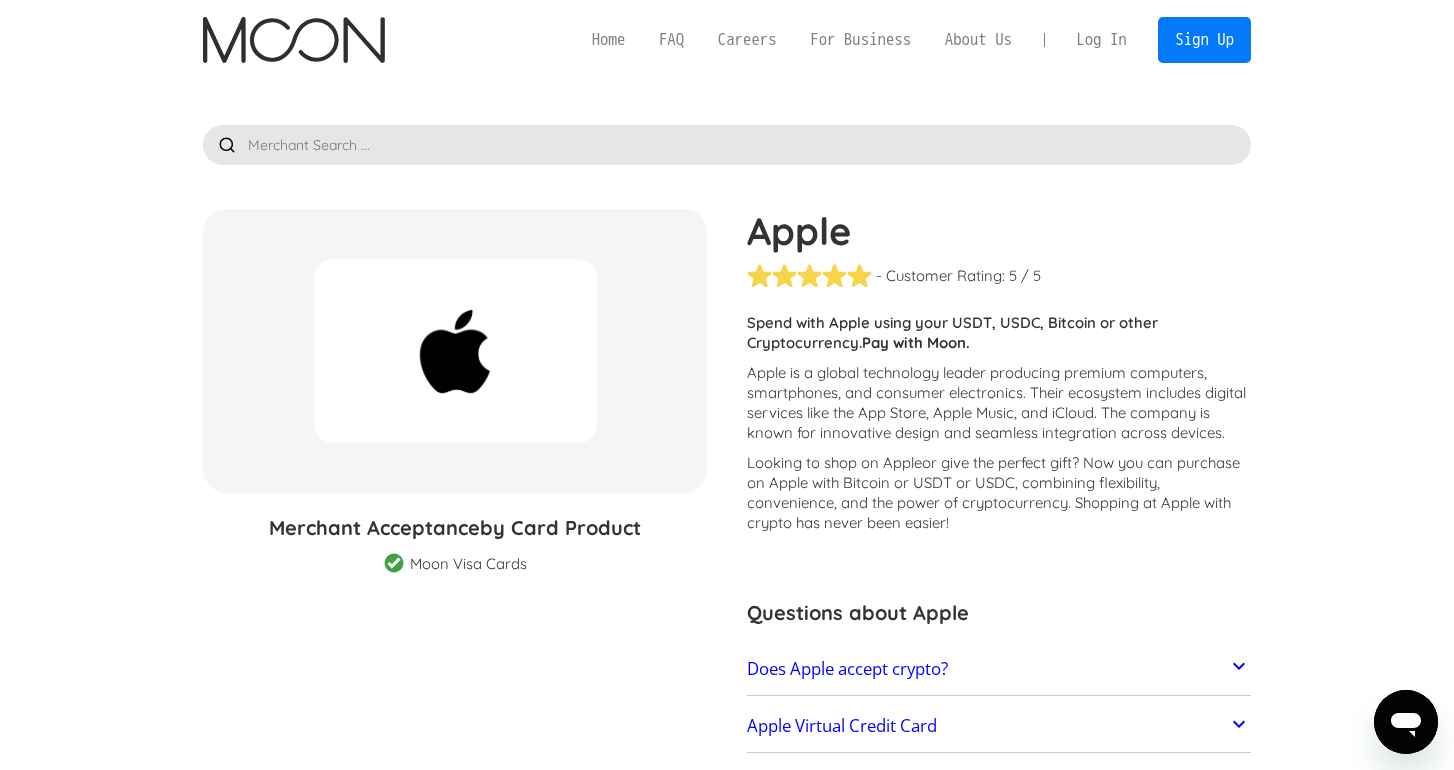 scroll, scrollTop: 0, scrollLeft: 0, axis: both 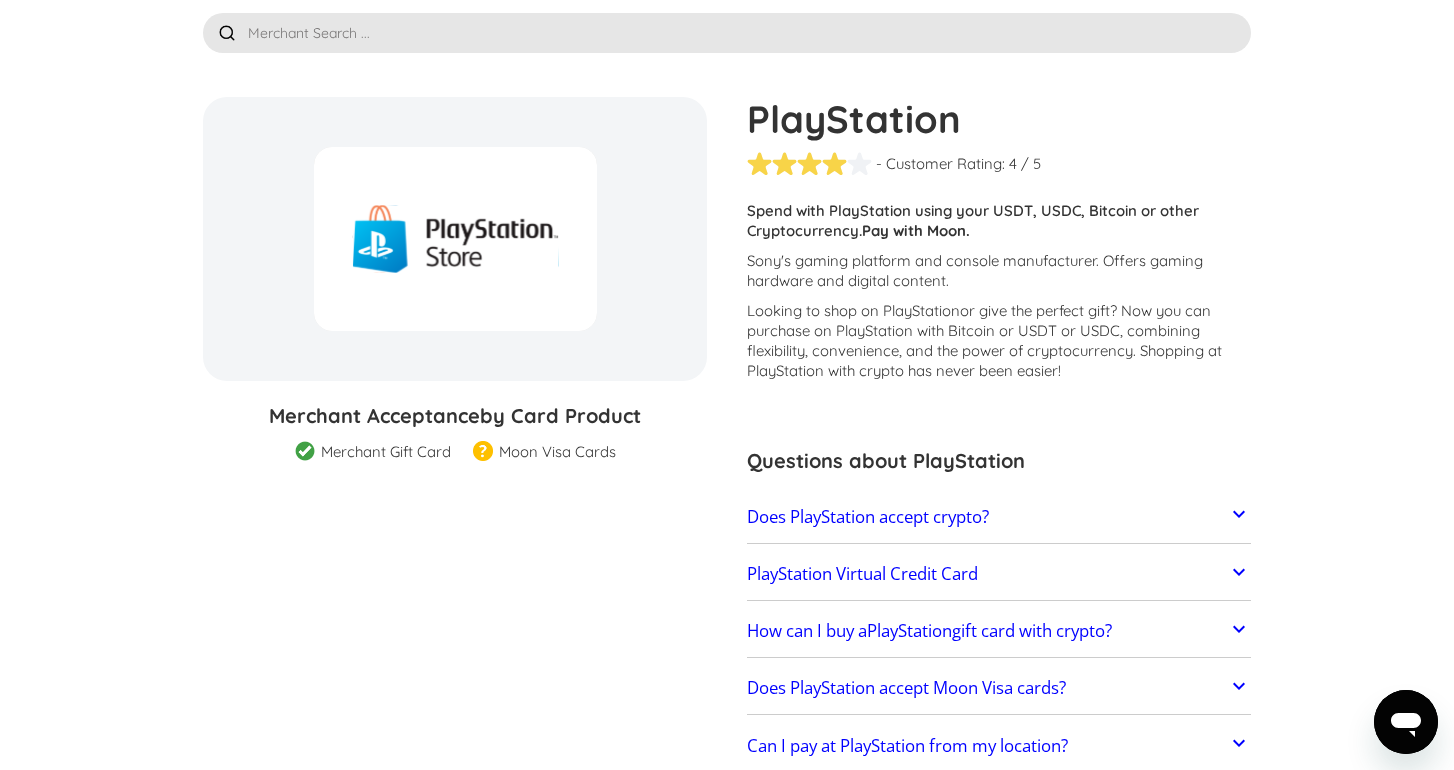 click at bounding box center [483, 452] 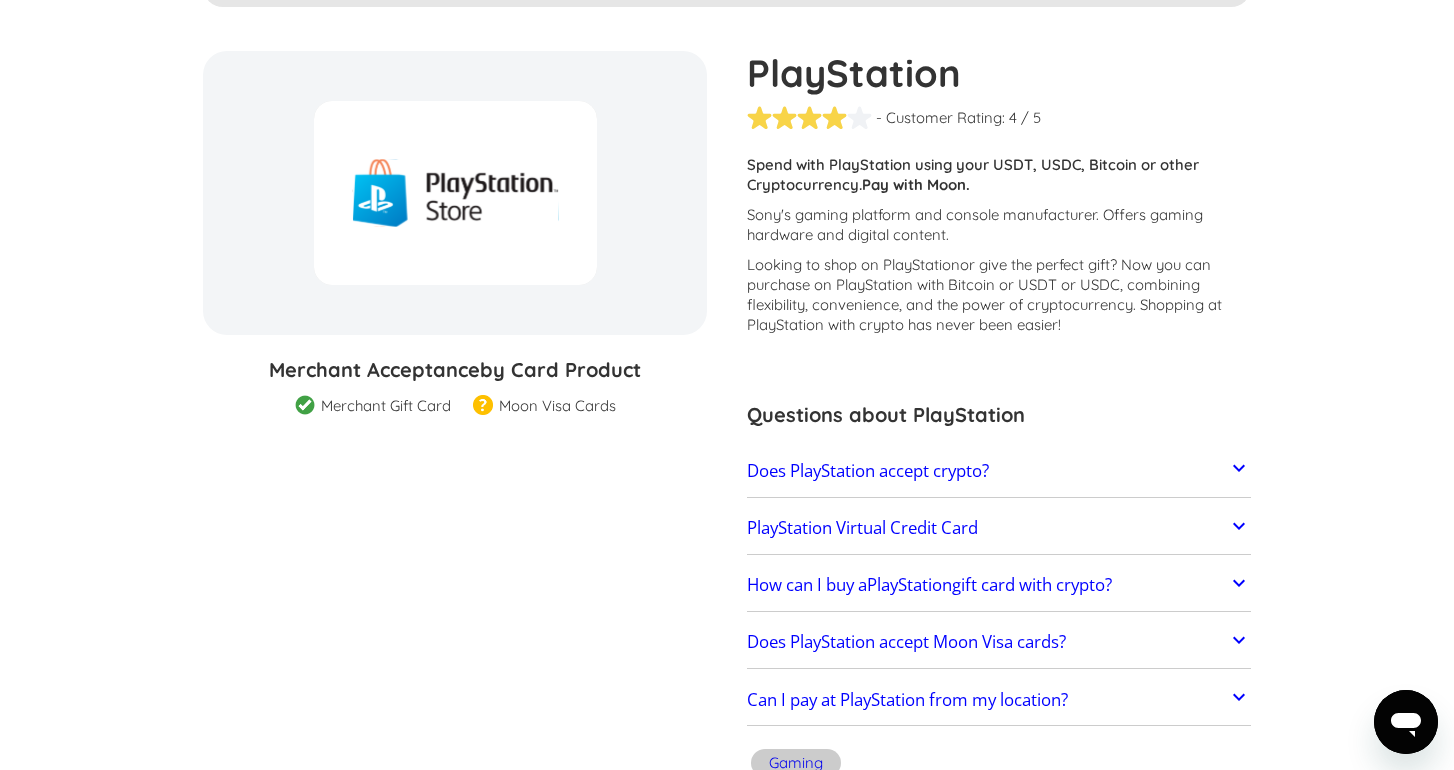 scroll, scrollTop: 212, scrollLeft: 0, axis: vertical 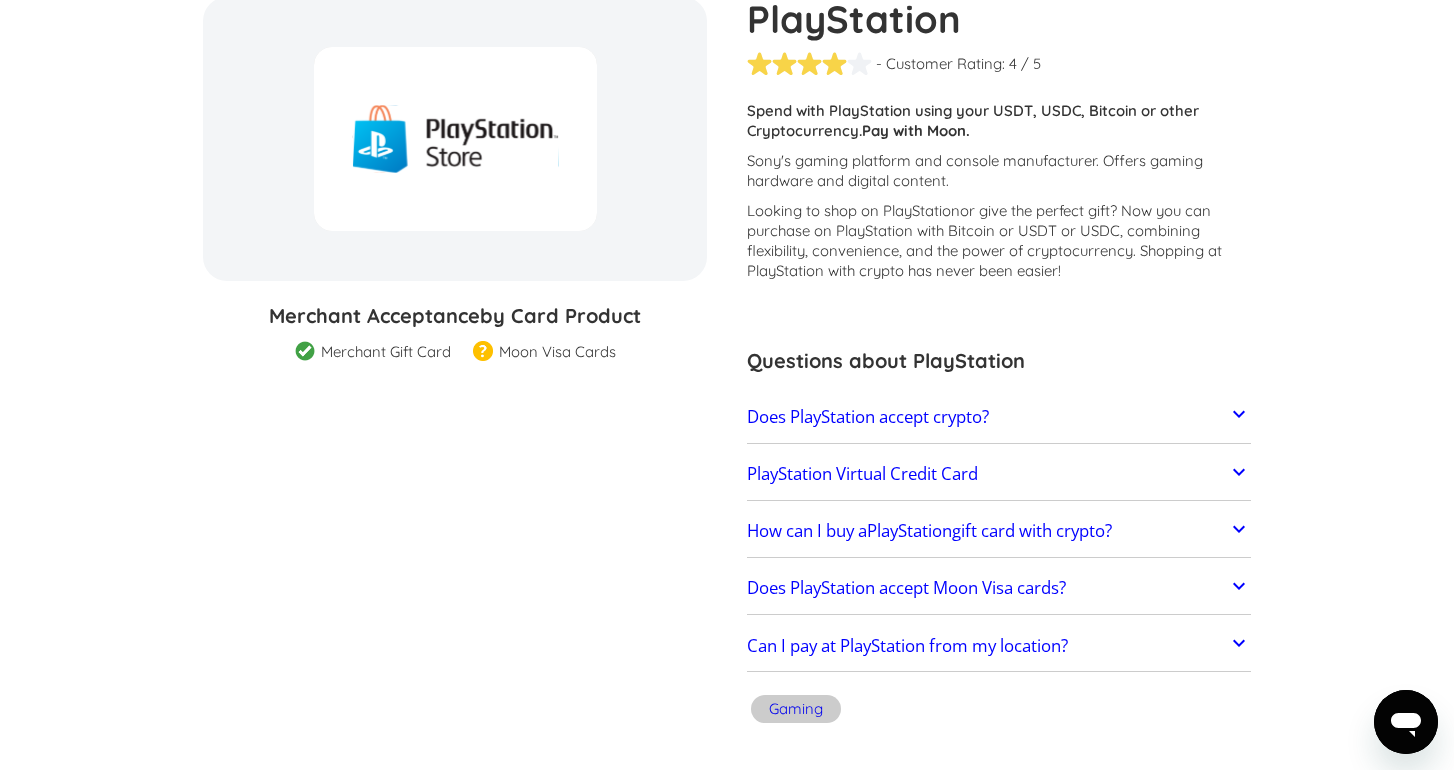 click on "Does PlayStation accept Moon Visa cards?" at bounding box center (906, 588) 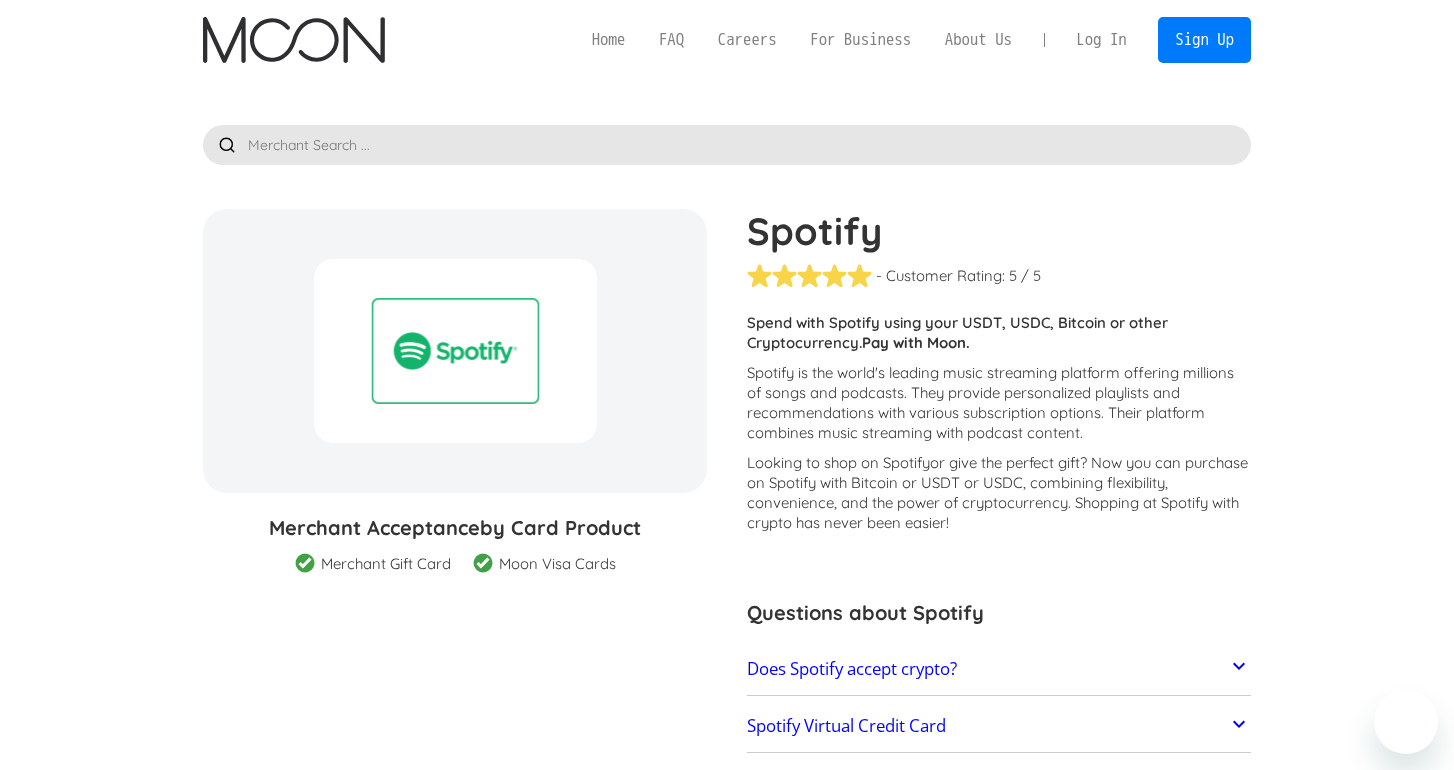 scroll, scrollTop: 0, scrollLeft: 0, axis: both 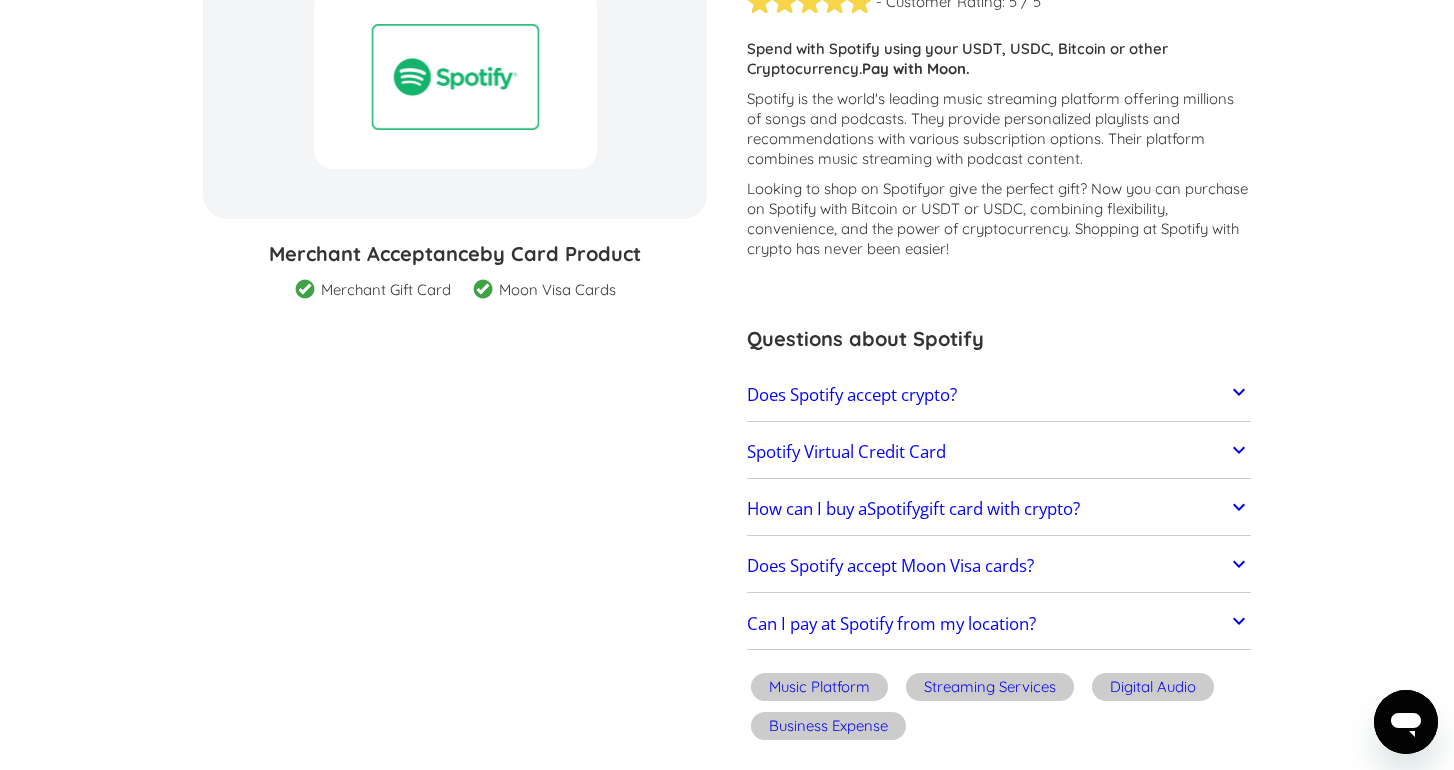 click on "Does Spotify accept Moon Visa cards?" at bounding box center (999, 567) 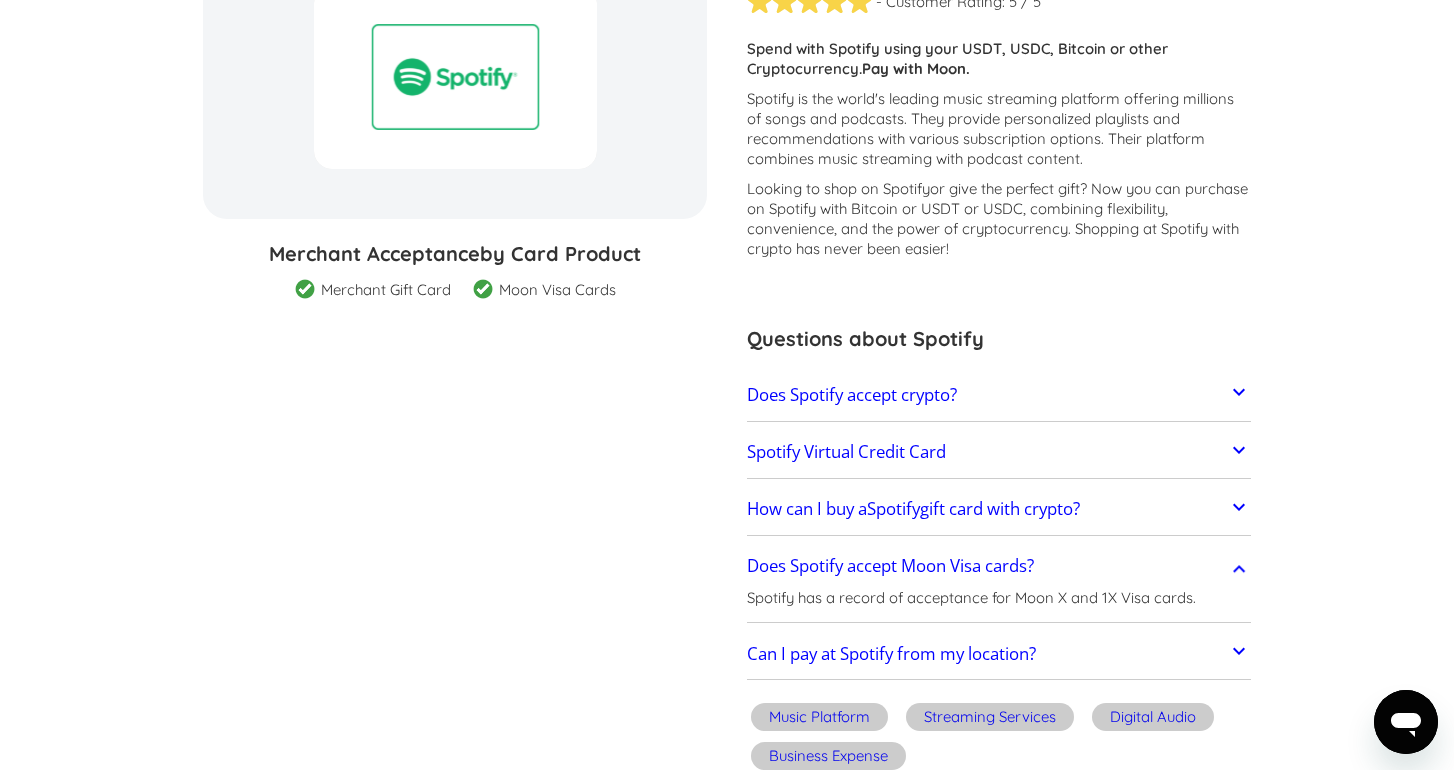 click on "Does Spotify accept Moon Visa cards?" at bounding box center [999, 567] 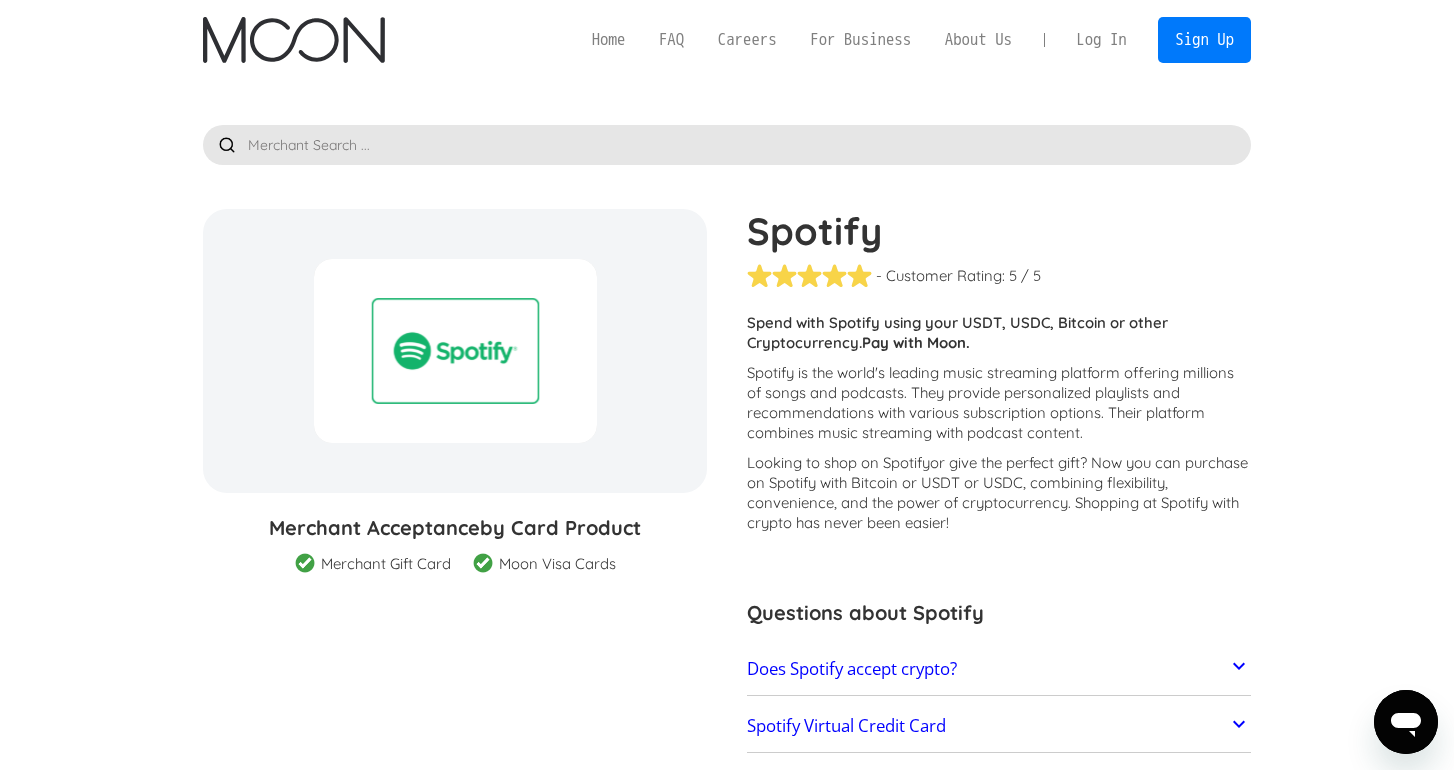 scroll, scrollTop: 0, scrollLeft: 0, axis: both 